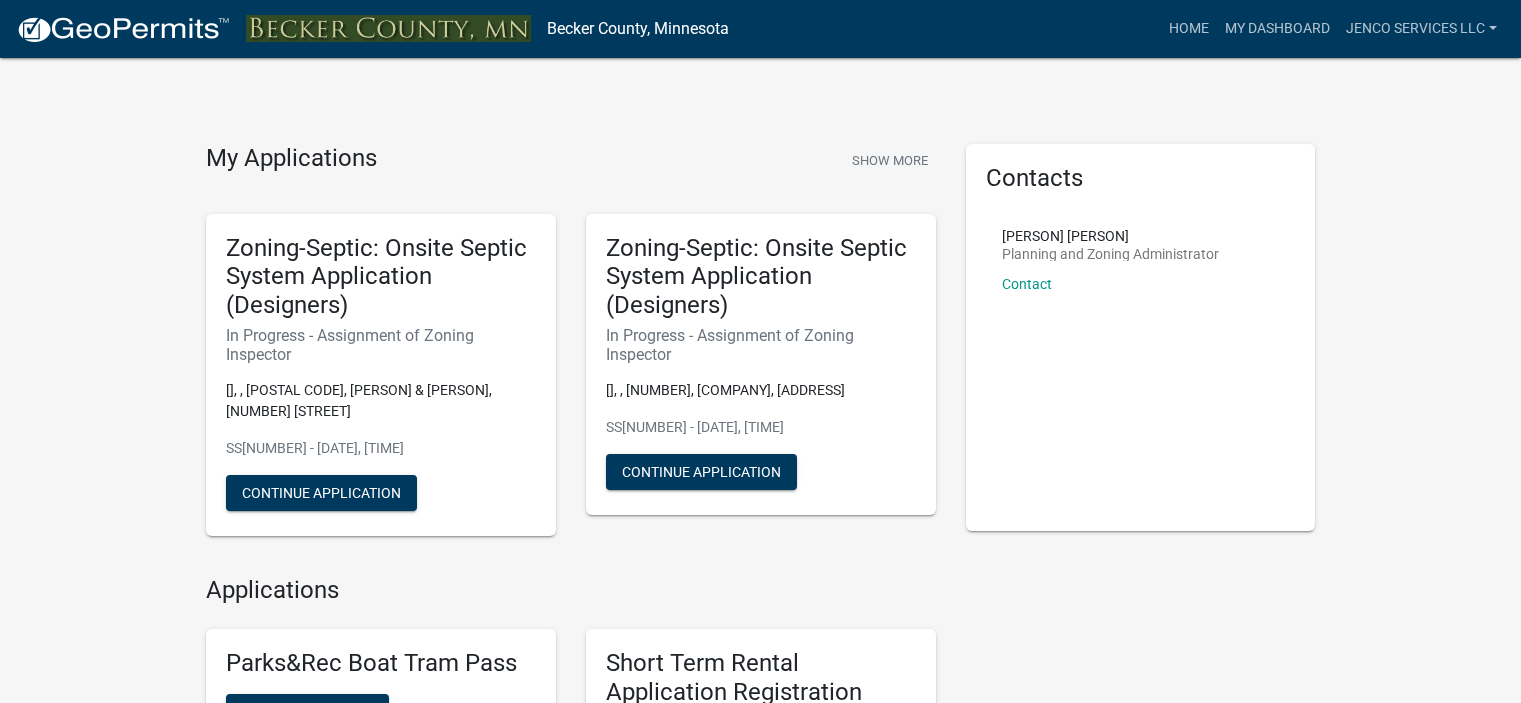 scroll, scrollTop: 0, scrollLeft: 0, axis: both 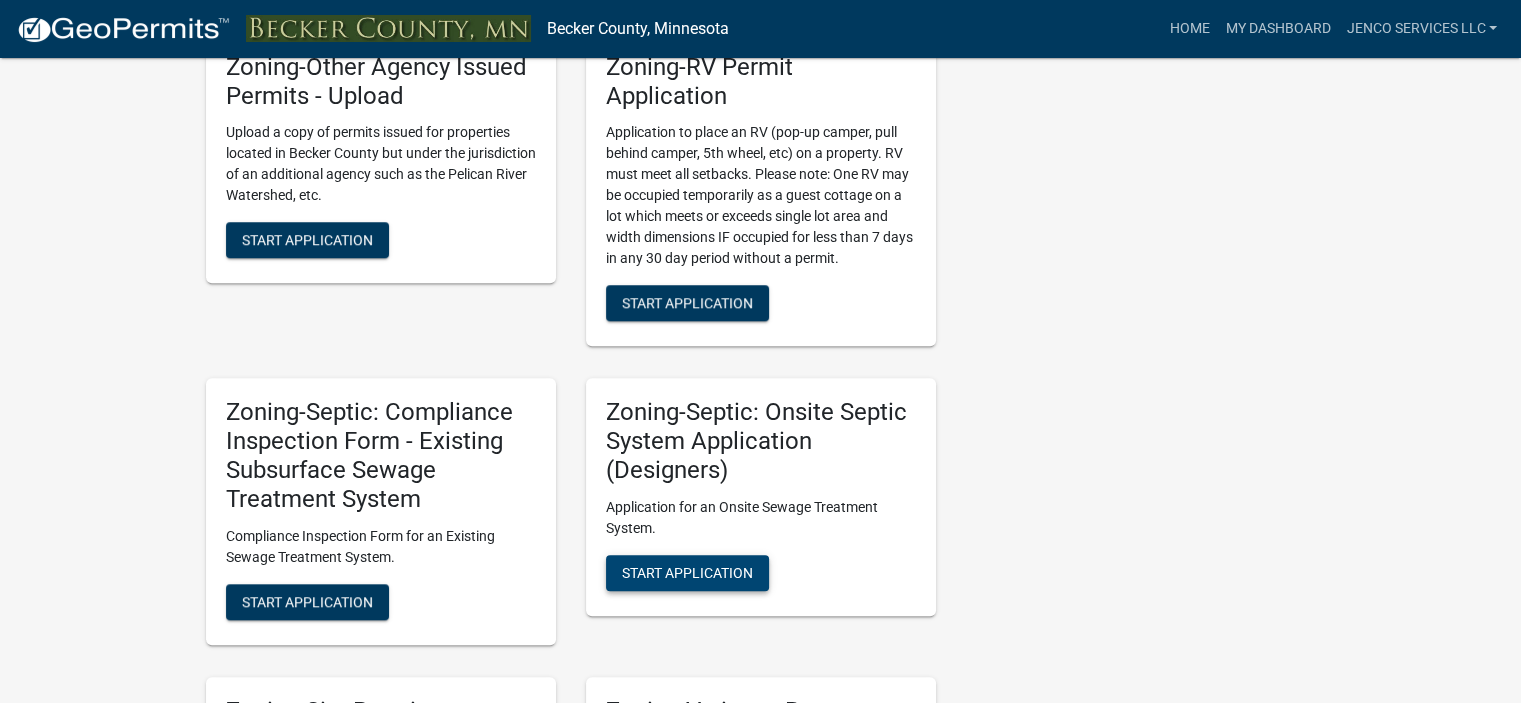 click on "Start Application" 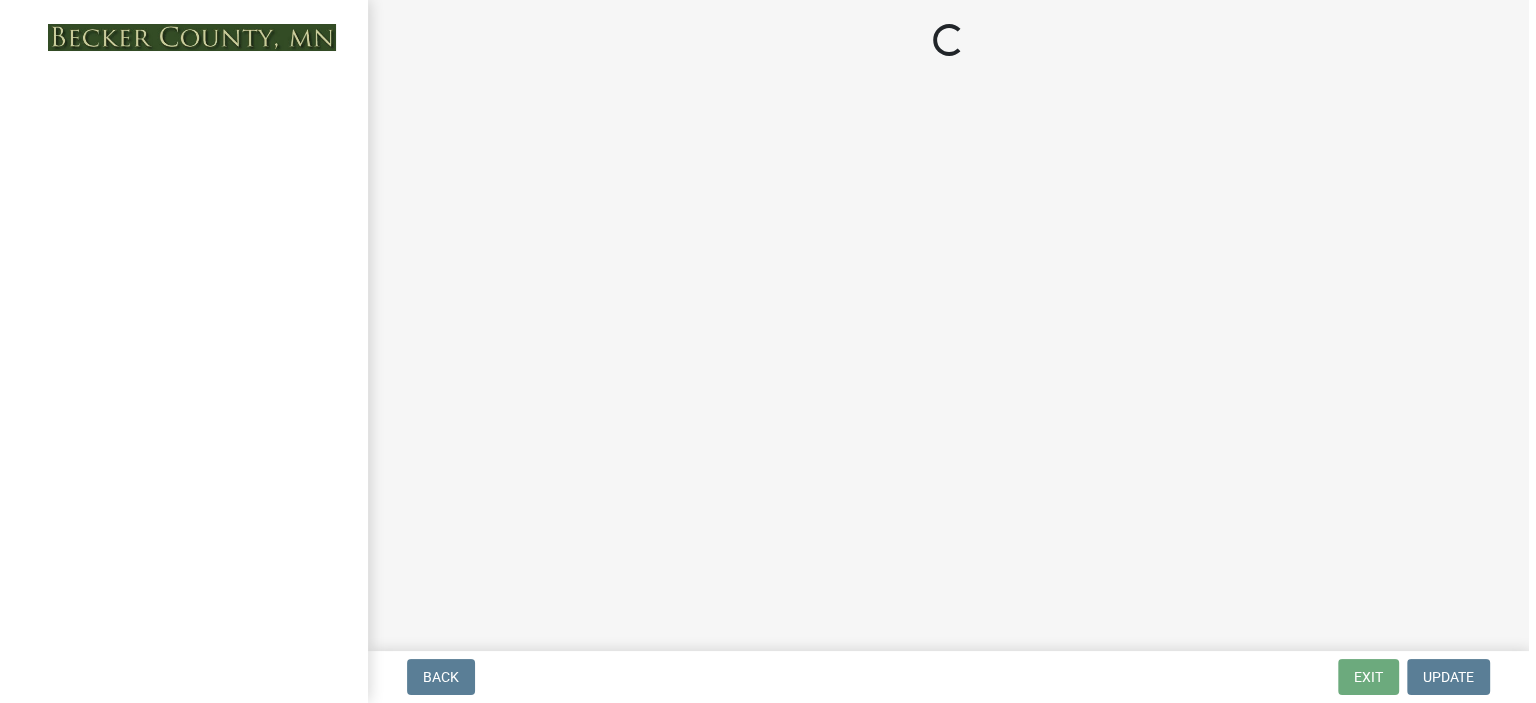 scroll, scrollTop: 0, scrollLeft: 0, axis: both 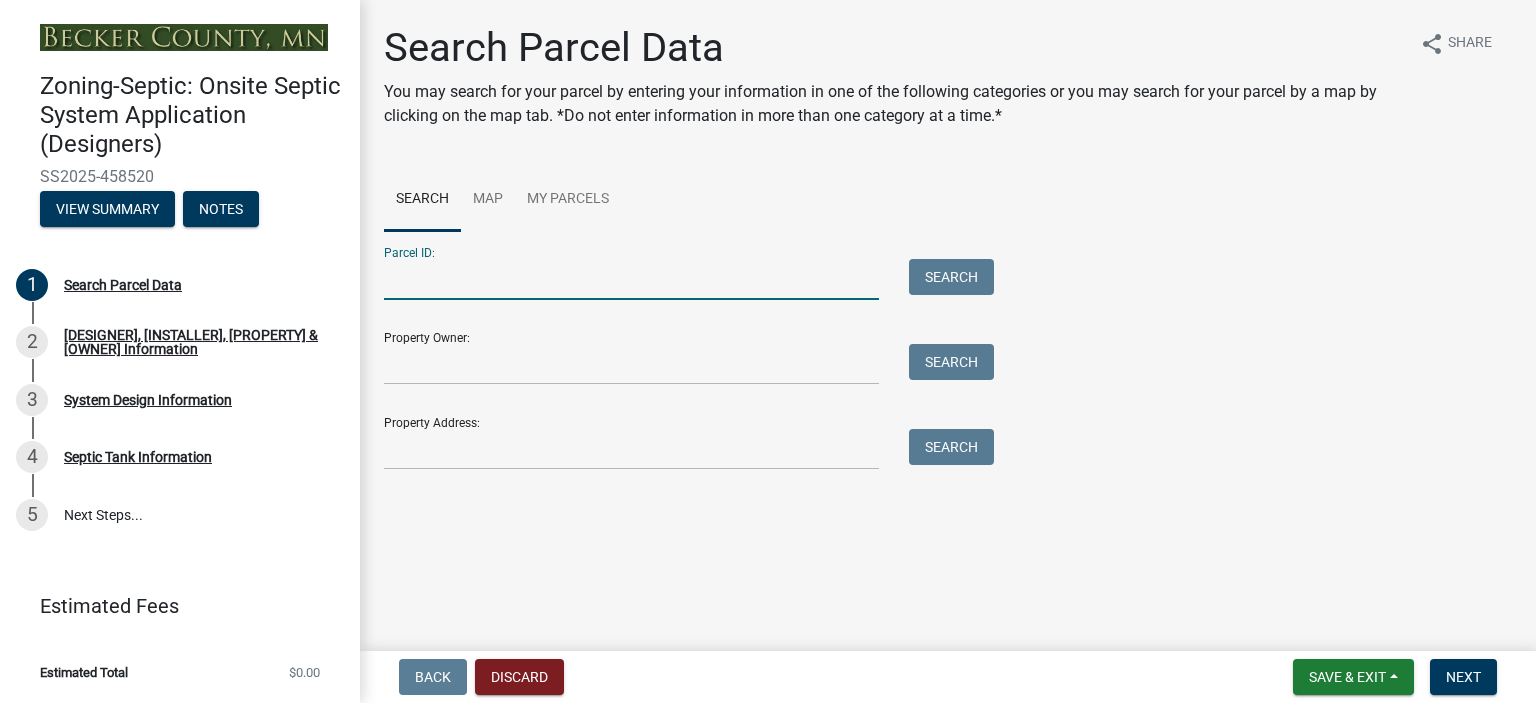 click on "Parcel ID:" at bounding box center [631, 279] 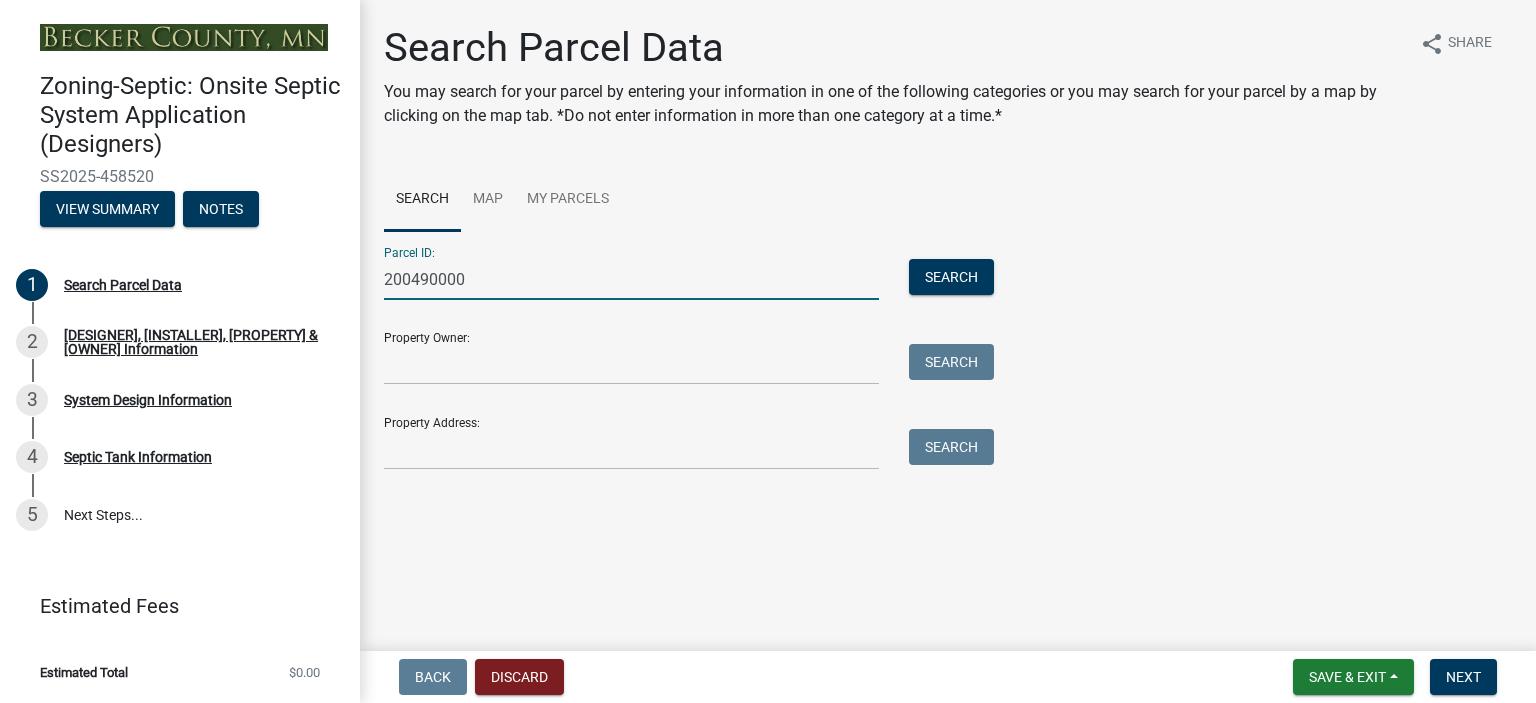 type on "200490000" 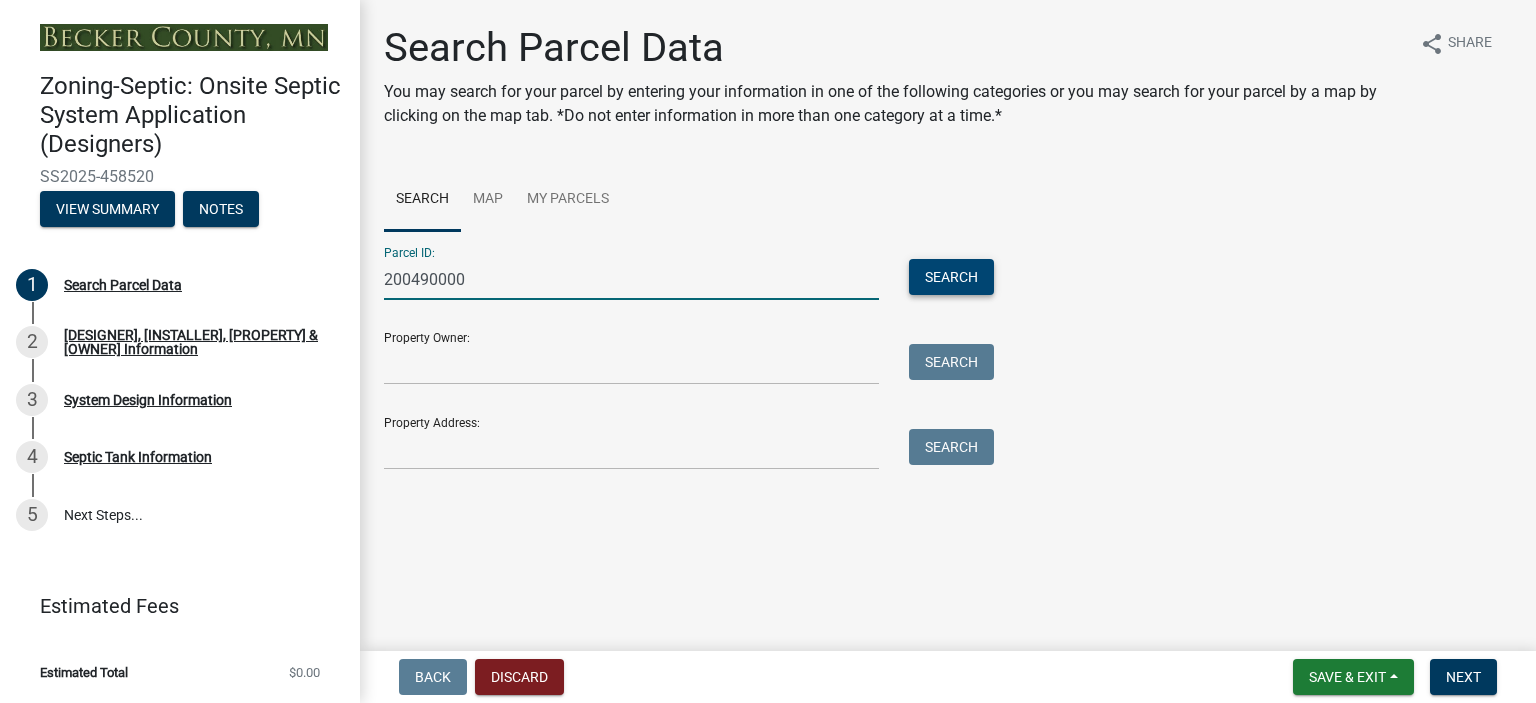 click on "Search" at bounding box center [951, 277] 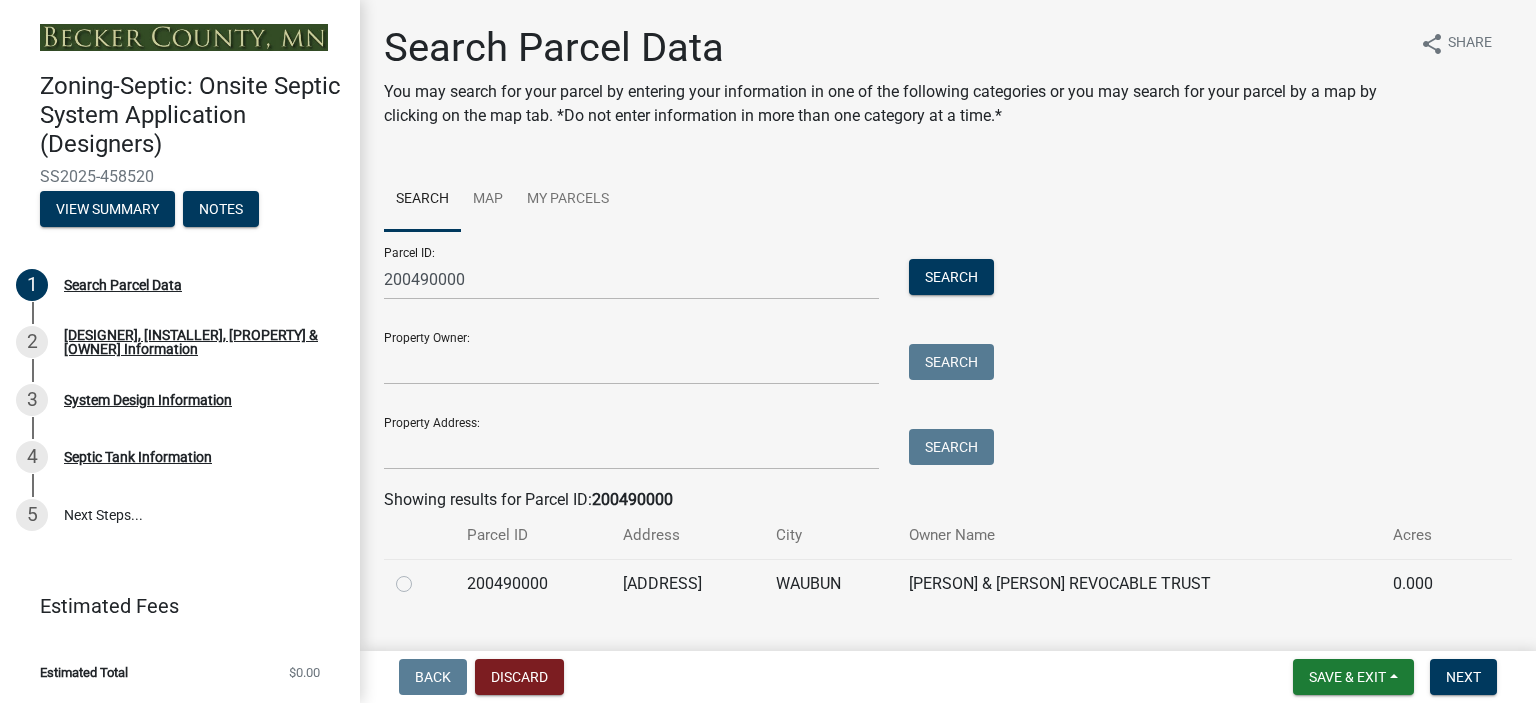 click 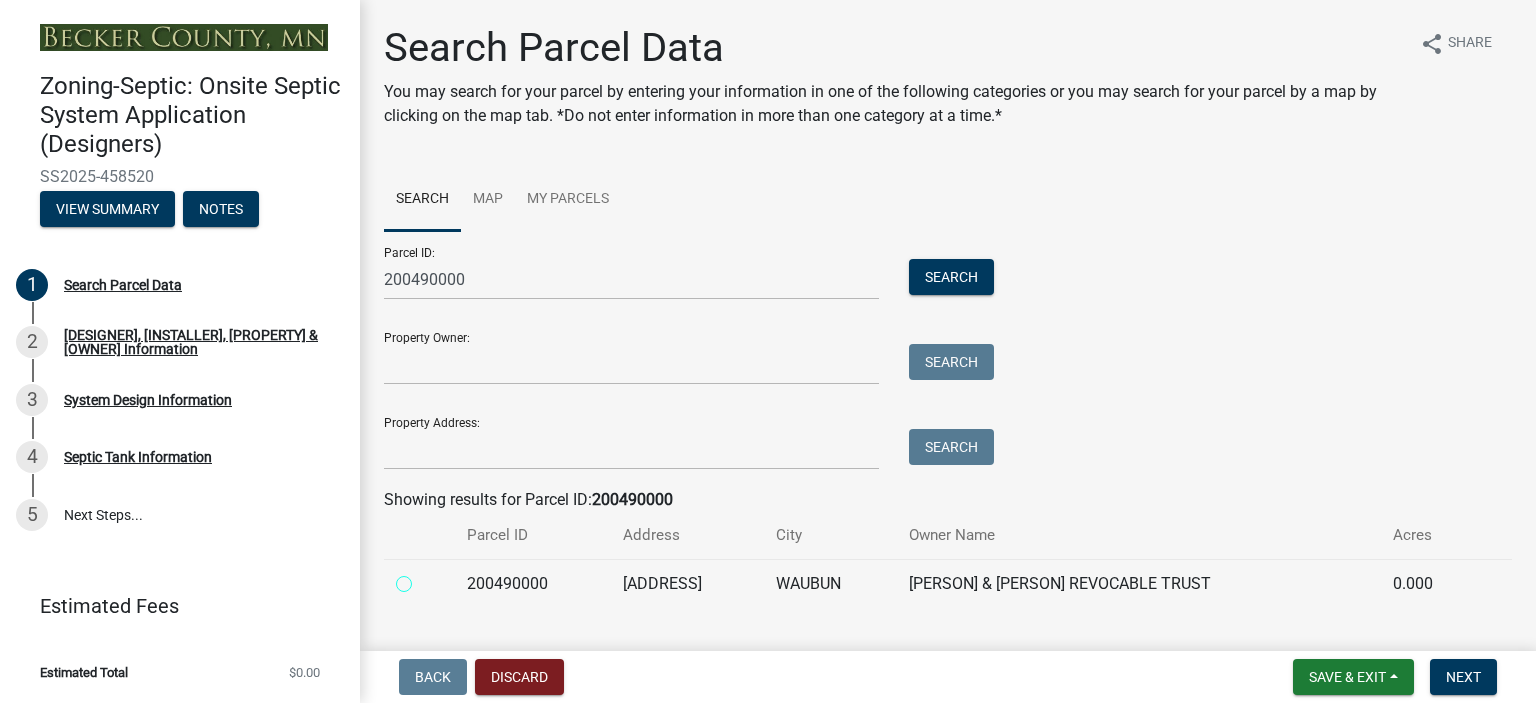 click at bounding box center (426, 578) 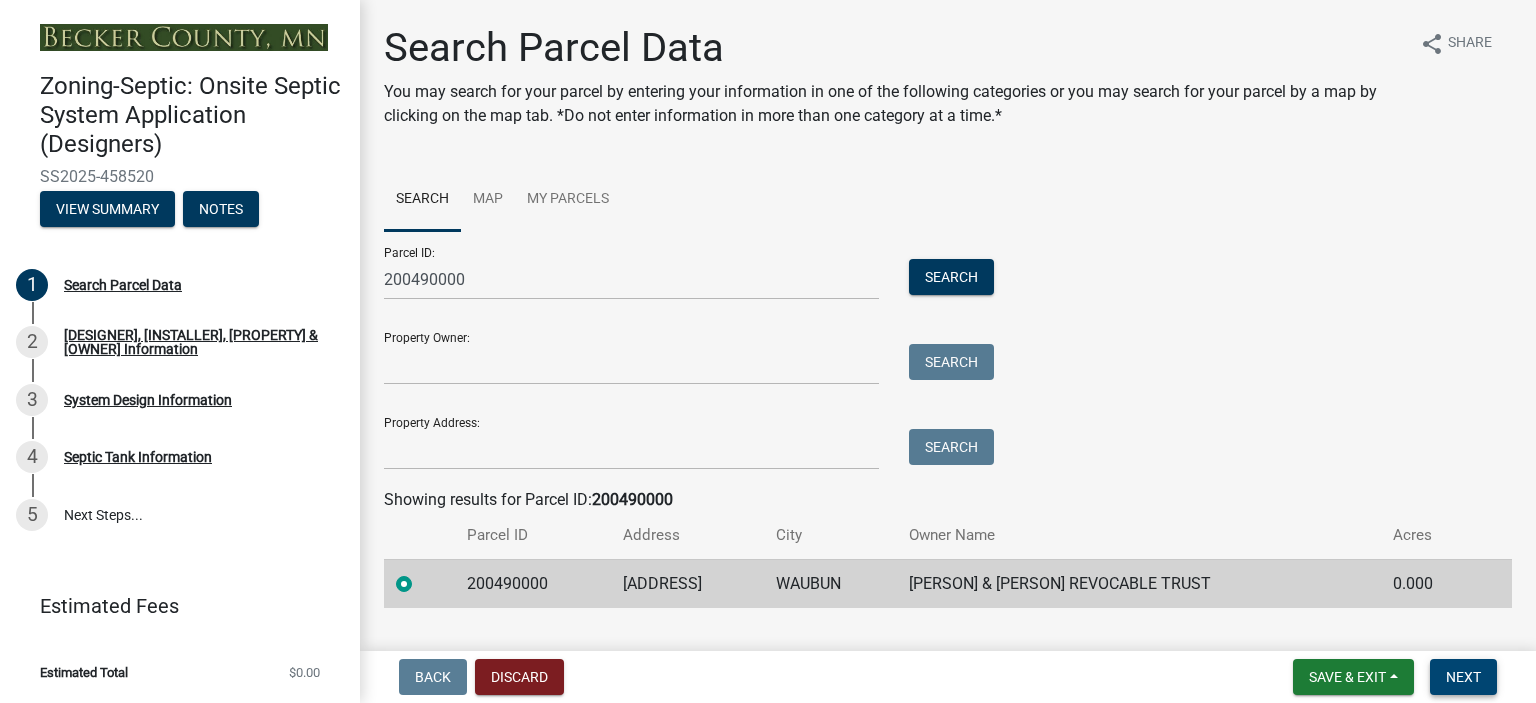 click on "Next" at bounding box center [1463, 677] 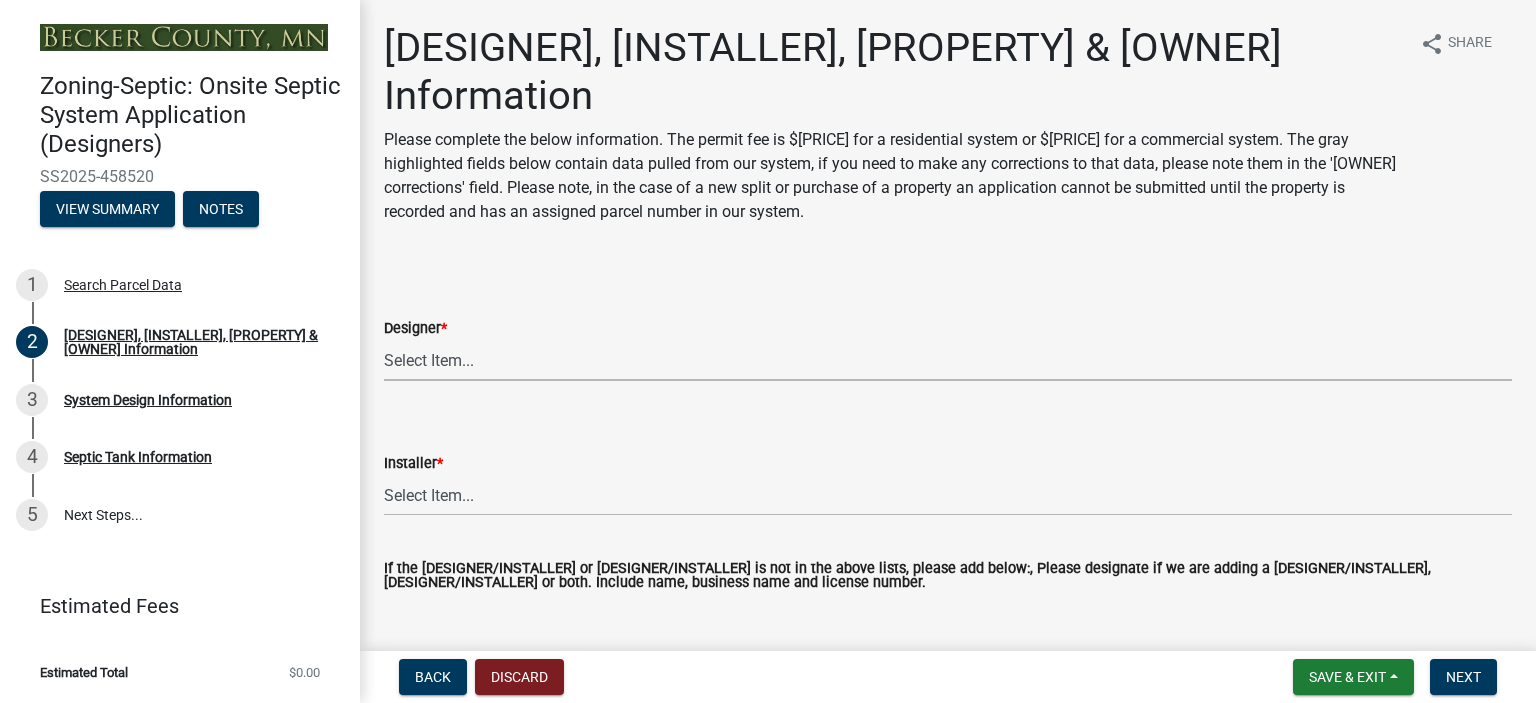 click on "Select Item...   OTHER – Not listed (please add in next field and we will add to our list)   [COMPANY] LLC, L2029 ([NAME])   [COMPANY] Excavating, Inc, L288 ([NAME])   [COMPANY] On-Site, L634 ([NAME])   [COMPANY] [NAME], L909 ([NAME])   [COMPANY] Hardware Inc, L166 ([NAME])   [COMPANY]'s Septic Service, L1939 ([NAME])   [COMPANY] Plumbing, Heating and Excavating, LLC ([NAME])   [COMPANY] River Excavating LLC, L3872 ([NAME])   [COMPANY] Construction Services, L4008 ([NAME])   [COMPANY]'s Excavating and Septic Pumping, L603 ([NAME], [NAME])   [COMPANY] LLC, L4142 ([NAME])   [COMPANY] & B Septic & Excavation LLC, L2591 ([NAME])   [COMPANY] Bergstrom Backhoe Services, L478 ([NAME])   [COMPANY]'s Septic Service LLC, L2884 ([NAME])   [NAME], L1867 ([NAME])   [COMPANY] Construction Inc, L209 ([NAME], [NAME])   [COMPANY] Excavating LLC, L2564 ([NAME])   [COMPANY] Excavating LLC, L826 ([NAME])" at bounding box center [948, 360] 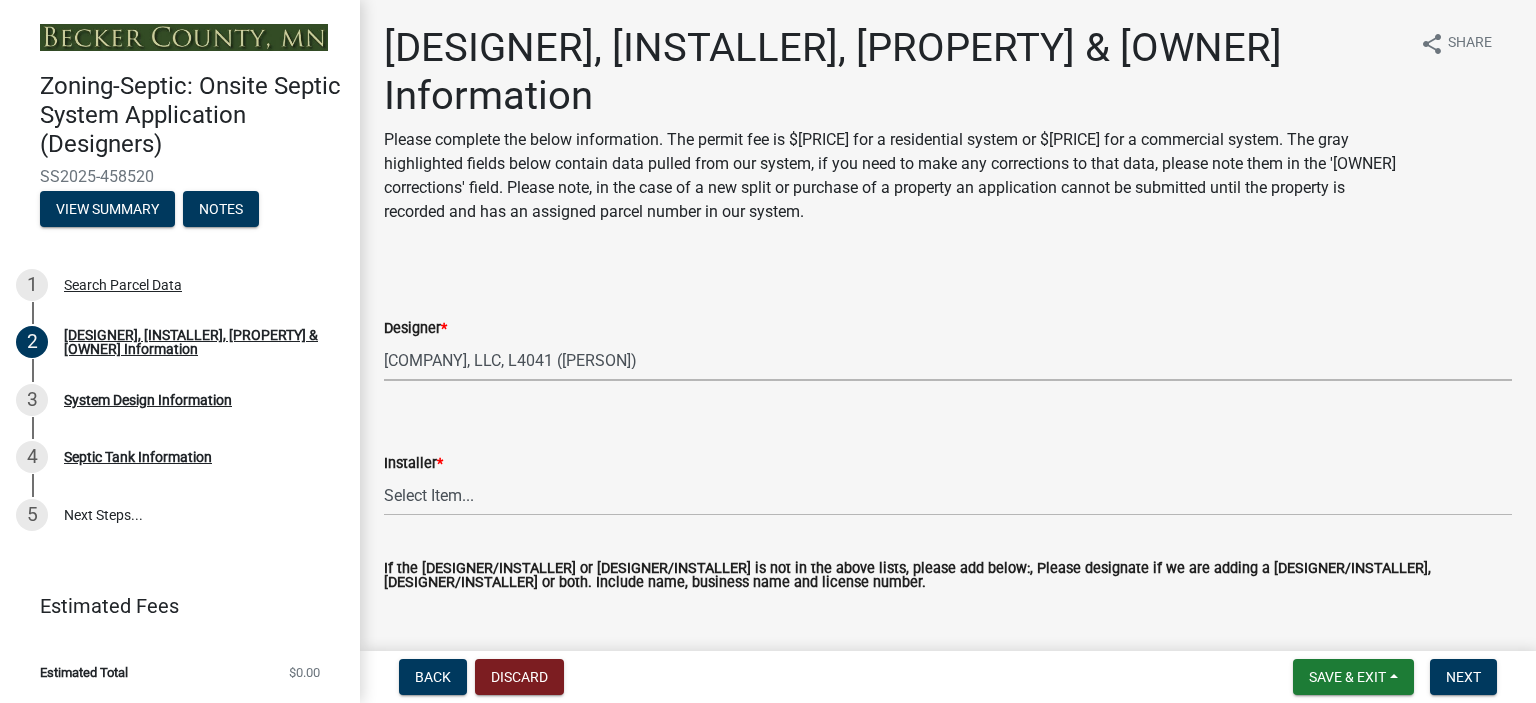 click on "Select Item...   OTHER – Not listed (please add in next field and we will add to our list)   [COMPANY] LLC, L2029 ([NAME])   [COMPANY] Excavating, Inc, L288 ([NAME])   [COMPANY] On-Site, L634 ([NAME])   [COMPANY] [NAME], L909 ([NAME])   [COMPANY] Hardware Inc, L166 ([NAME])   [COMPANY]'s Septic Service, L1939 ([NAME])   [COMPANY] Plumbing, Heating and Excavating, LLC ([NAME])   [COMPANY] River Excavating LLC, L3872 ([NAME])   [COMPANY] Construction Services, L4008 ([NAME])   [COMPANY]'s Excavating and Septic Pumping, L603 ([NAME], [NAME])   [COMPANY] LLC, L4142 ([NAME])   [COMPANY] & B Septic & Excavation LLC, L2591 ([NAME])   [COMPANY] Bergstrom Backhoe Services, L478 ([NAME])   [COMPANY]'s Septic Service LLC, L2884 ([NAME])   [NAME], L1867 ([NAME])   [COMPANY] Construction Inc, L209 ([NAME], [NAME])   [COMPANY] Excavating LLC, L2564 ([NAME])   [COMPANY] Excavating LLC, L826 ([NAME])" at bounding box center [948, 360] 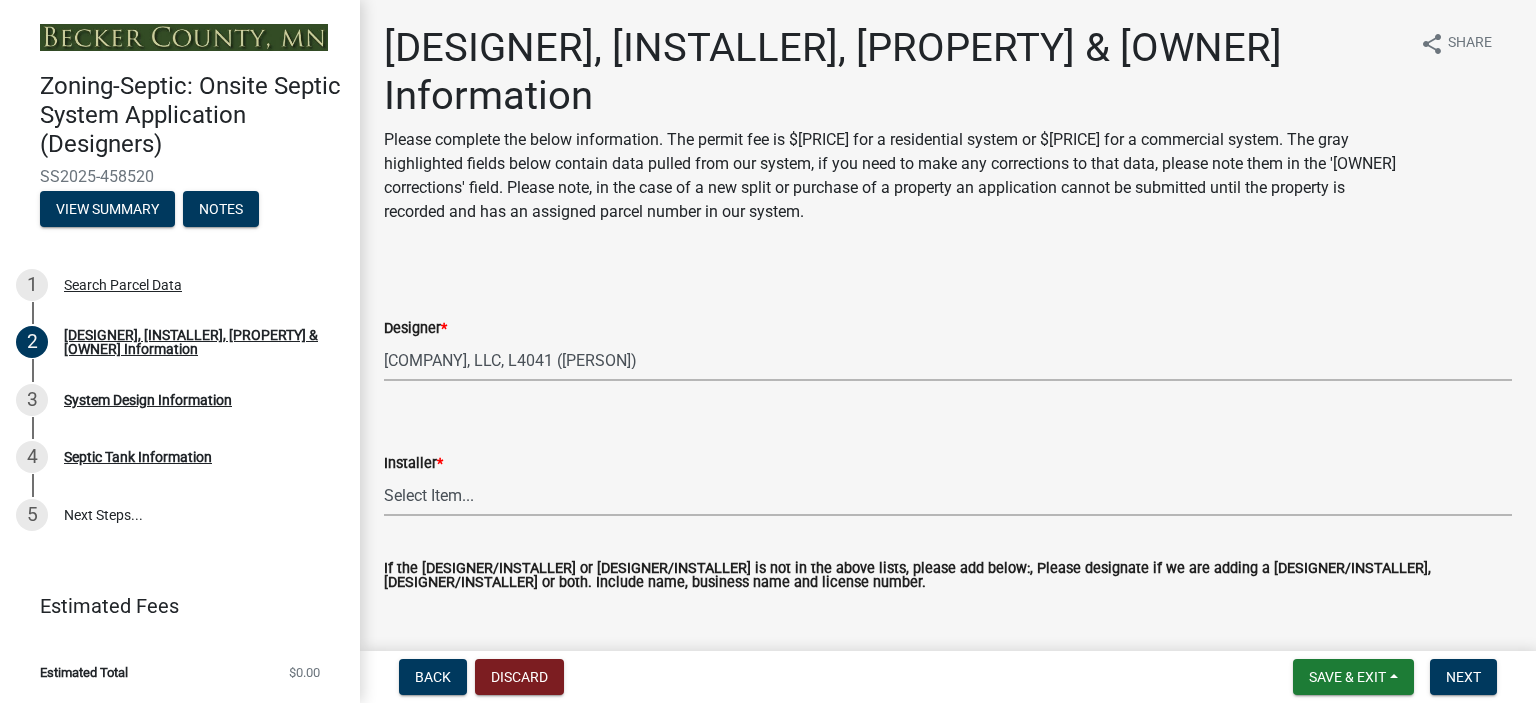 click on "Select Item...   OTHER – Not listed (please add in next field and we will add to our list)   [COMPANY] LLC, L2029 ([NAME])   [COMPANY], Inc, L288 ([NAME])   [COMPANY] LLC, L3980 ([NAME])   [COMPANY] [NAME], L909 ([NAME])   [COMPANY] Inc, L166 ([NAME], [NAME])   [COMPANY]'s Septic Service, L1939 ([NAME])   [COMPANY] Excavating, L559 ([NAME])   [COMPANY] Plumbing, Heating and Excavating Inc, L1332 ([NAME])   [COMPANY] River Excavating LLC, L3872 ([NAME])   [COMPANY] Construction Services LLC, L4008 ([NAME] - Installer Apprentice)   [COMPANY]'s Excavating and Septic Pumping, L603 ([NAME], [NAME])   [COMPANY] Excavating Inc., L4236 ([NAME])   [COMPANY] Sewer Systems, L4259 ([NAME])   [COMPANY] Septic Services LLC, L4224 ([NAME])   [COMPANY] Septic Services LLC L4224 ([NAME])   [COMPANY] Inc, L1744 ([NAME])   [NAME], C3206" at bounding box center [948, 495] 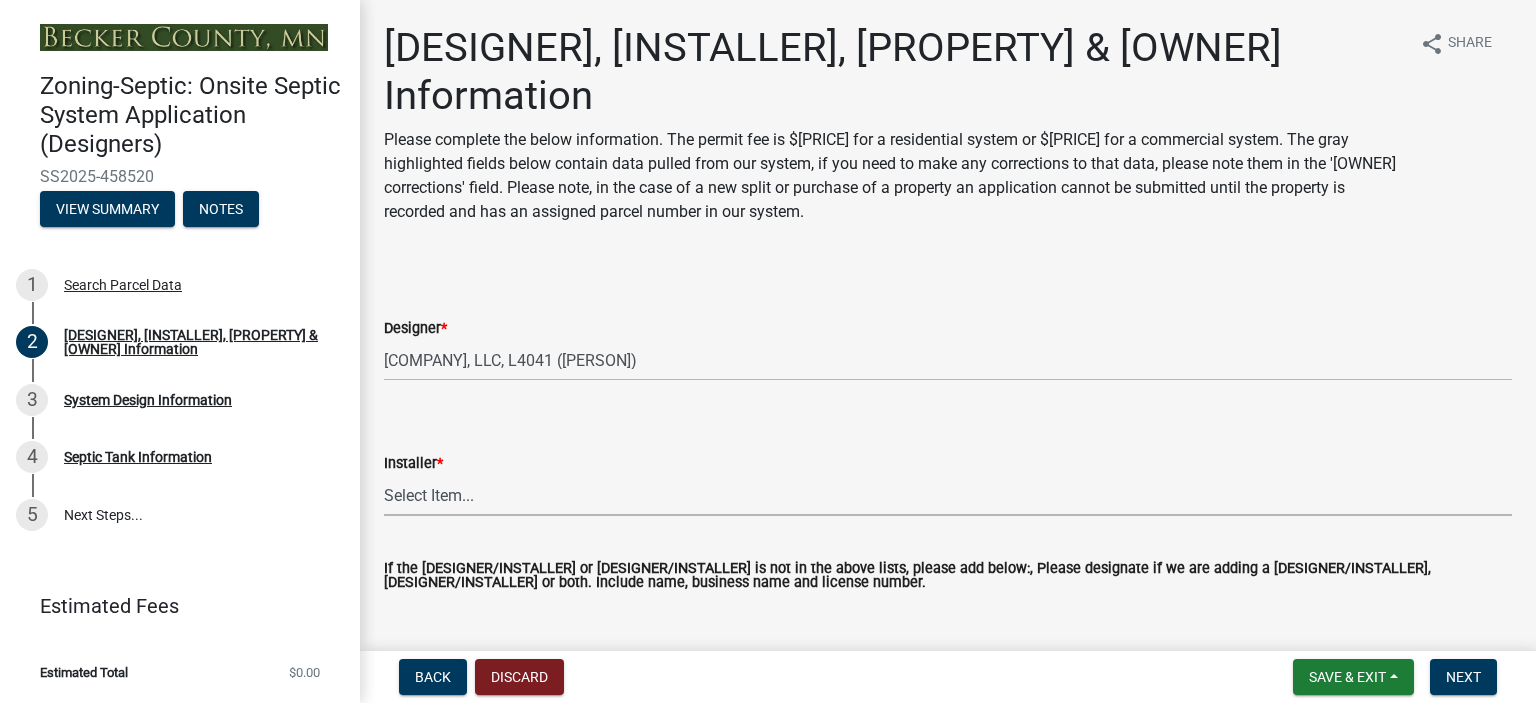 click on "Select Item...   OTHER – Not listed (please add in next field and we will add to our list)   [COMPANY] LLC, L2029 ([NAME])   [COMPANY], Inc, L288 ([NAME])   [COMPANY] LLC, L3980 ([NAME])   [COMPANY] [NAME], L909 ([NAME])   [COMPANY] Inc, L166 ([NAME], [NAME])   [COMPANY]'s Septic Service, L1939 ([NAME])   [COMPANY] Excavating, L559 ([NAME])   [COMPANY] Plumbing, Heating and Excavating Inc, L1332 ([NAME])   [COMPANY] River Excavating LLC, L3872 ([NAME])   [COMPANY] Construction Services LLC, L4008 ([NAME] - Installer Apprentice)   [COMPANY]'s Excavating and Septic Pumping, L603 ([NAME], [NAME])   [COMPANY] Excavating Inc., L4236 ([NAME])   [COMPANY] Sewer Systems, L4259 ([NAME])   [COMPANY] Septic Services LLC, L4224 ([NAME])   [COMPANY] Septic Services LLC L4224 ([NAME])   [COMPANY] Inc, L1744 ([NAME])   [NAME], C3206" at bounding box center [948, 495] 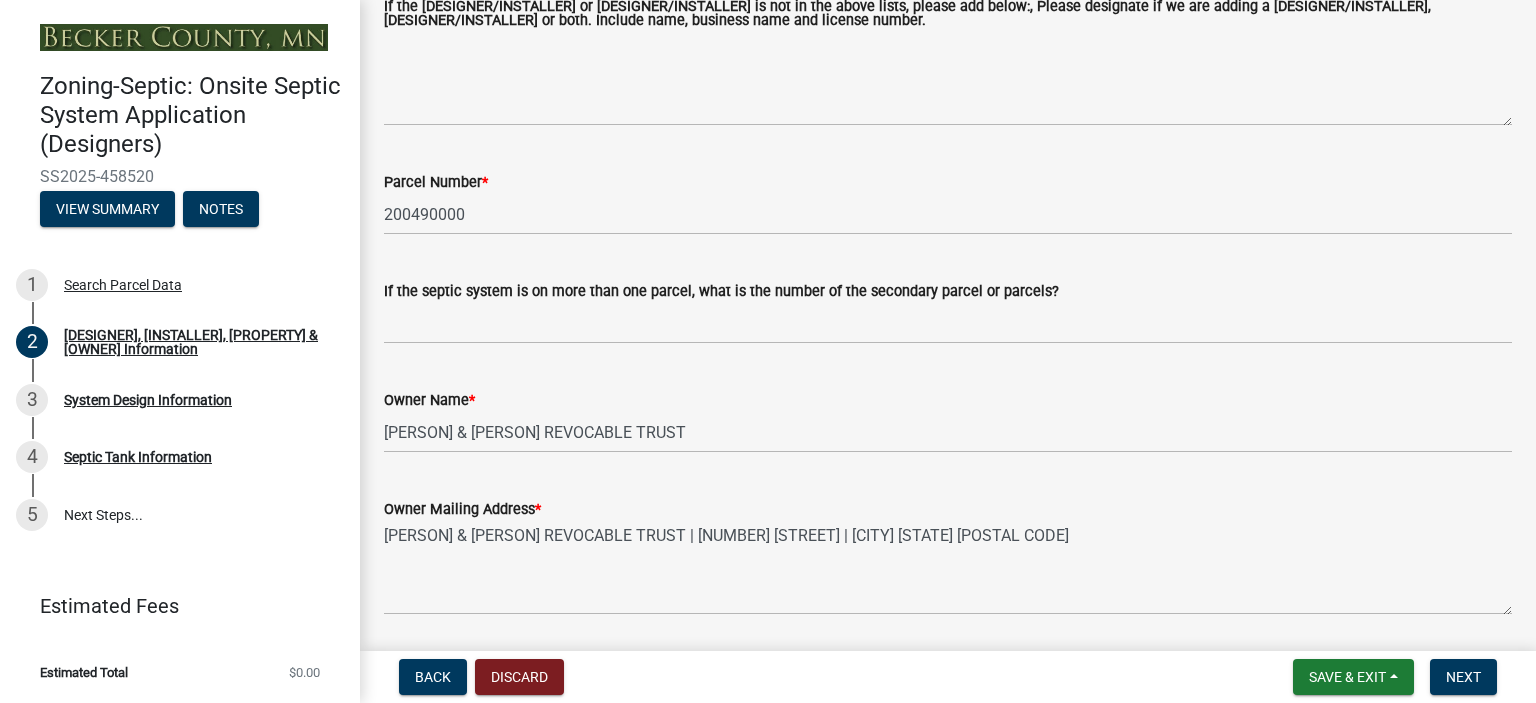 scroll, scrollTop: 1124, scrollLeft: 0, axis: vertical 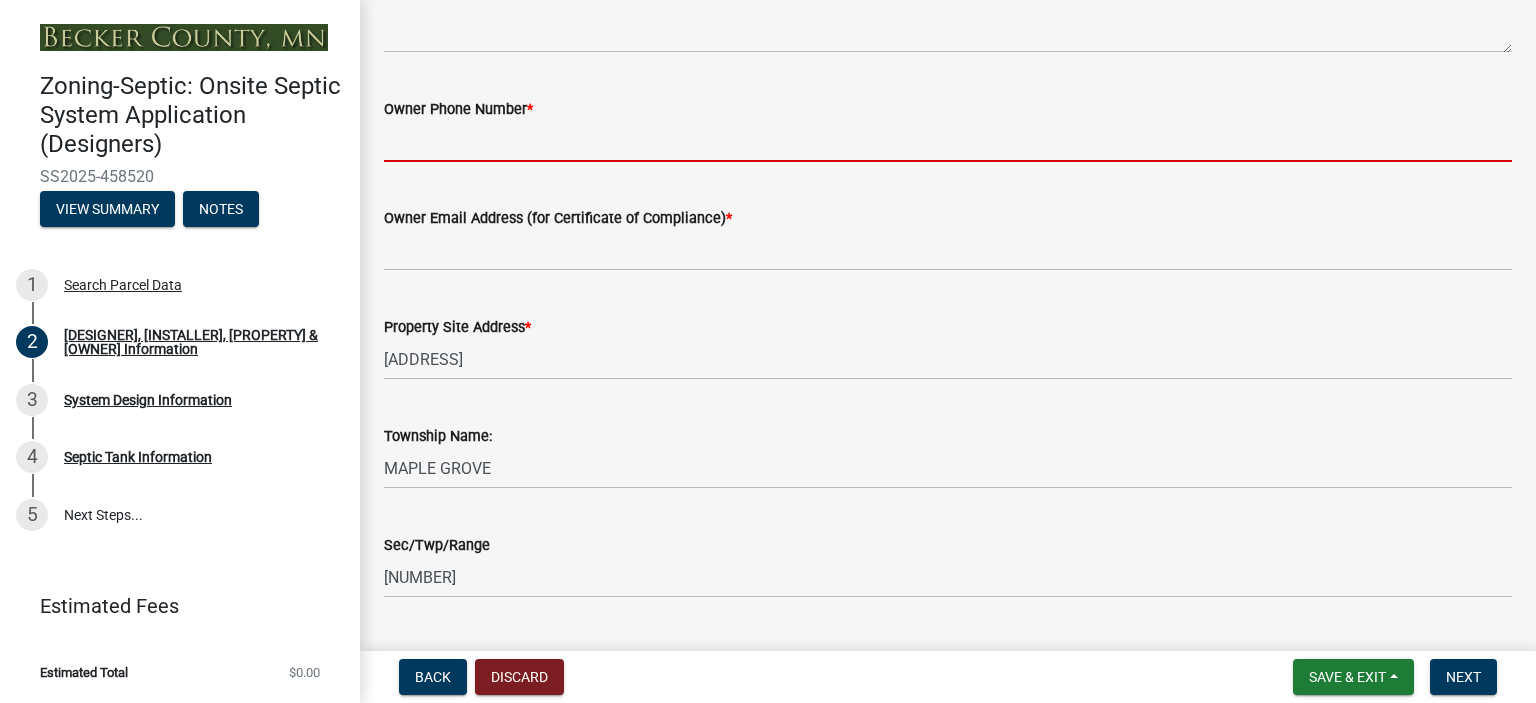 click on "Owner Phone Number  *" at bounding box center (948, 141) 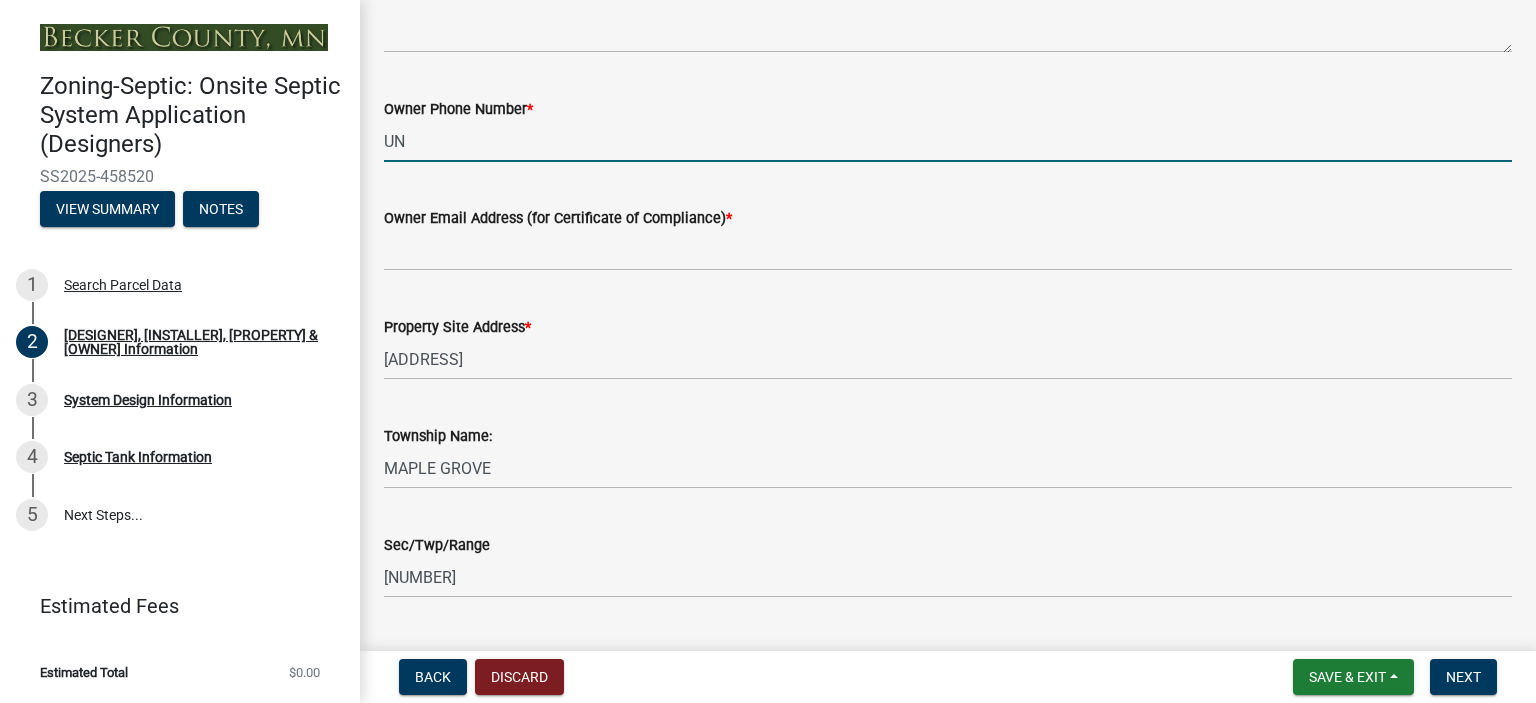 type on "UNKNOWN" 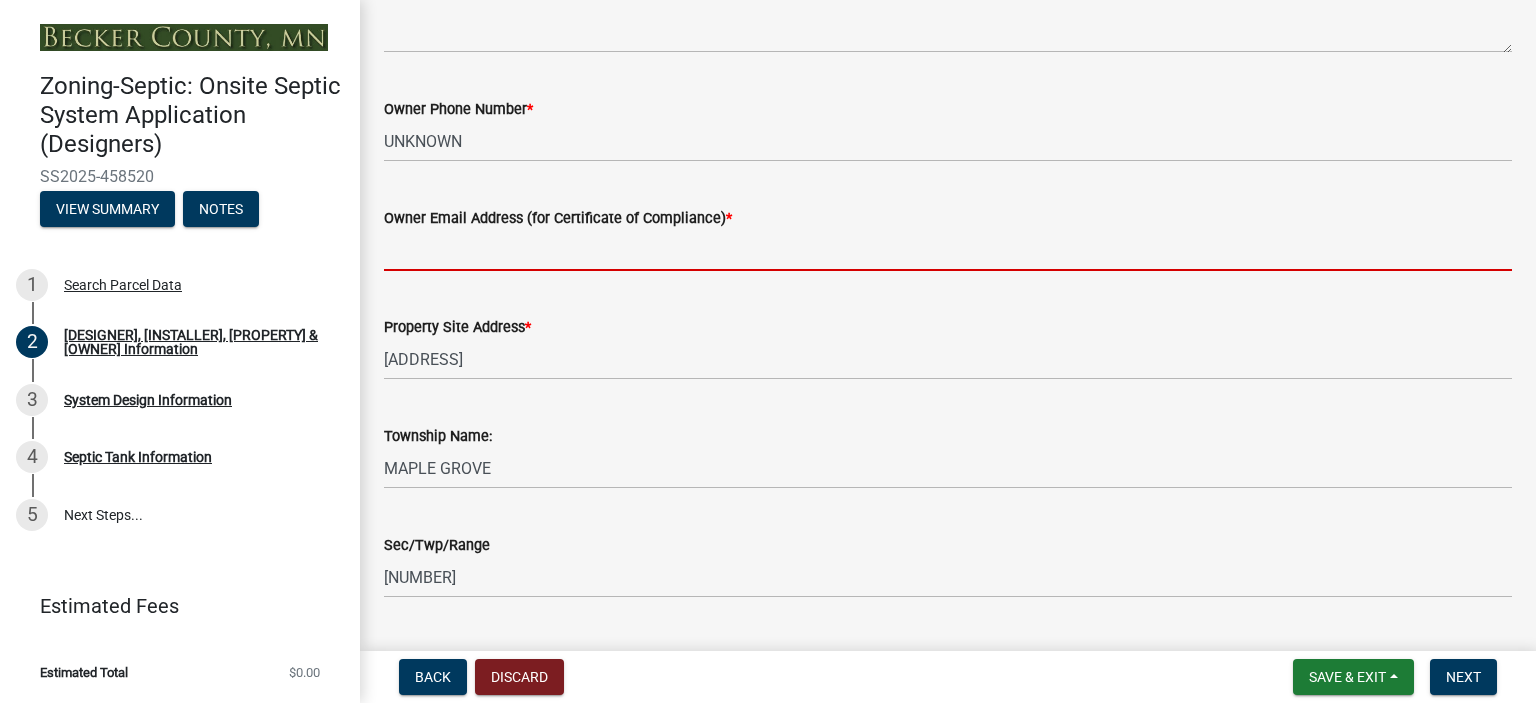 click on "[OWNER] Email Address (for Certificate of Compliance) *" at bounding box center (948, 250) 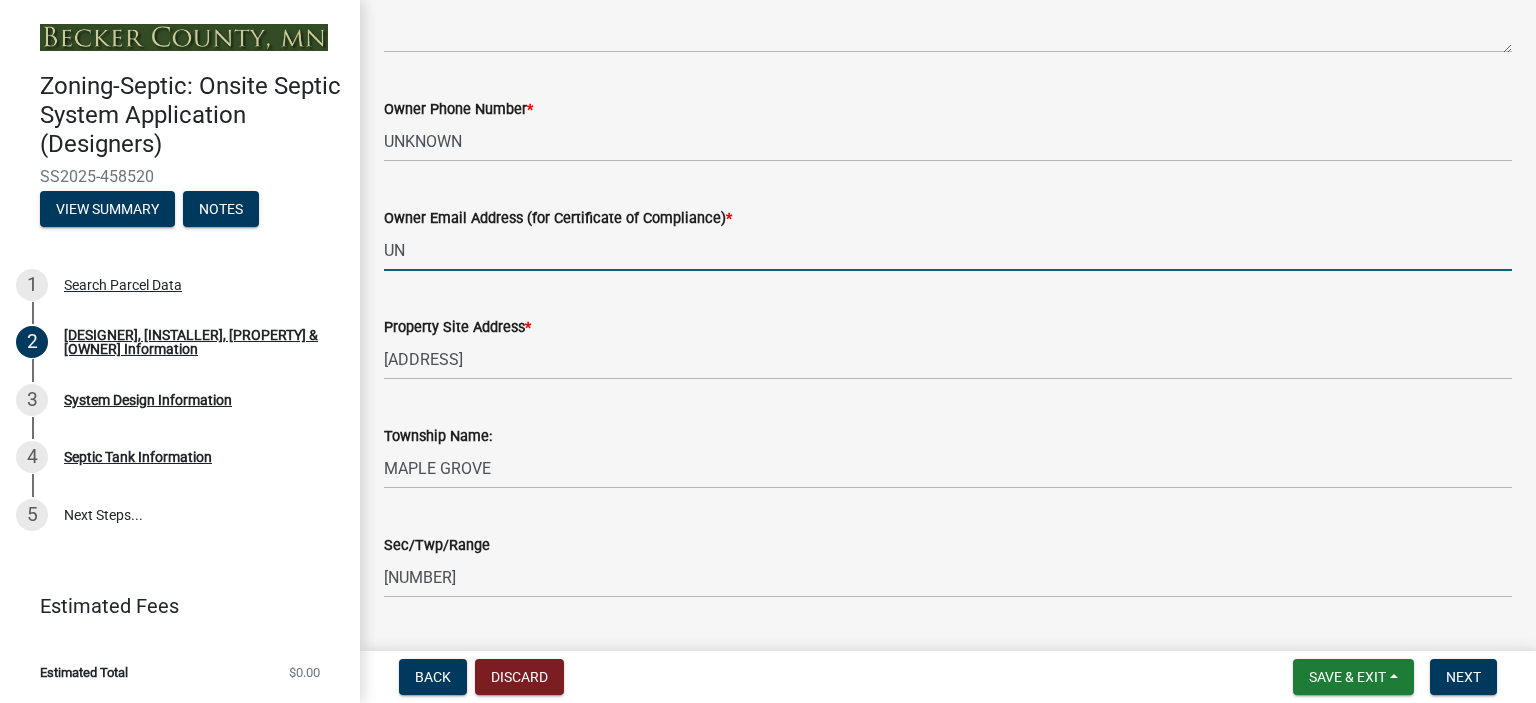type on "UNKNOWN" 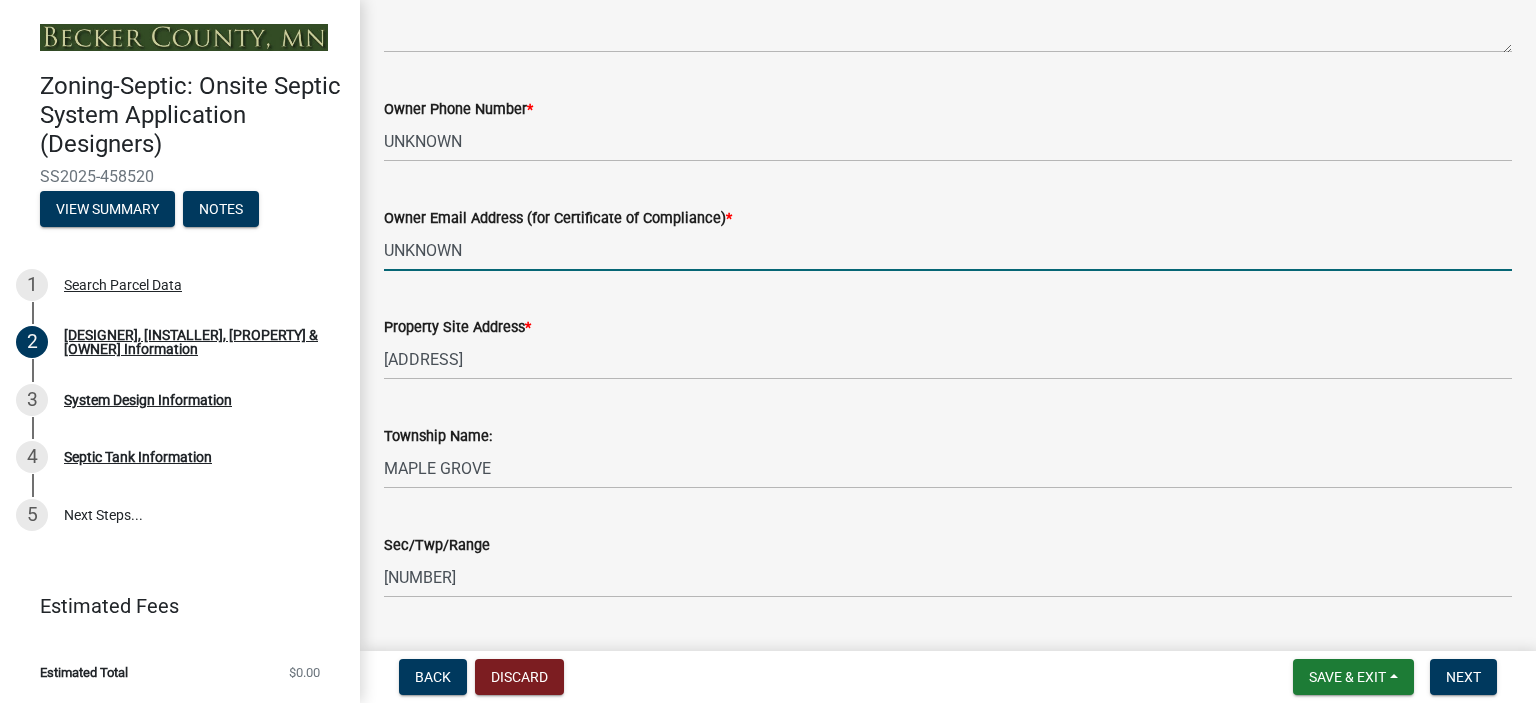 scroll, scrollTop: 1449, scrollLeft: 0, axis: vertical 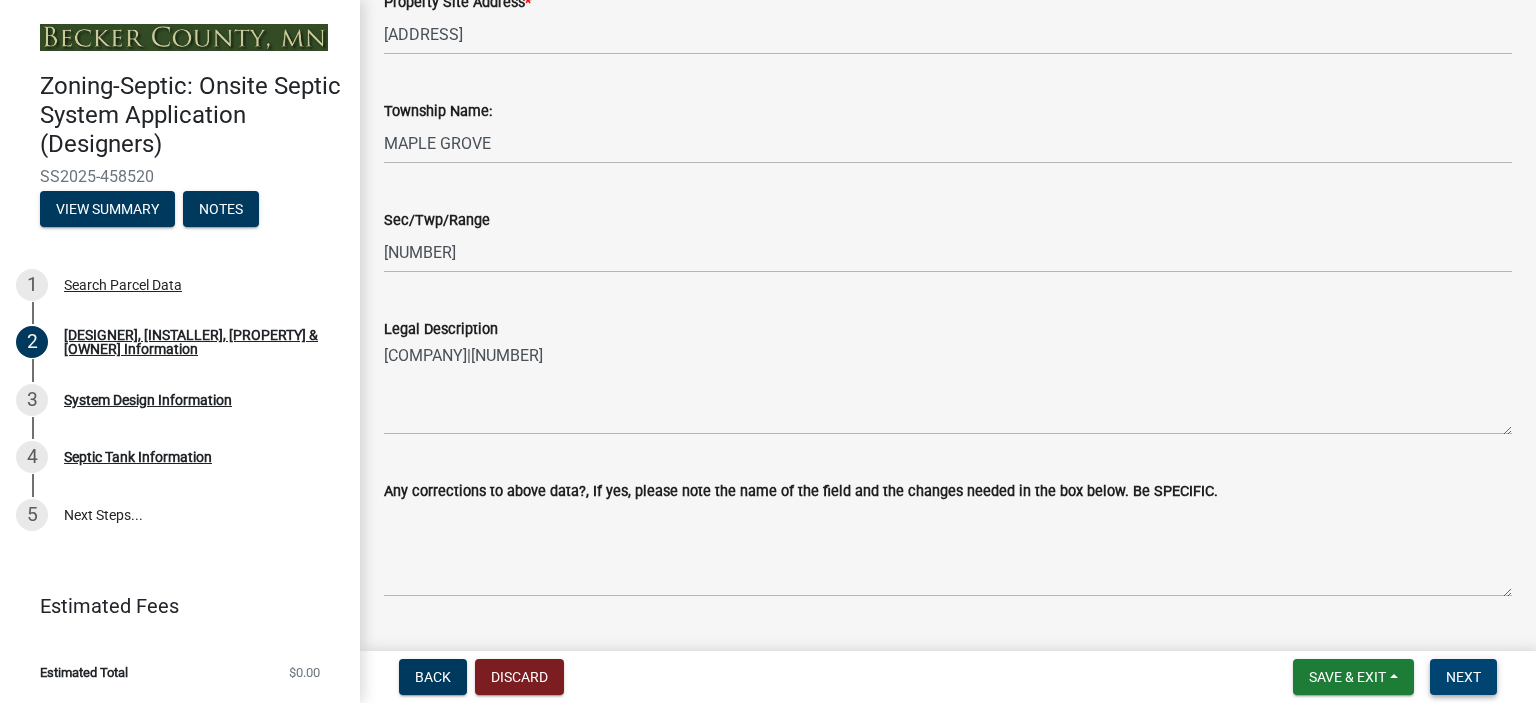 click on "Next" at bounding box center [1463, 677] 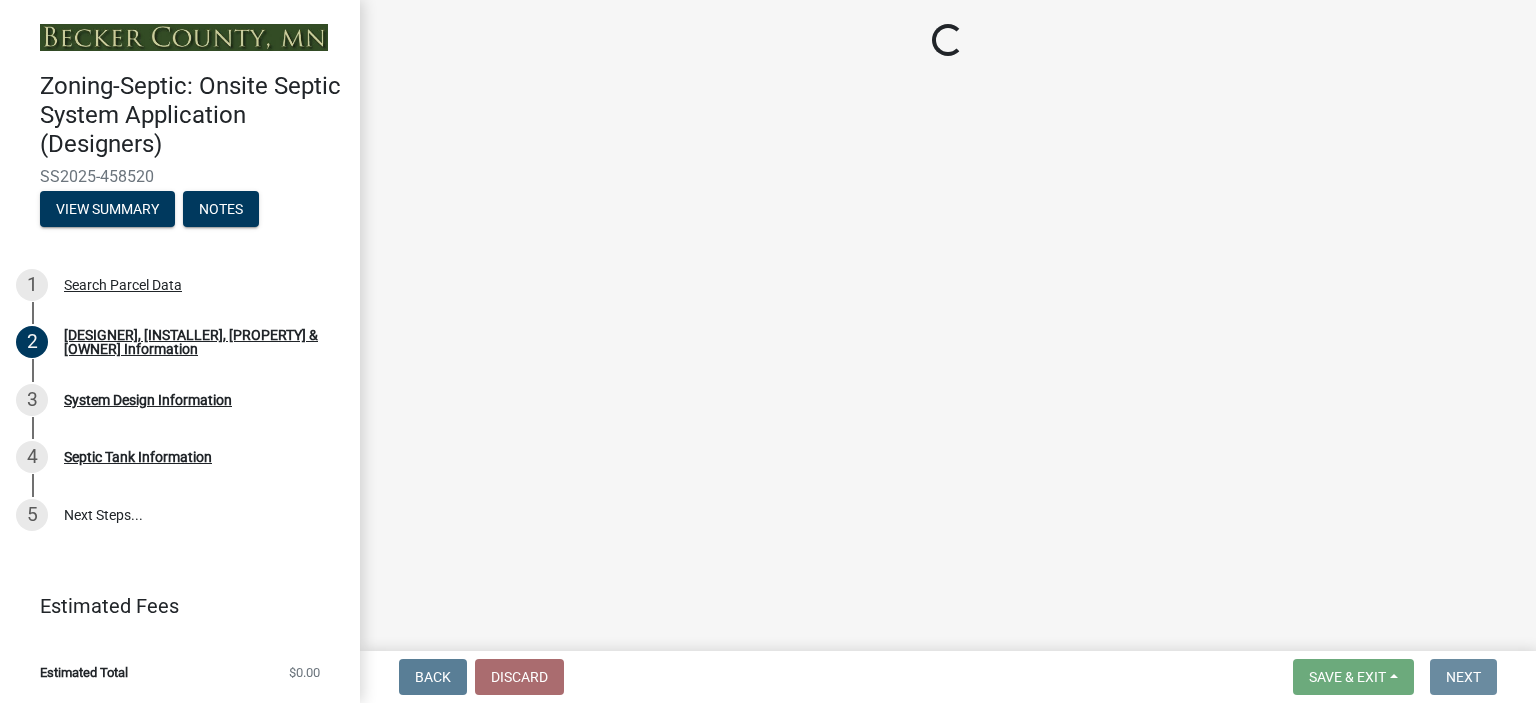 scroll, scrollTop: 0, scrollLeft: 0, axis: both 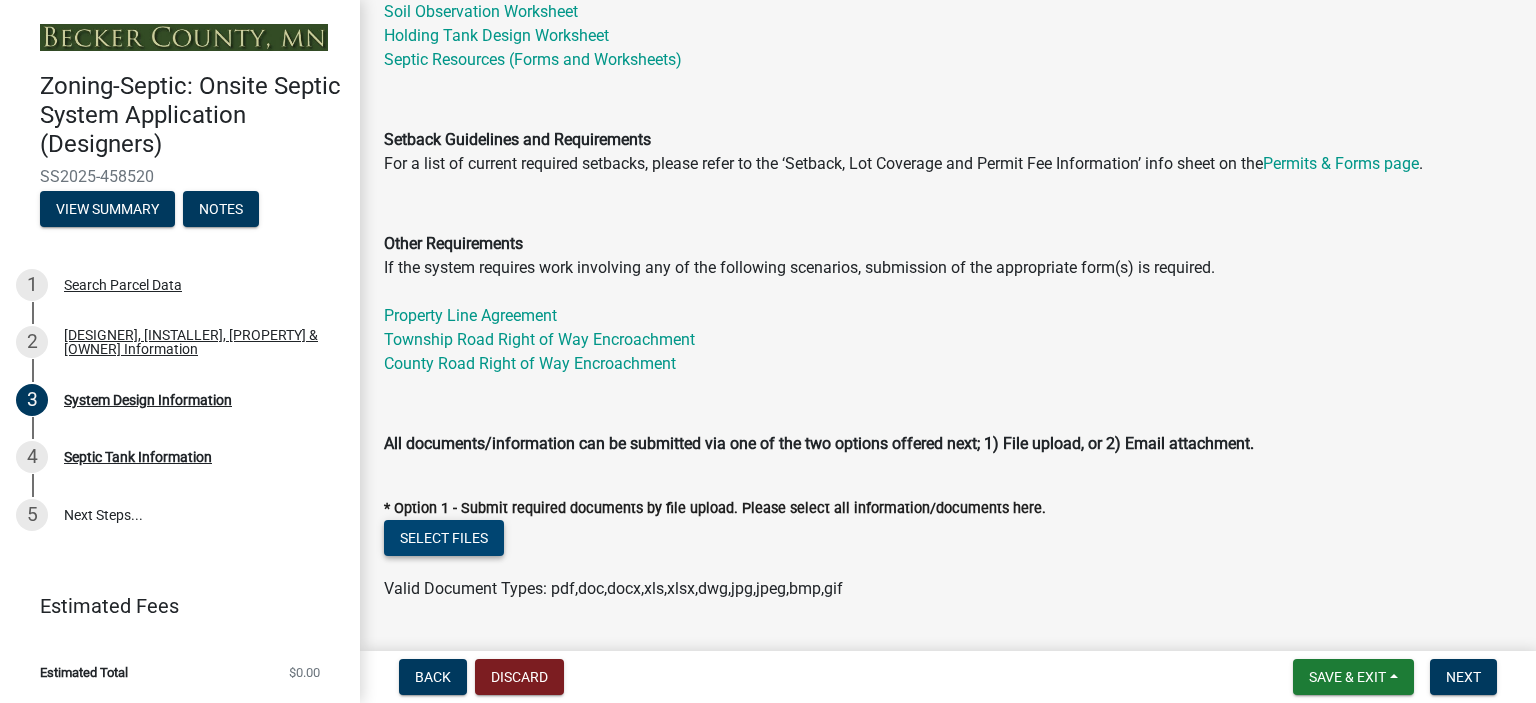 click on "Select files" 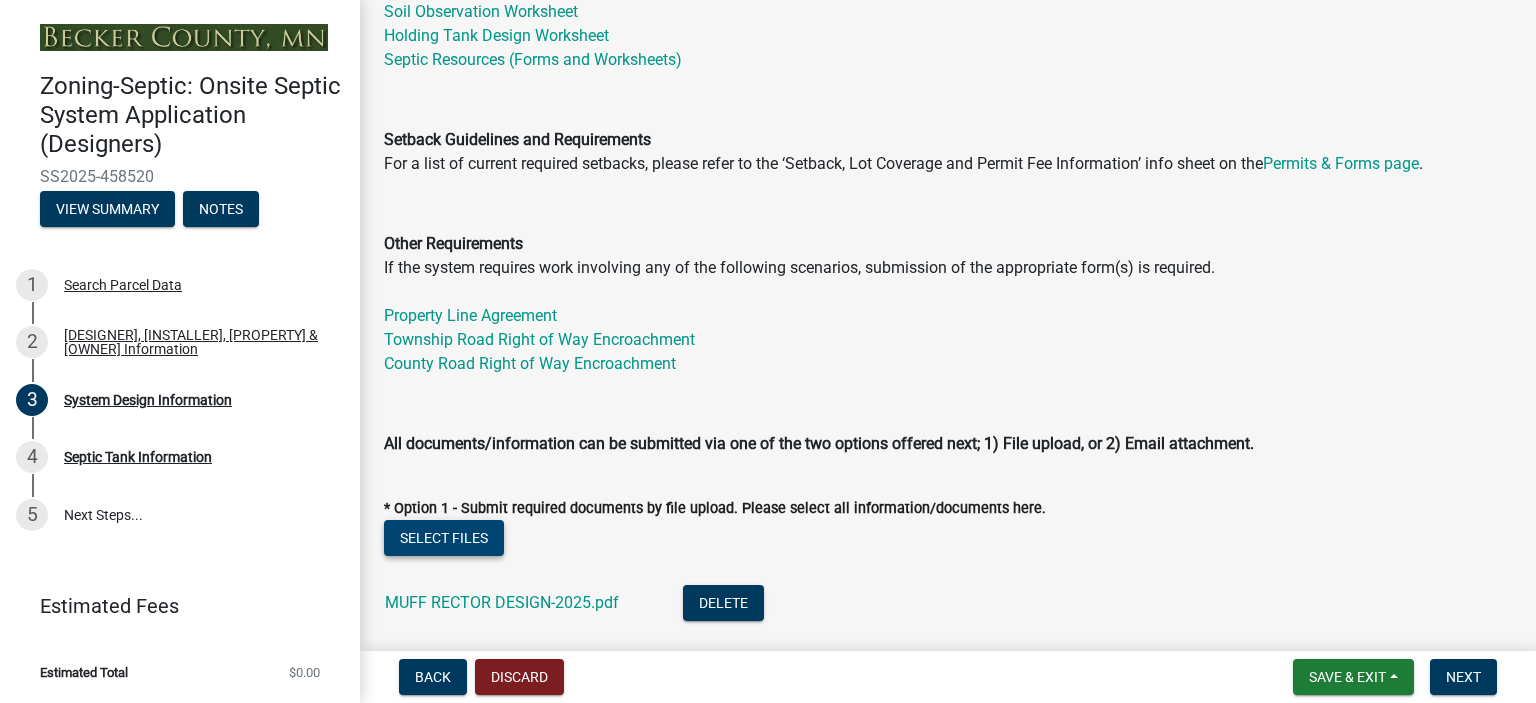 scroll, scrollTop: 1124, scrollLeft: 0, axis: vertical 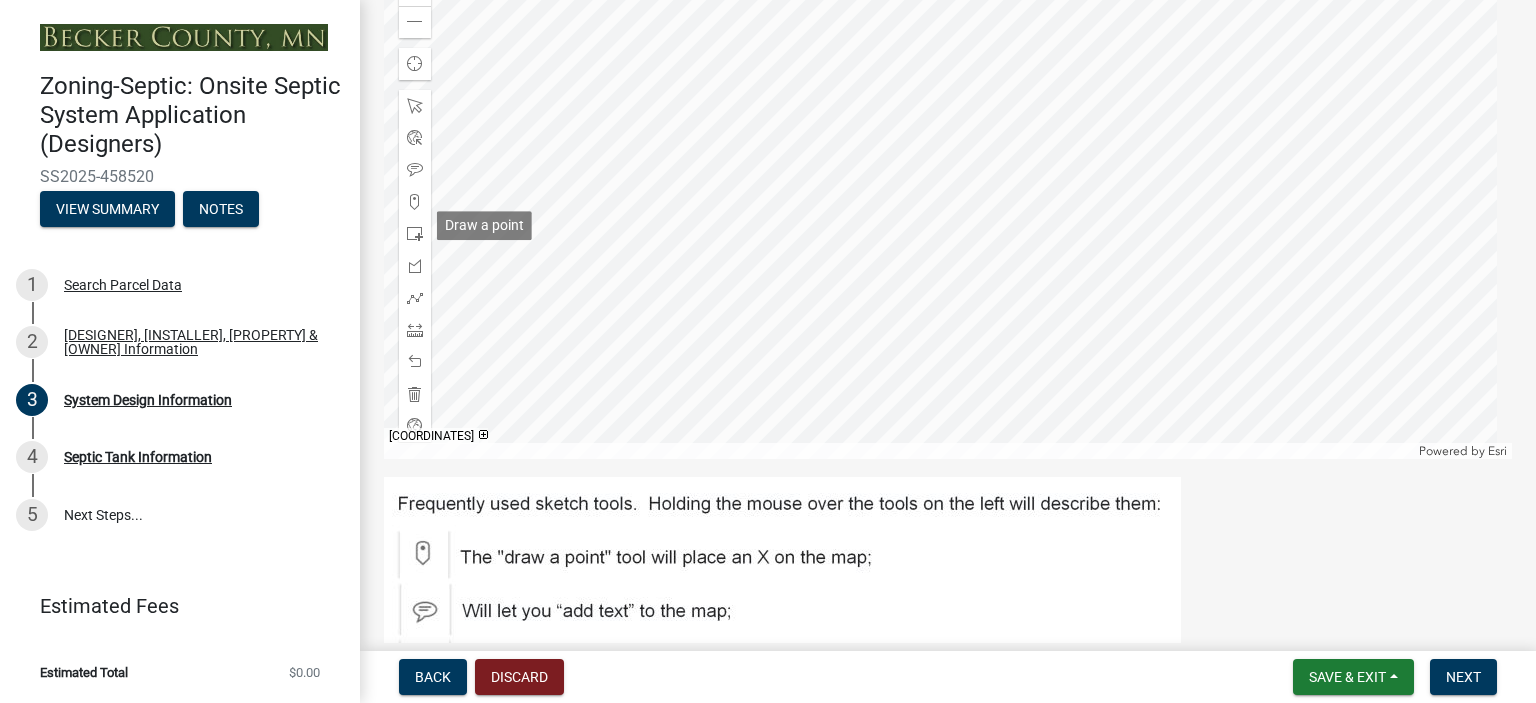 click 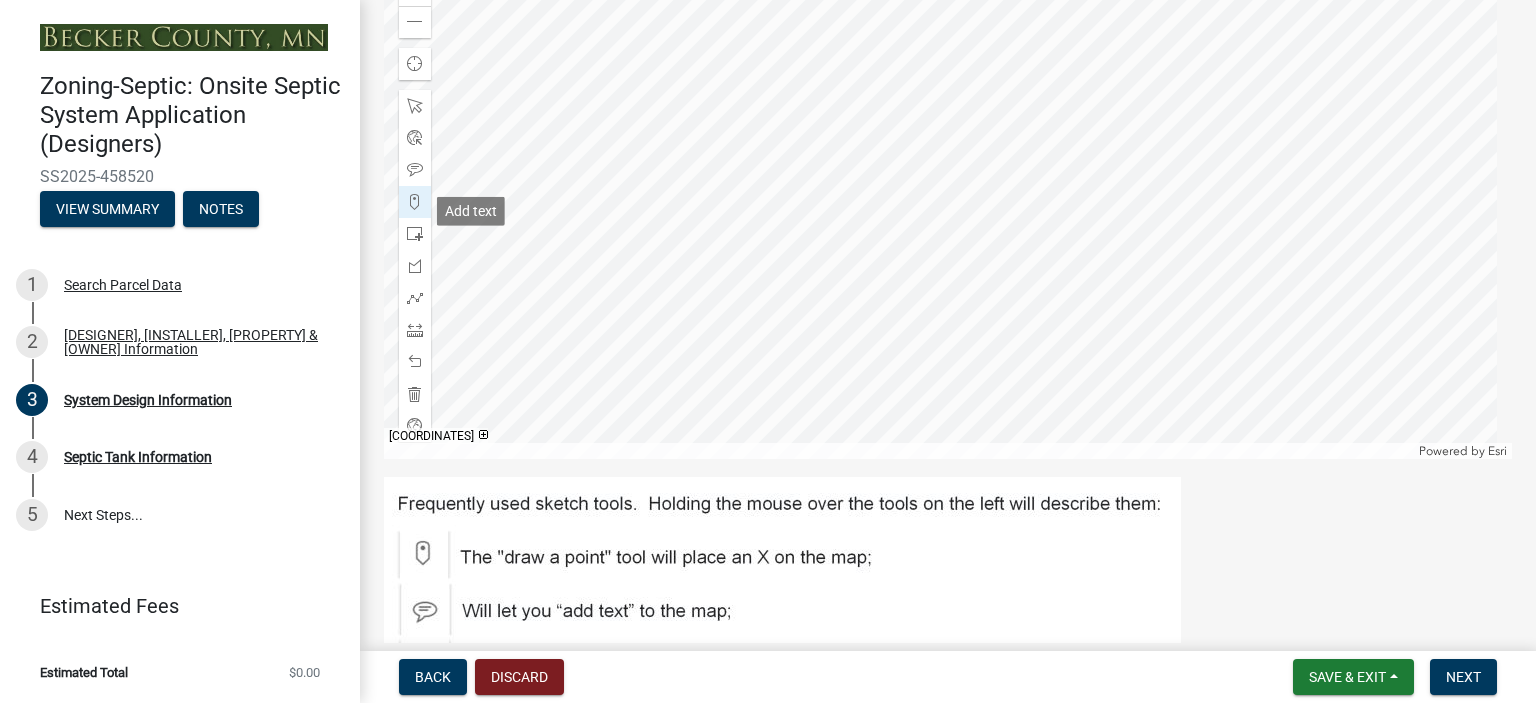 scroll, scrollTop: 1669, scrollLeft: 0, axis: vertical 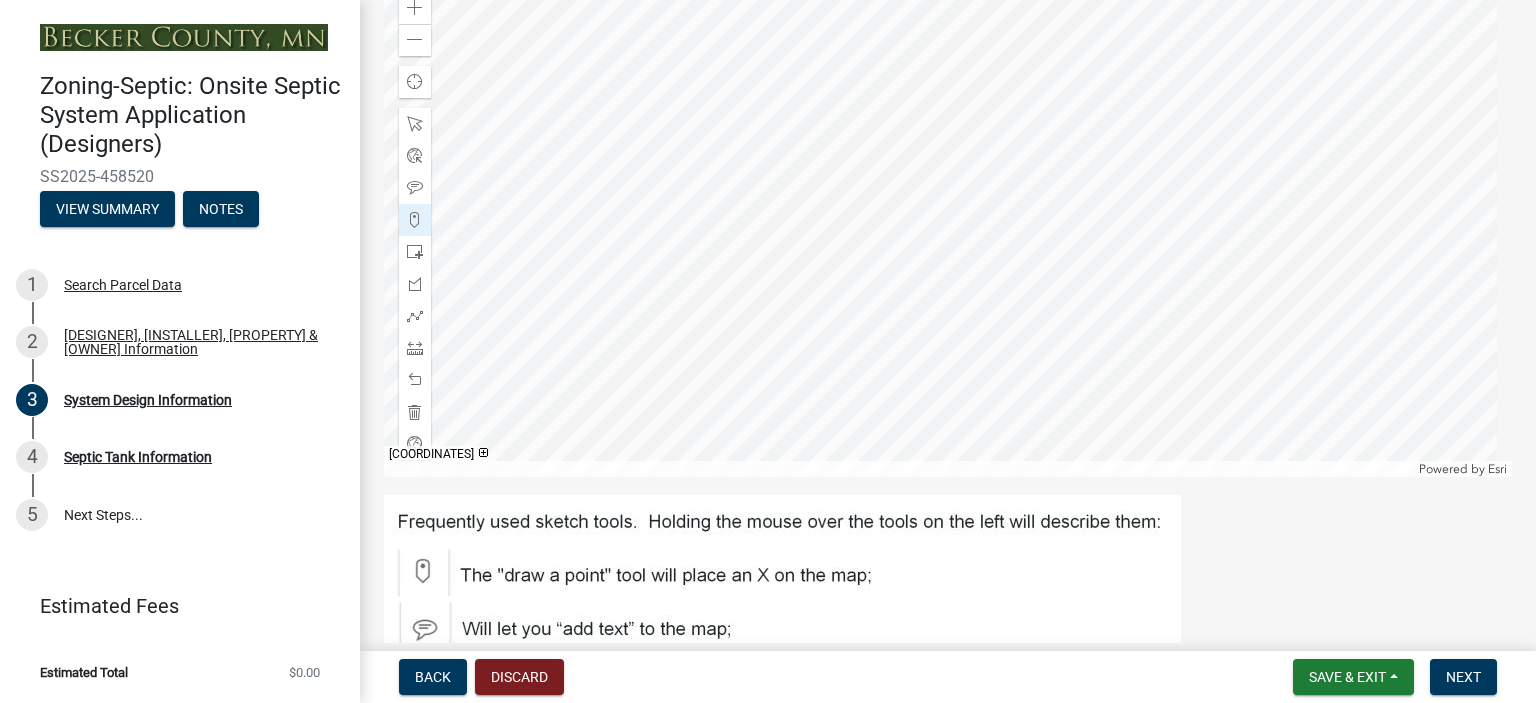 click 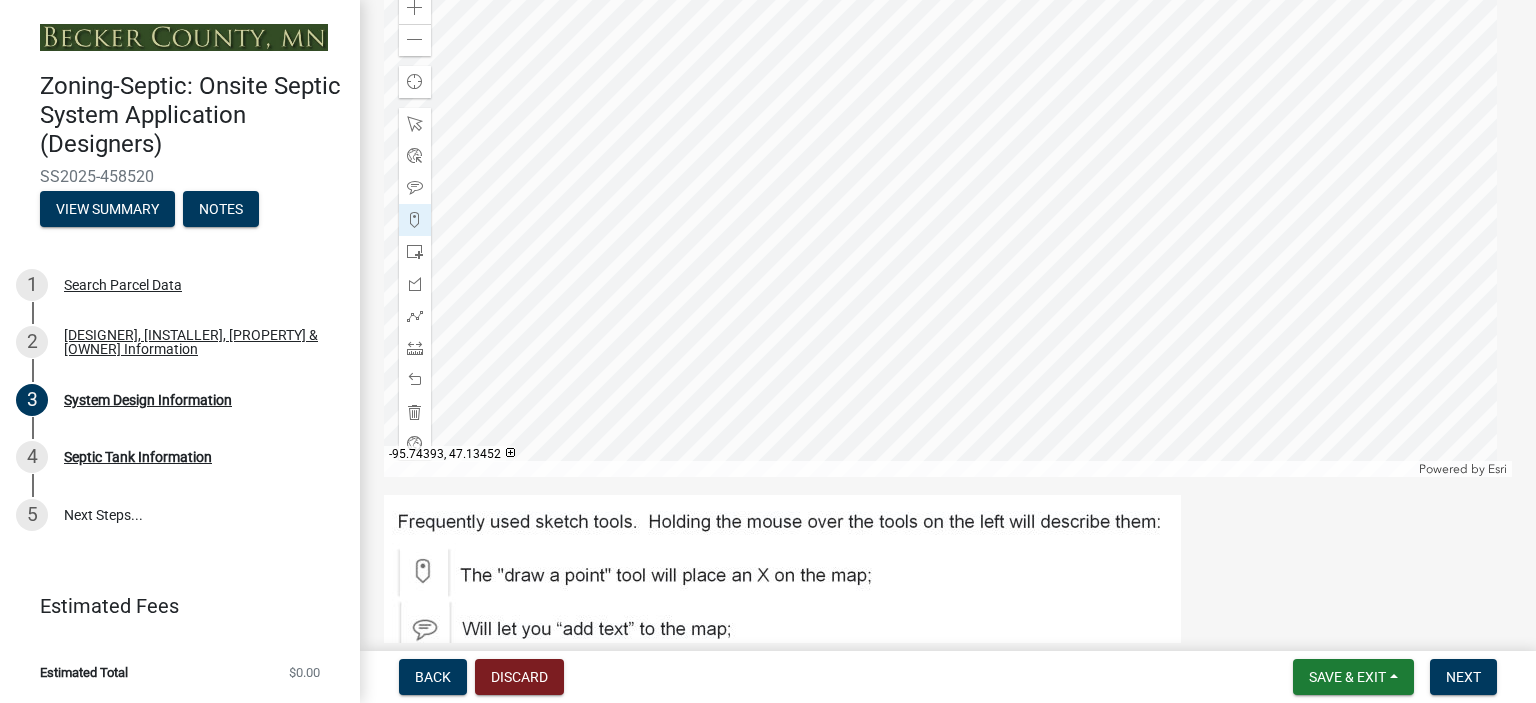 scroll, scrollTop: 2232, scrollLeft: 0, axis: vertical 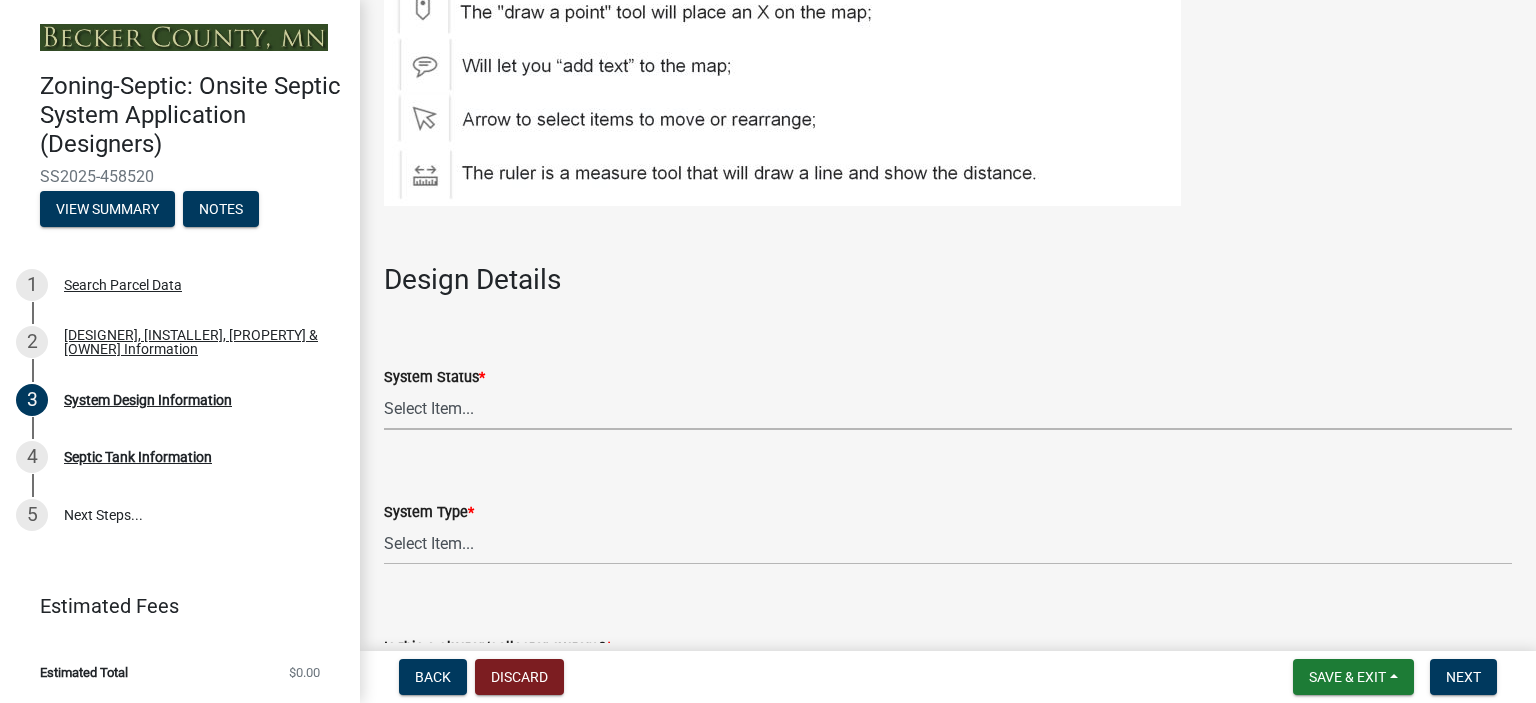 click on "Select Item...   No Existing System   Replacement System   Failing System (Cesspool, Seepage Pit, other)   Undersized System (proposed enlargement)   Repairs Needed to Existing   Additional system for property" at bounding box center [948, 409] 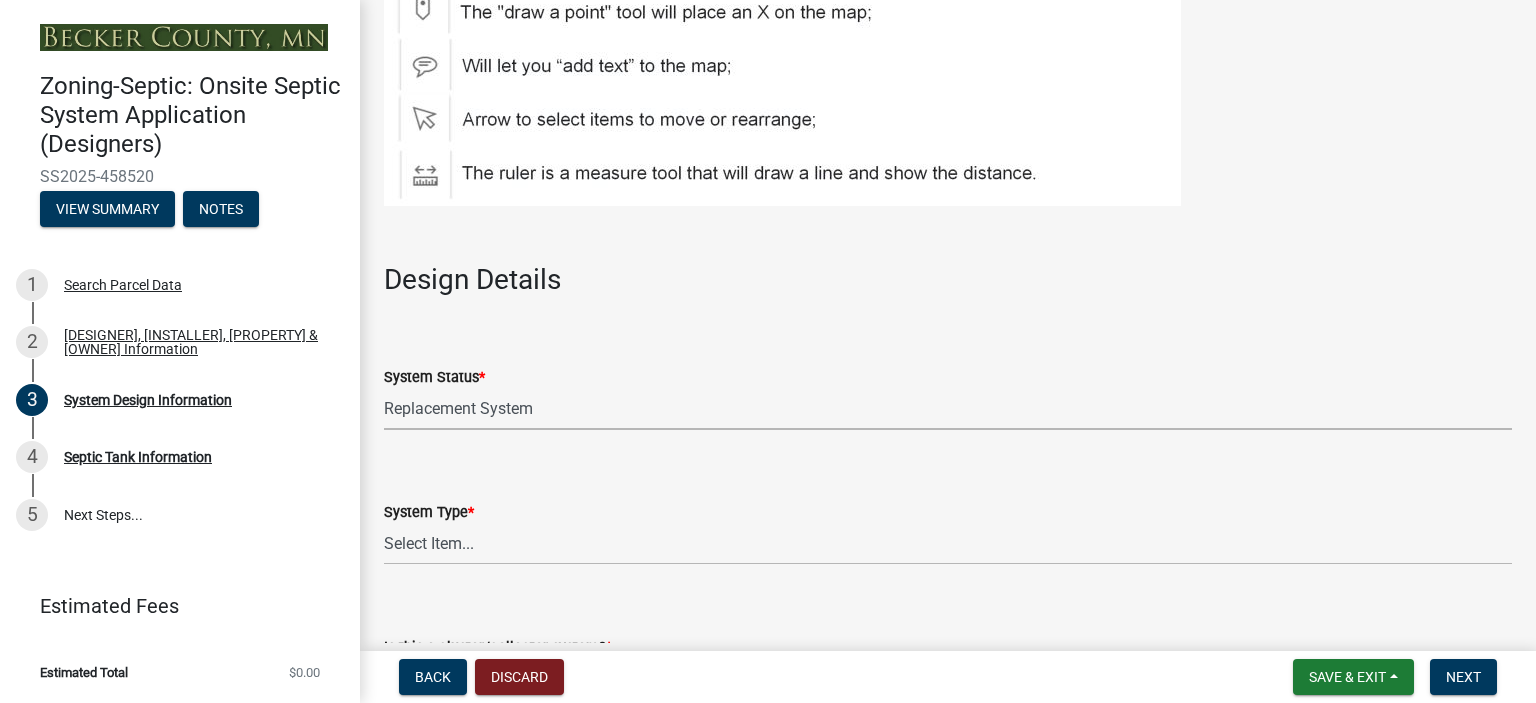 click on "Select Item...   No Existing System   Replacement System   Failing System (Cesspool, Seepage Pit, other)   Undersized System (proposed enlargement)   Repairs Needed to Existing   Additional system for property" at bounding box center (948, 409) 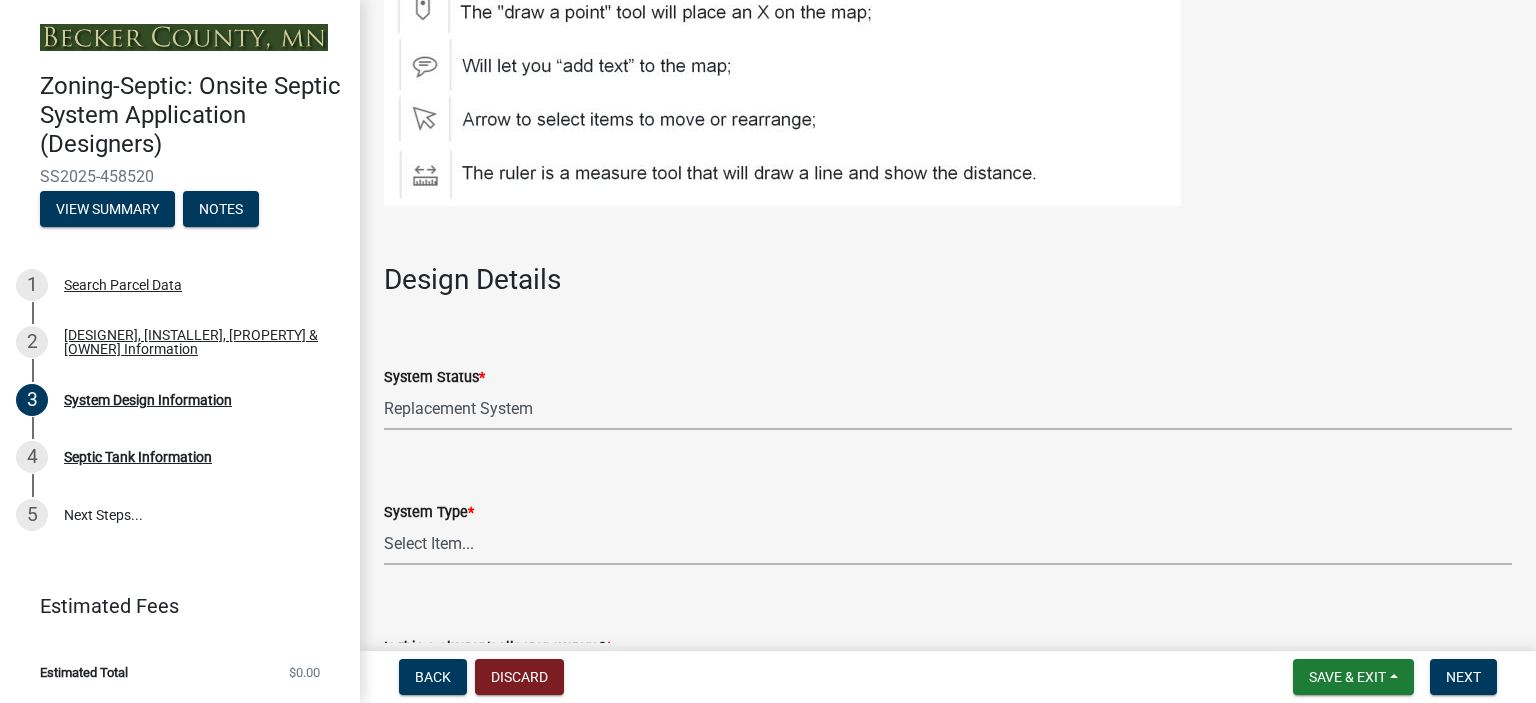 click on "Select Item...   Type I   Type II   Type III   Type IV   Type V" at bounding box center (948, 544) 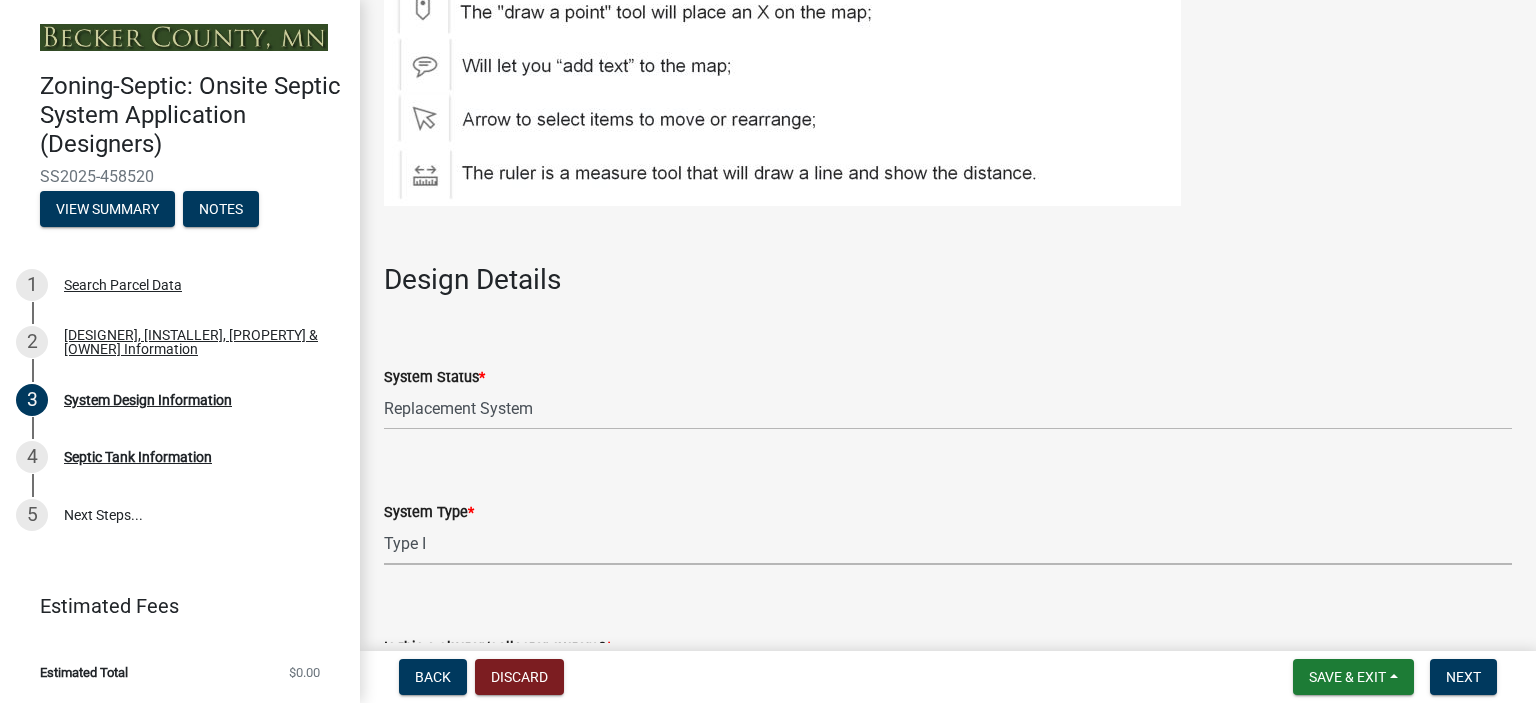 click on "Select Item...   Type I   Type II   Type III   Type IV   Type V" at bounding box center [948, 544] 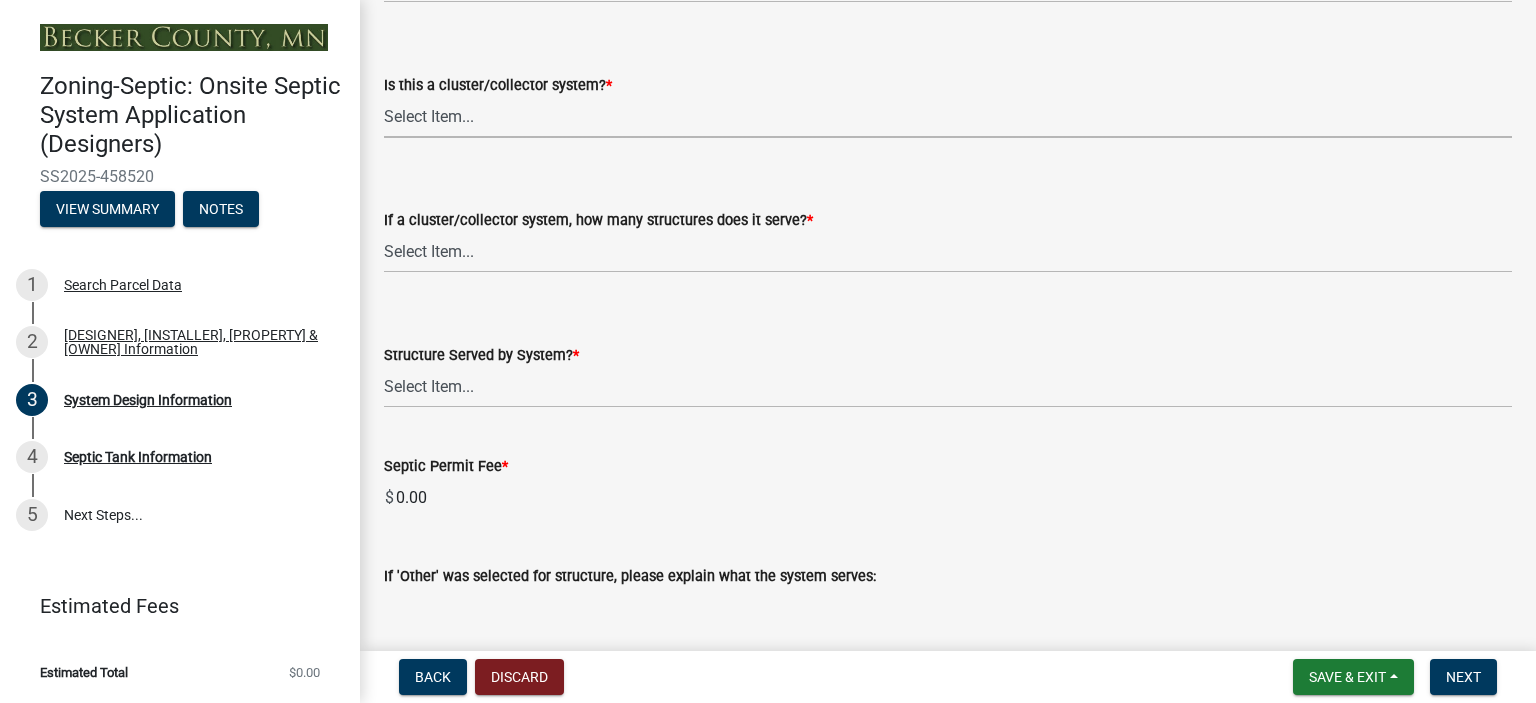 click on "Select Item...   Yes   No" at bounding box center [948, 117] 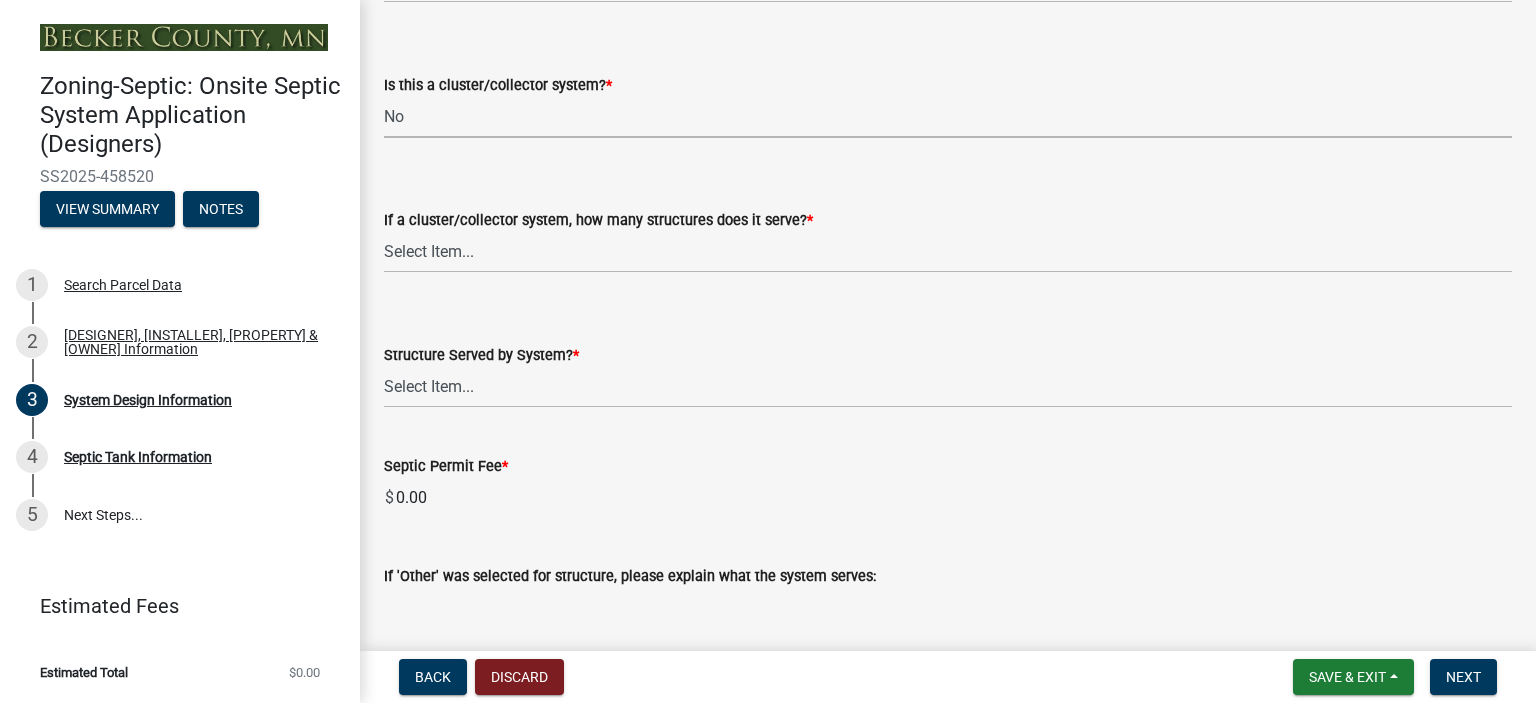 click on "Select Item...   Yes   No" at bounding box center [948, 117] 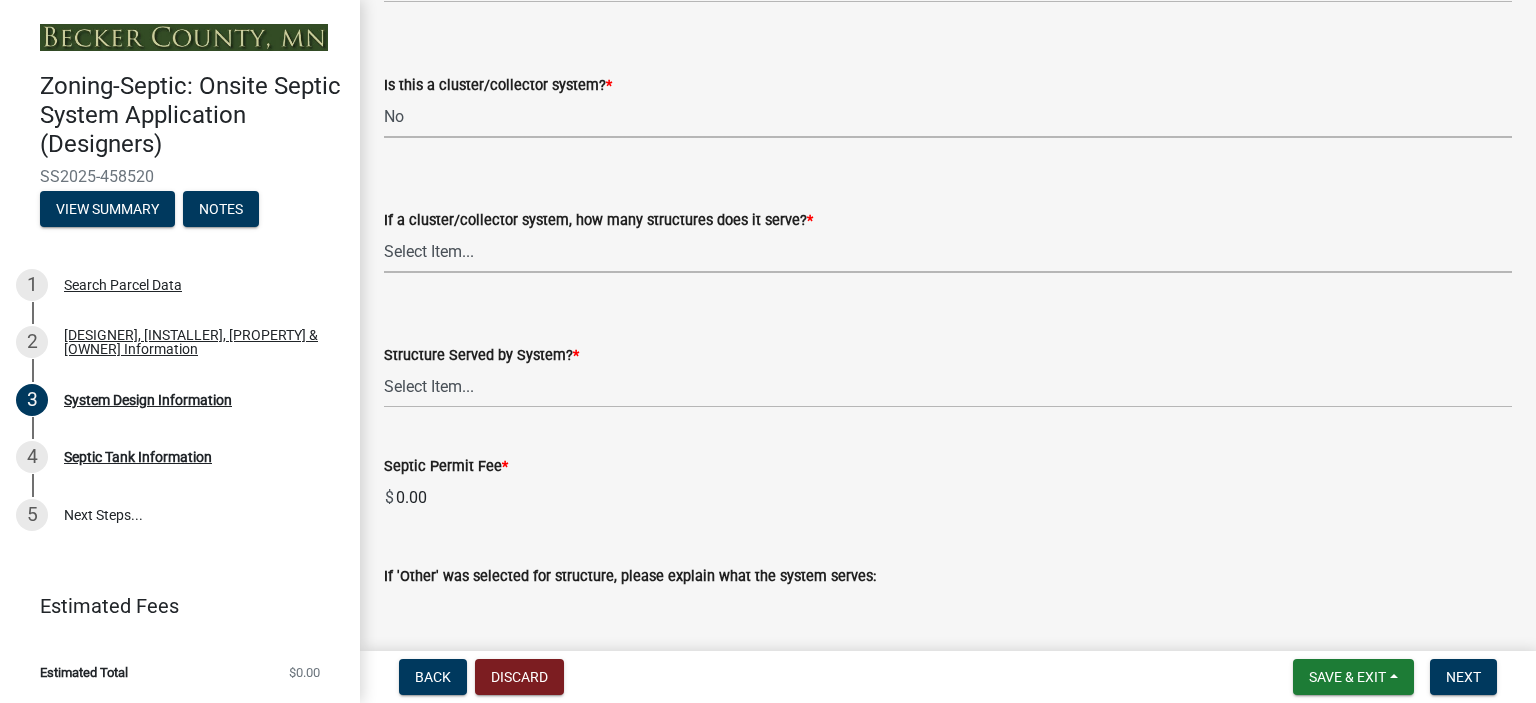 click on "Select Item...   Not a cluster/collector system   1   2   3   4   5   6   7   8   9   10" at bounding box center [948, 252] 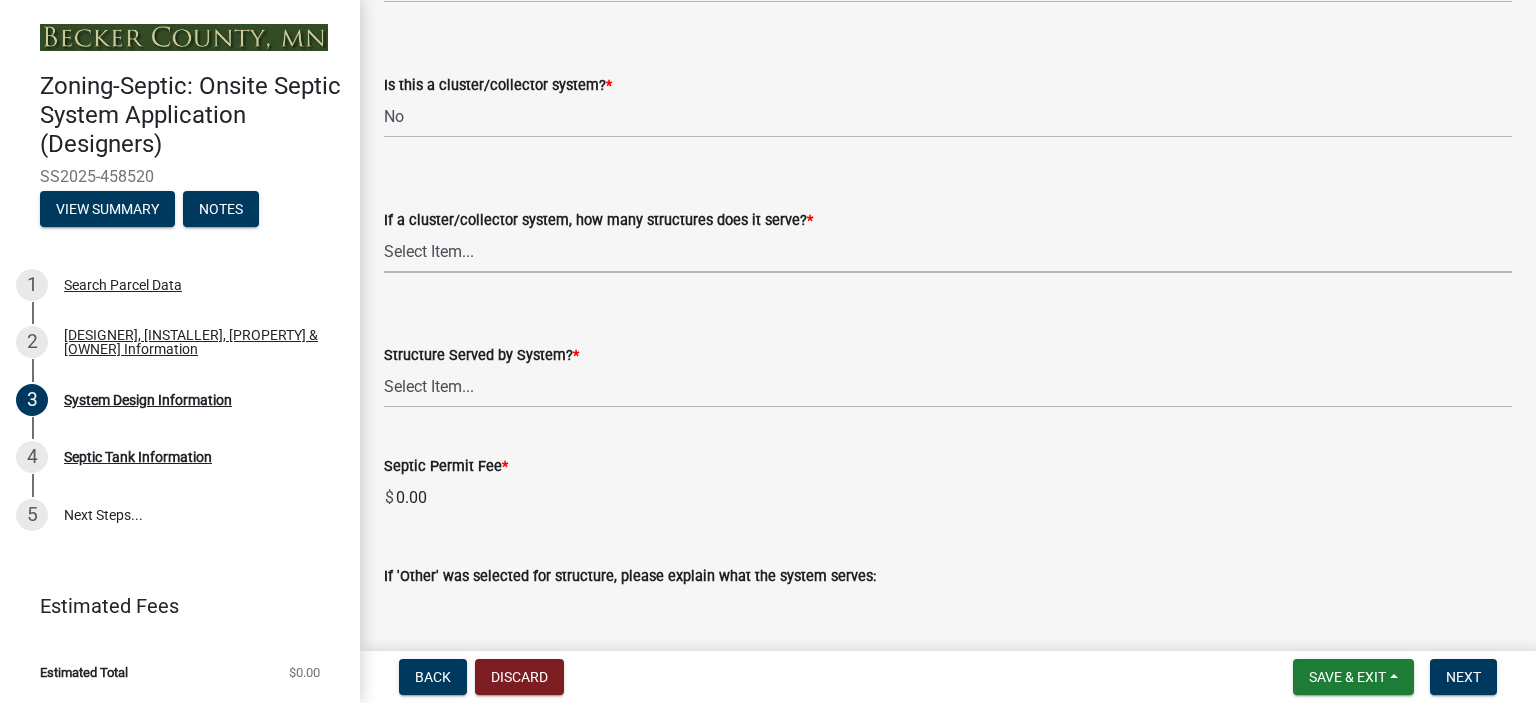 click on "Select Item...   Not a cluster/collector system   1   2   3   4   5   6   7   8   9   10" at bounding box center (948, 252) 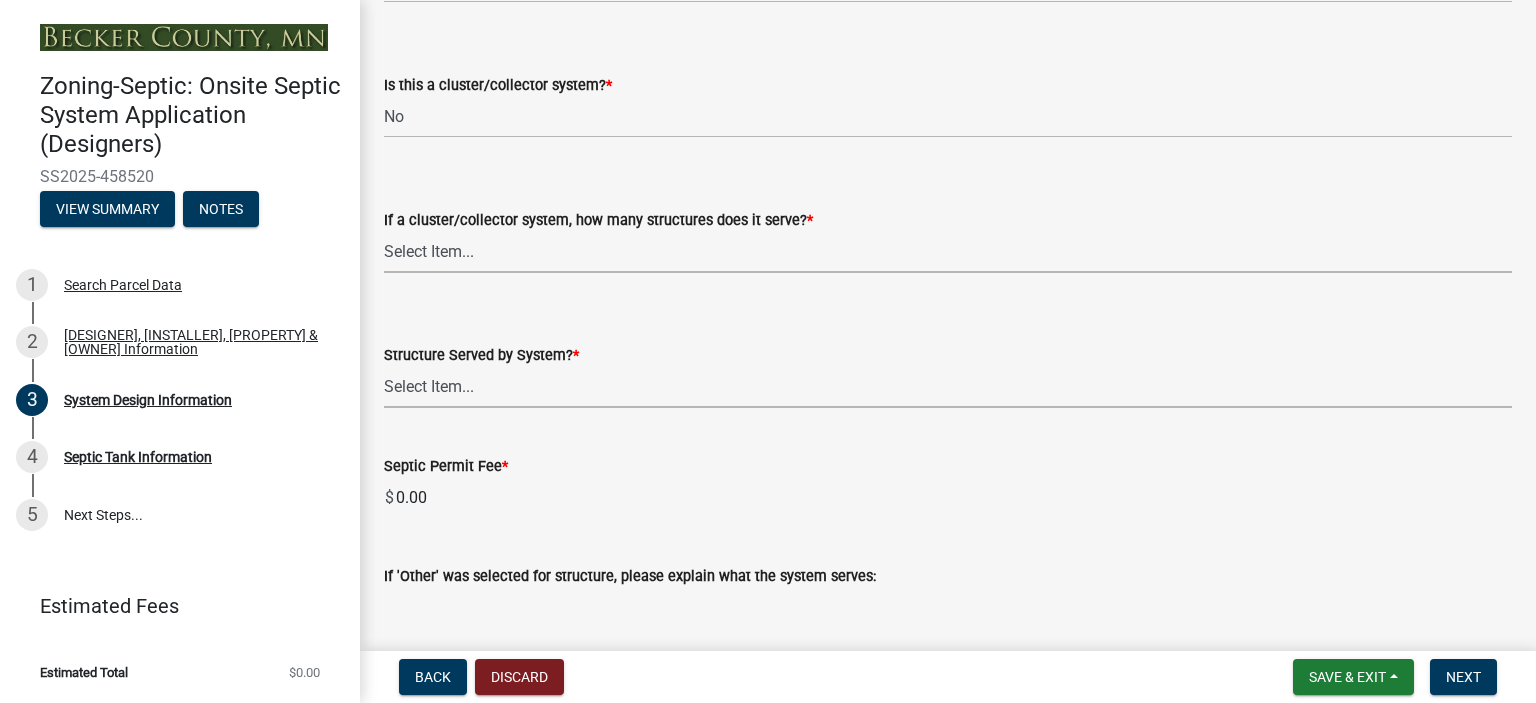 click on "Select Item...   Commercial Resort   Commercial - Non Resort   Other   Full-Time Dwelling   Seasonal Dwelling   Utility Structure   Cluster/Collector System   Other Establishment (commercial)" at bounding box center [948, 387] 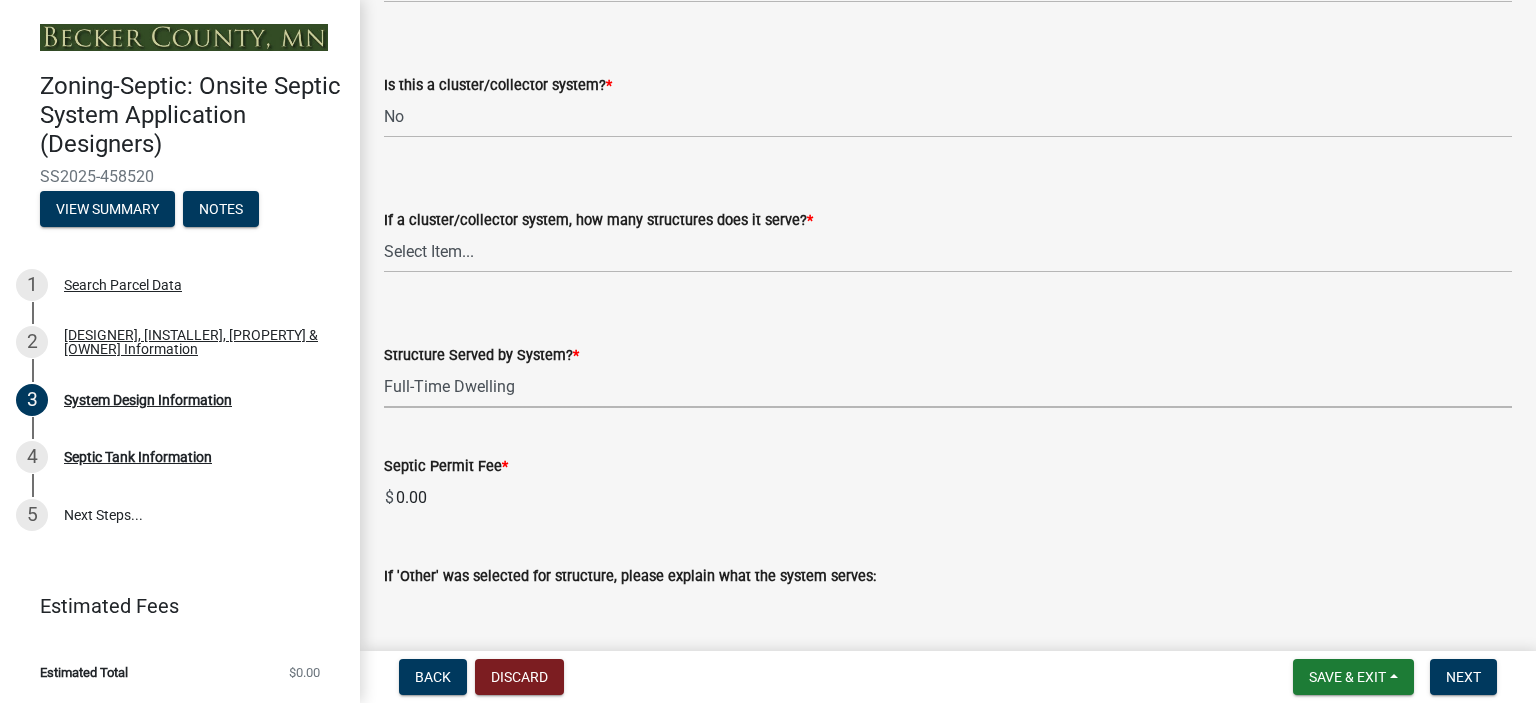 click on "Select Item...   Commercial Resort   Commercial - Non Resort   Other   Full-Time Dwelling   Seasonal Dwelling   Utility Structure   Cluster/Collector System   Other Establishment (commercial)" at bounding box center [948, 387] 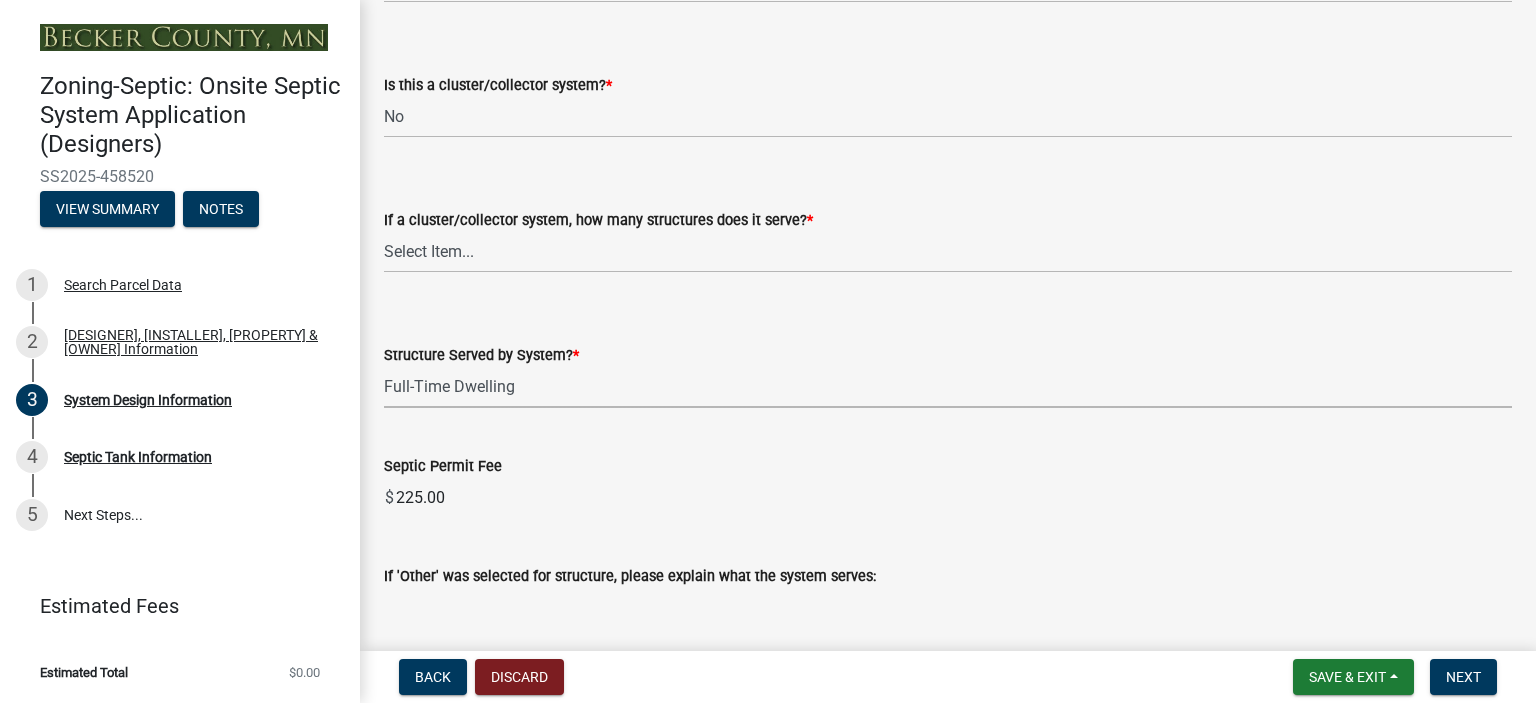 scroll, scrollTop: 3356, scrollLeft: 0, axis: vertical 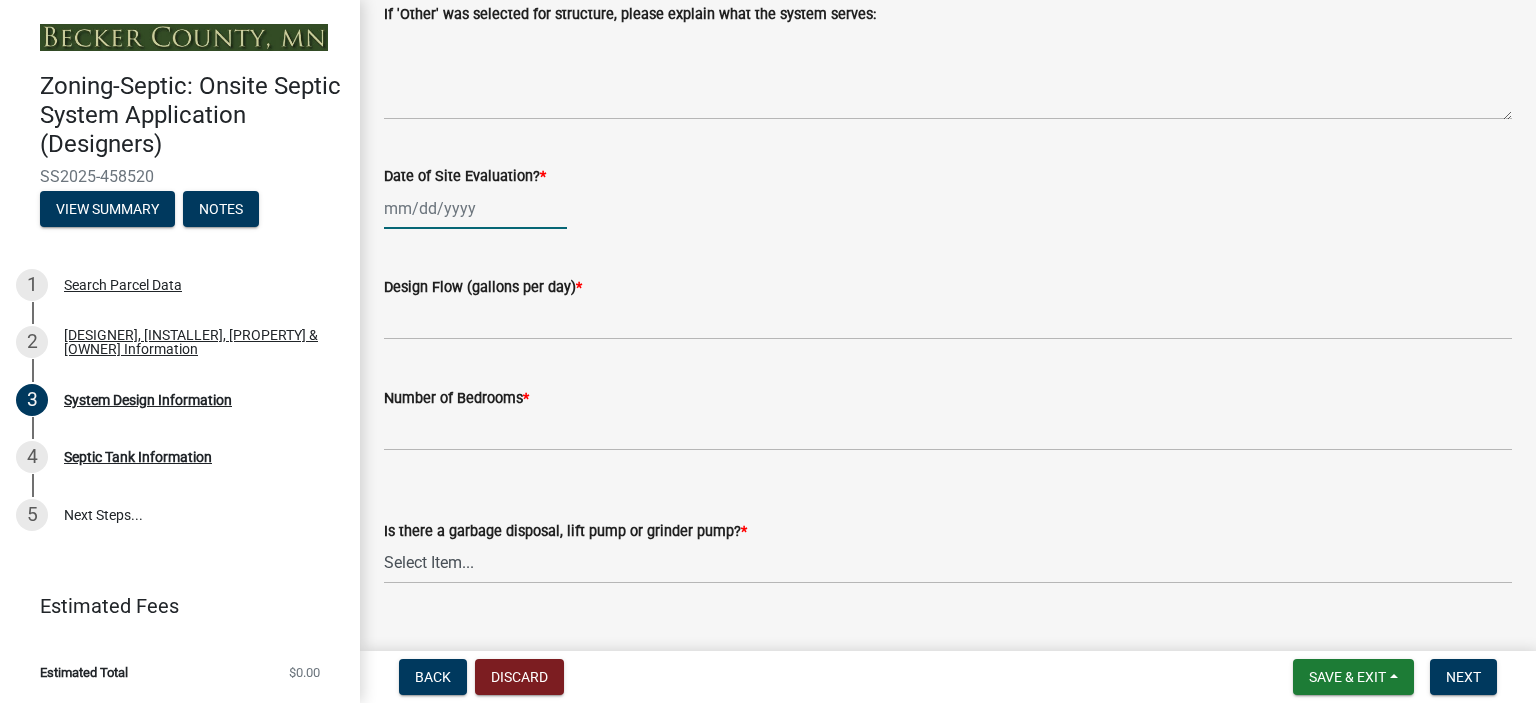click 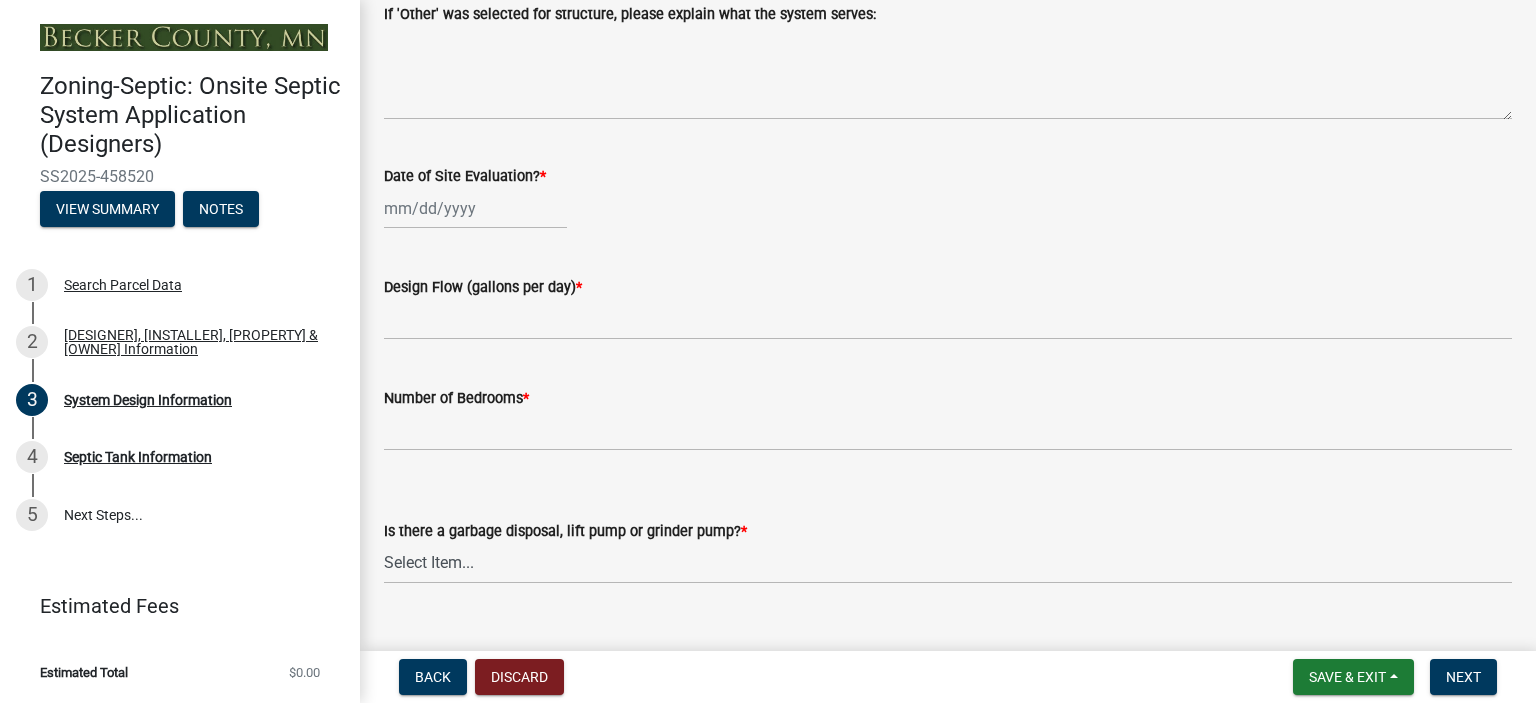 select on "8" 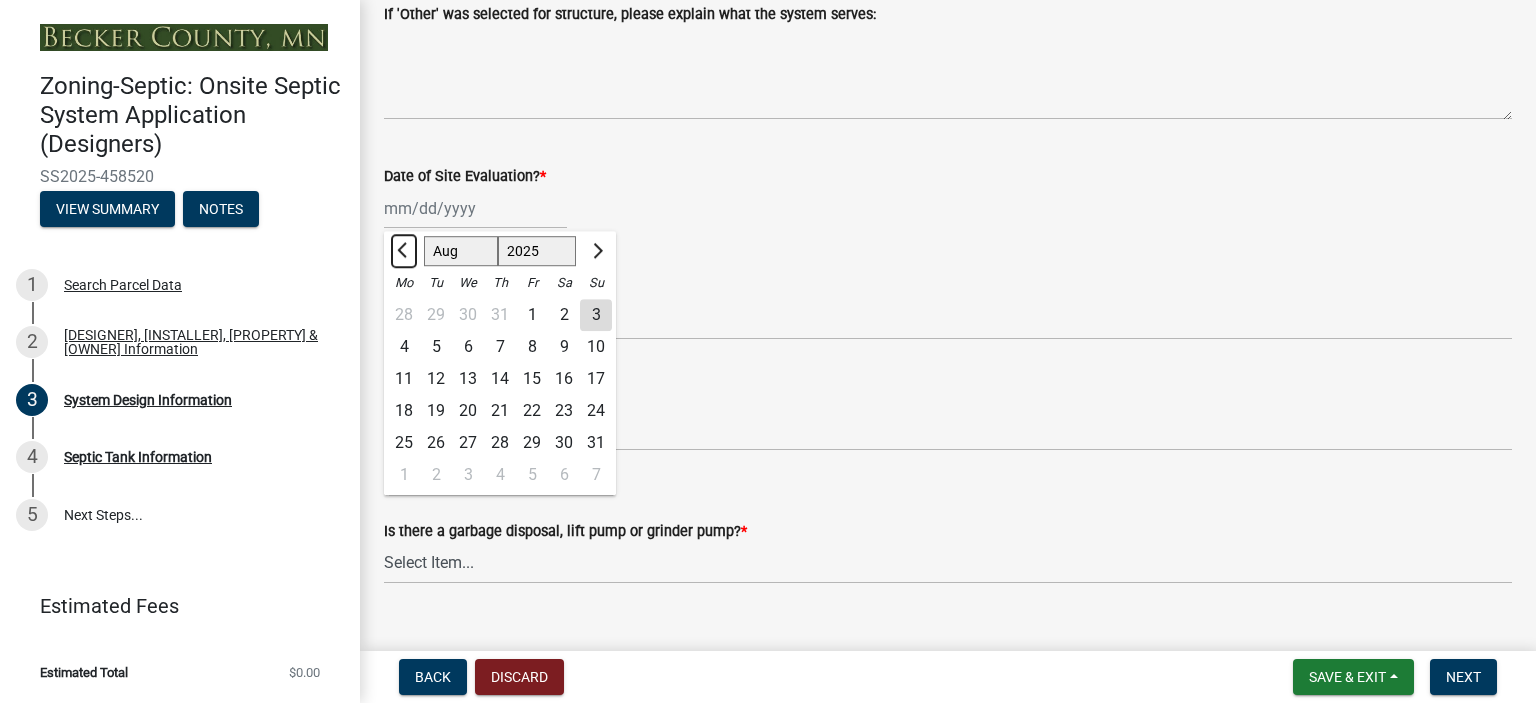 click 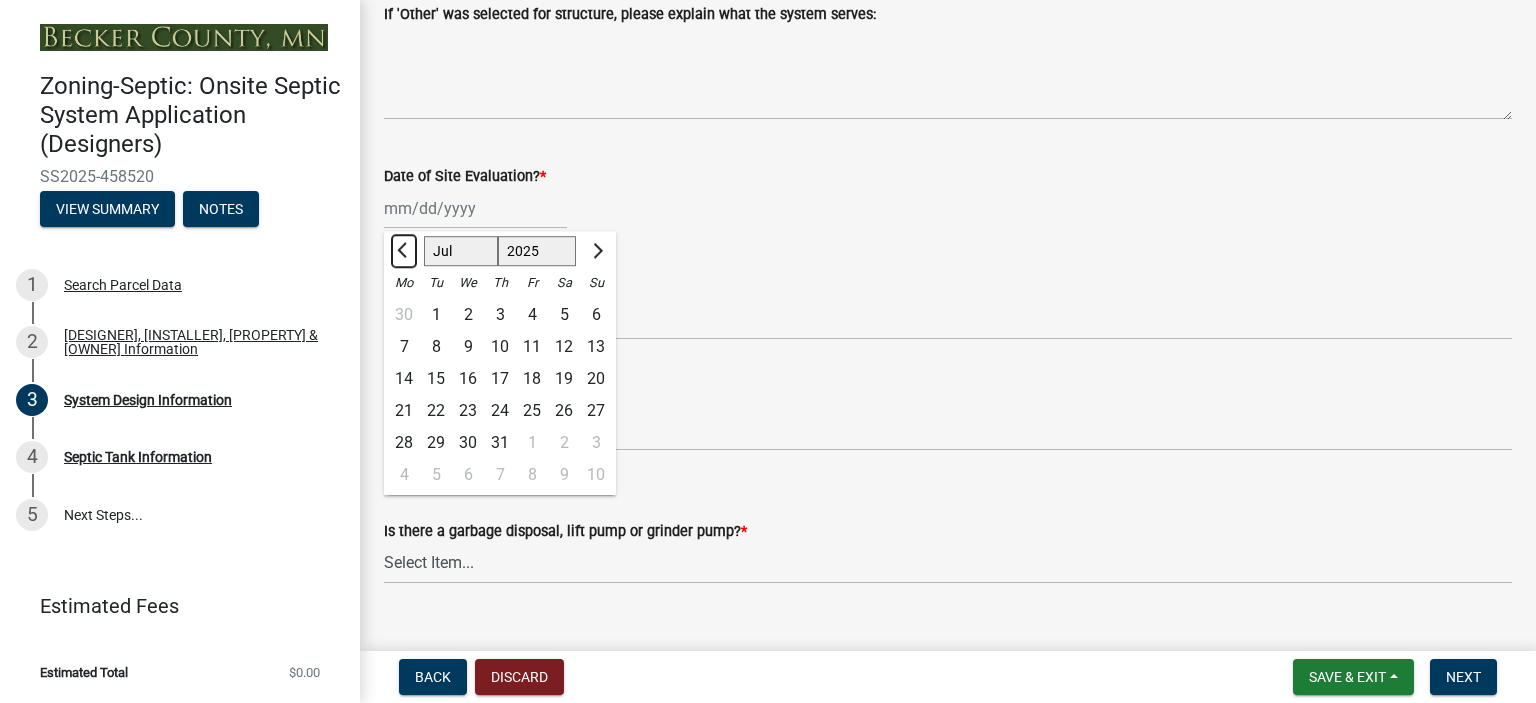click 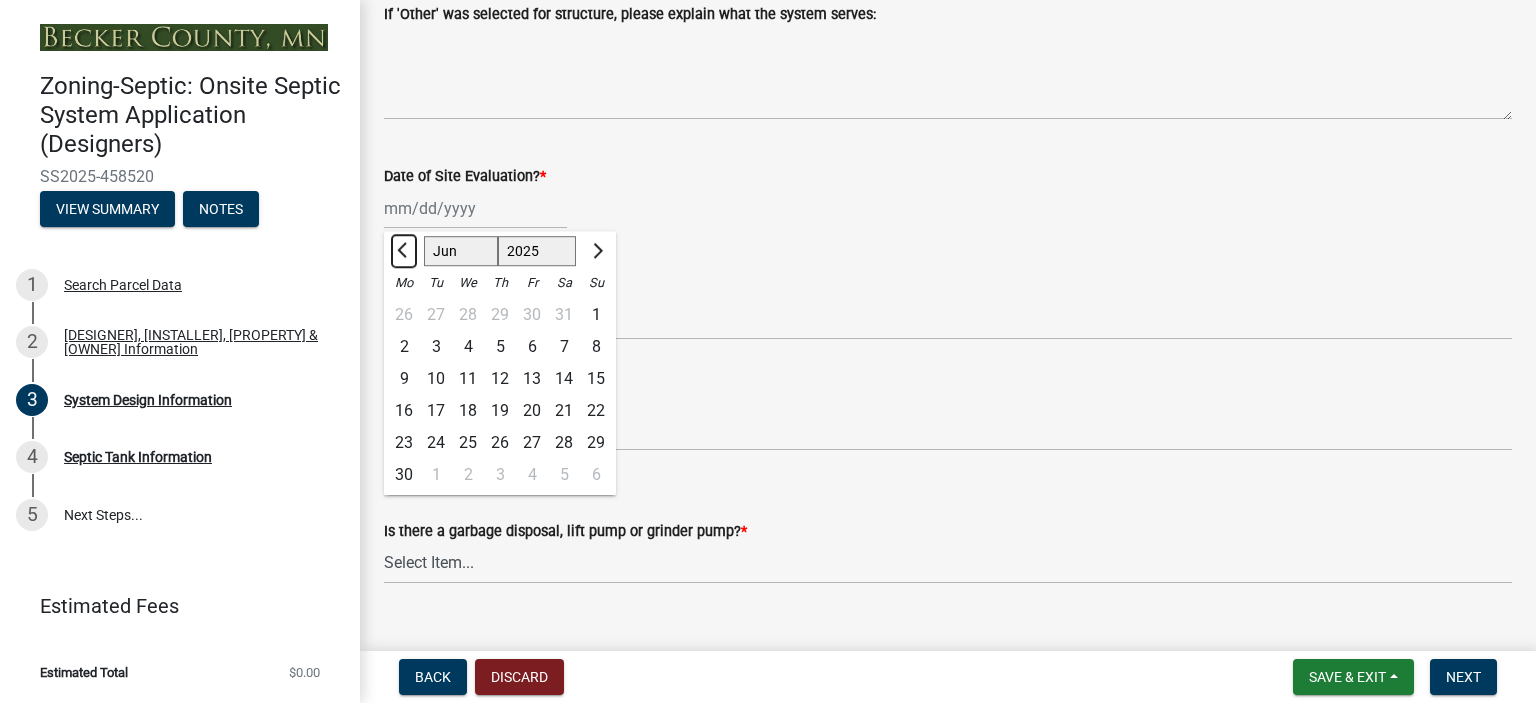 click 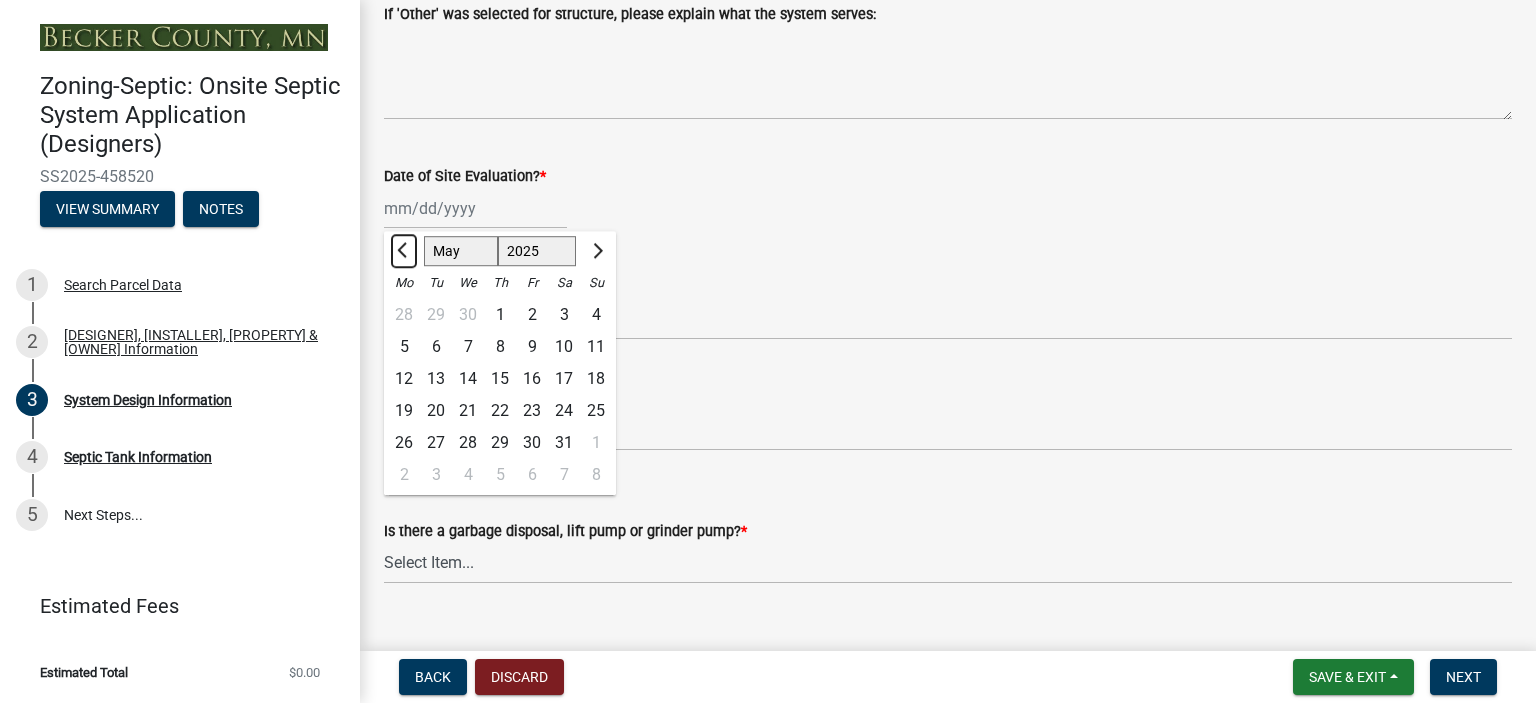 click 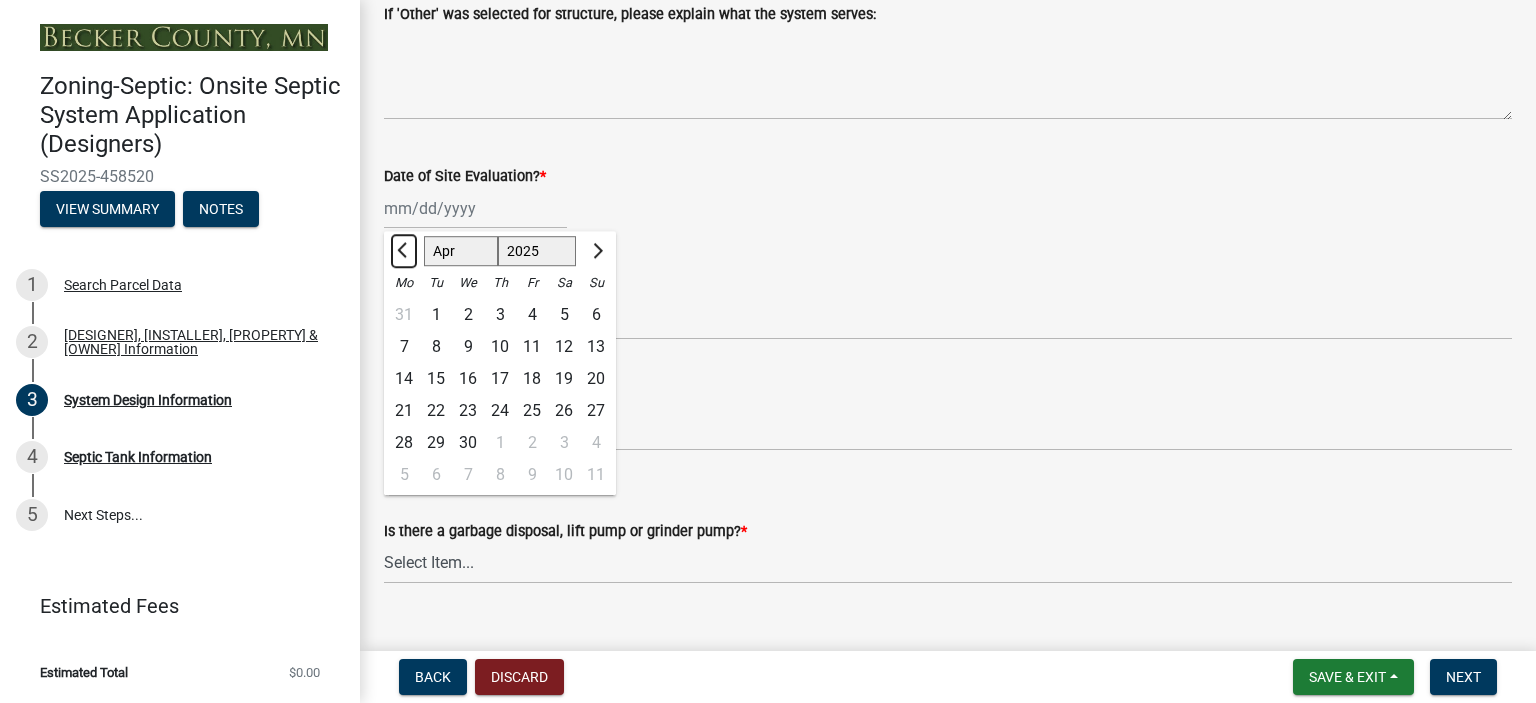 click 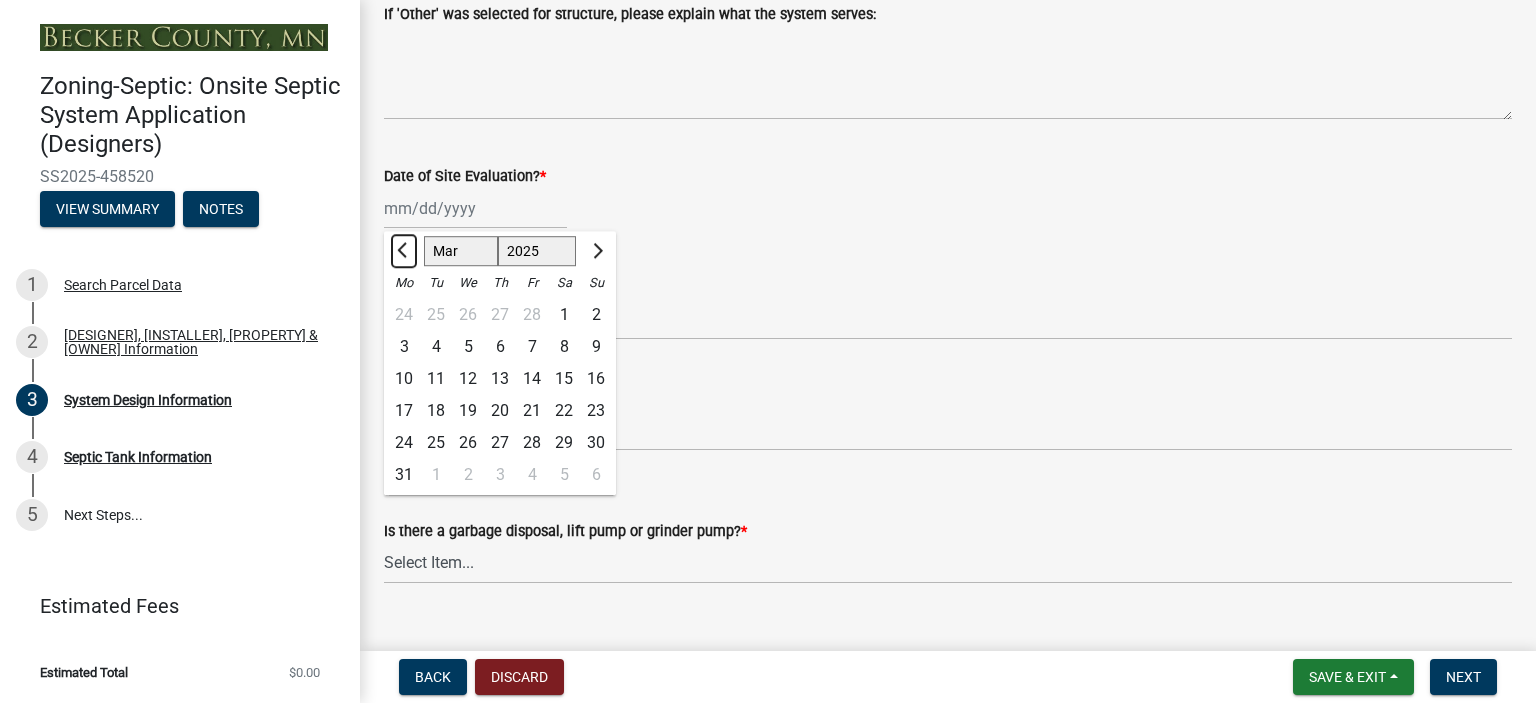 click 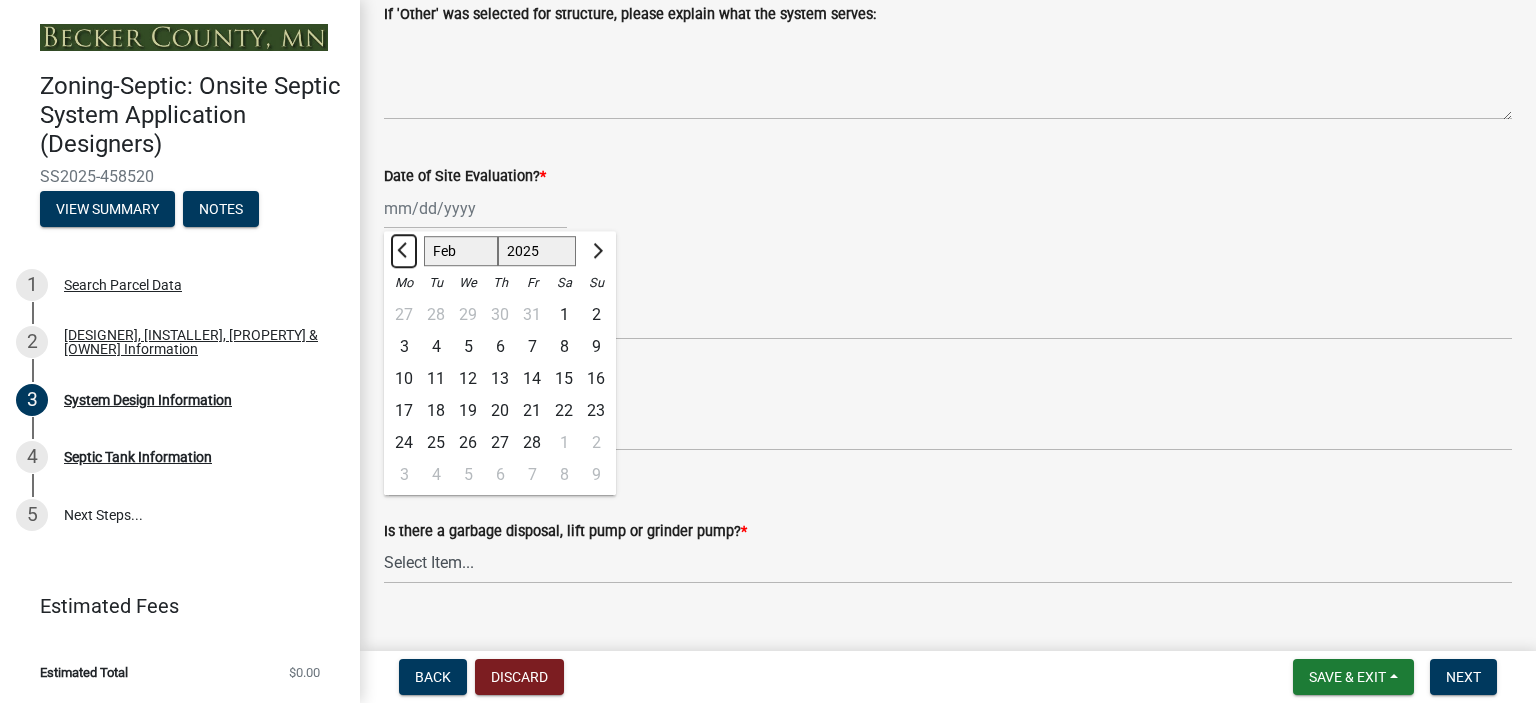 click 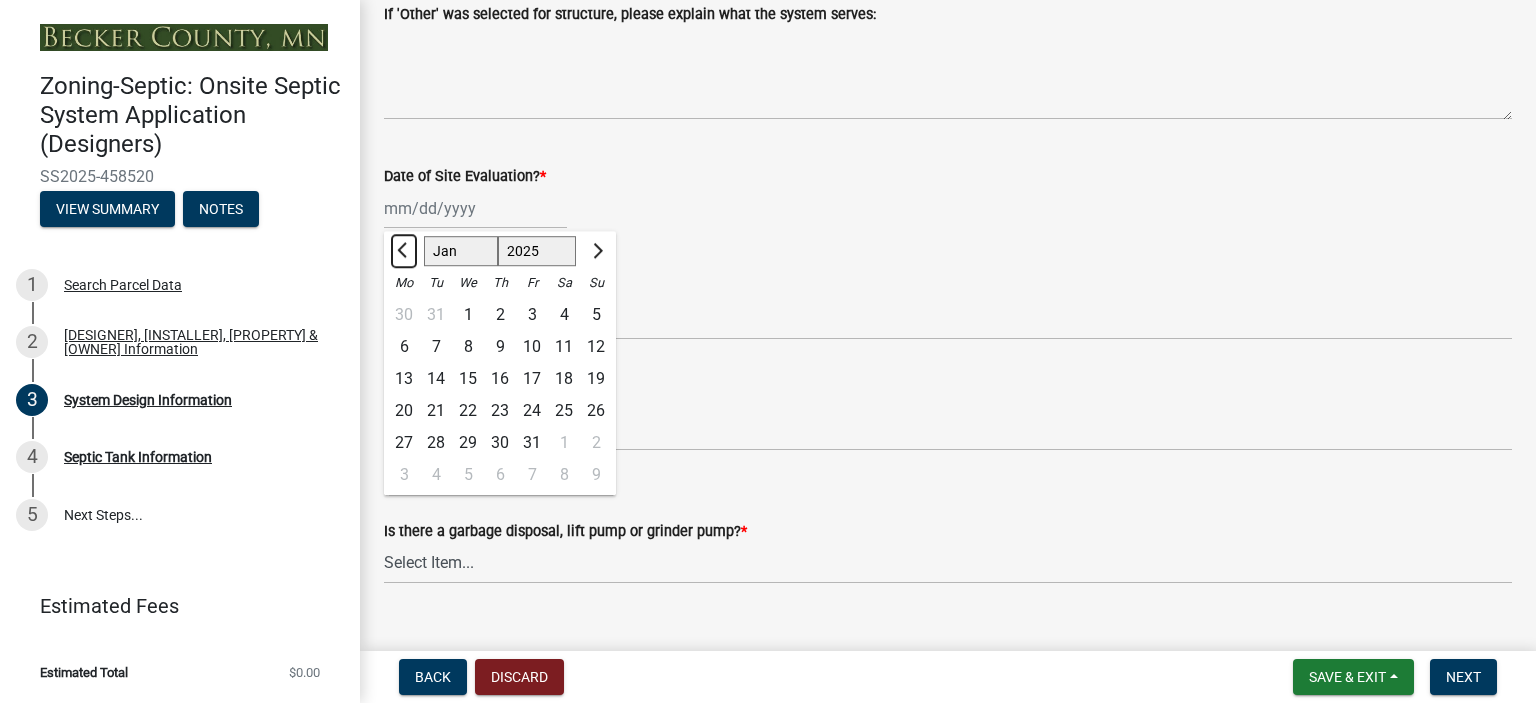 click 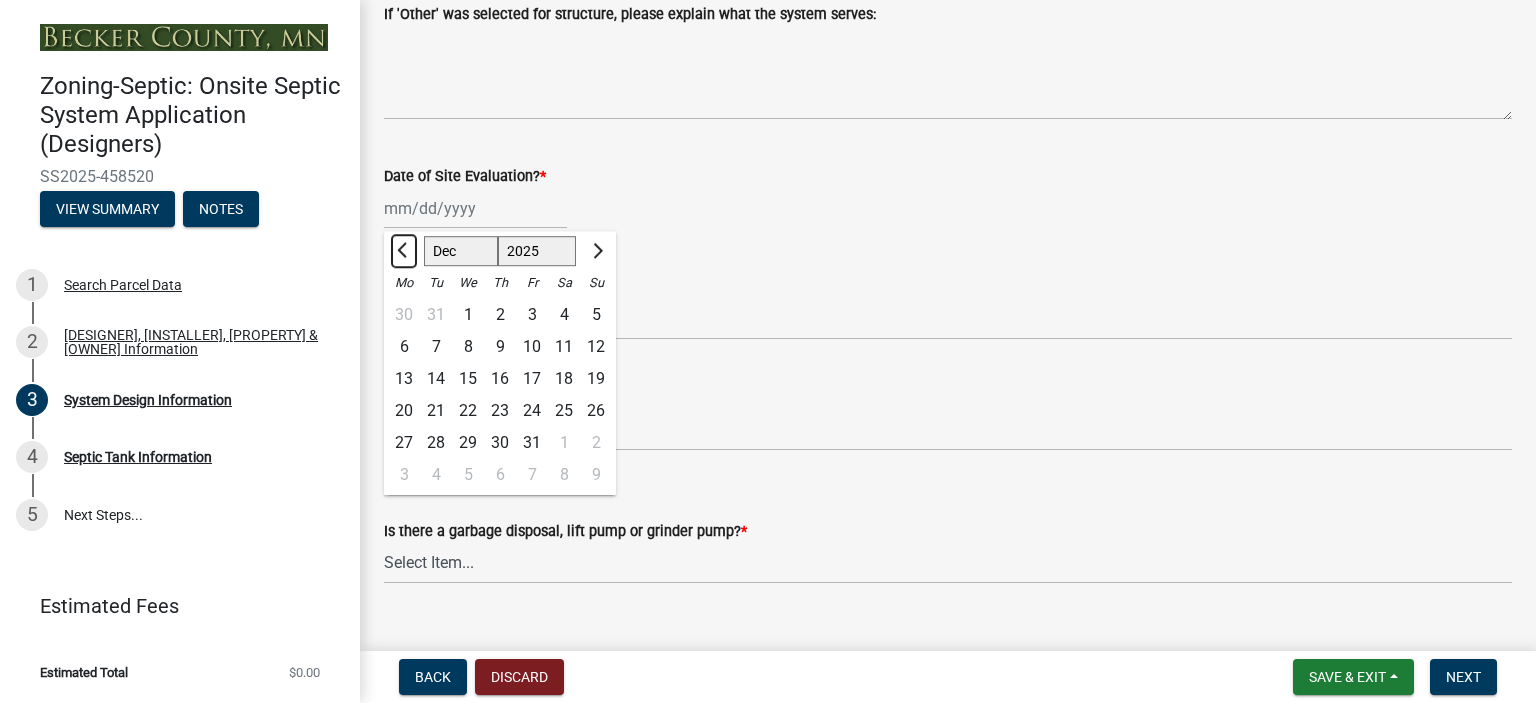 select on "2024" 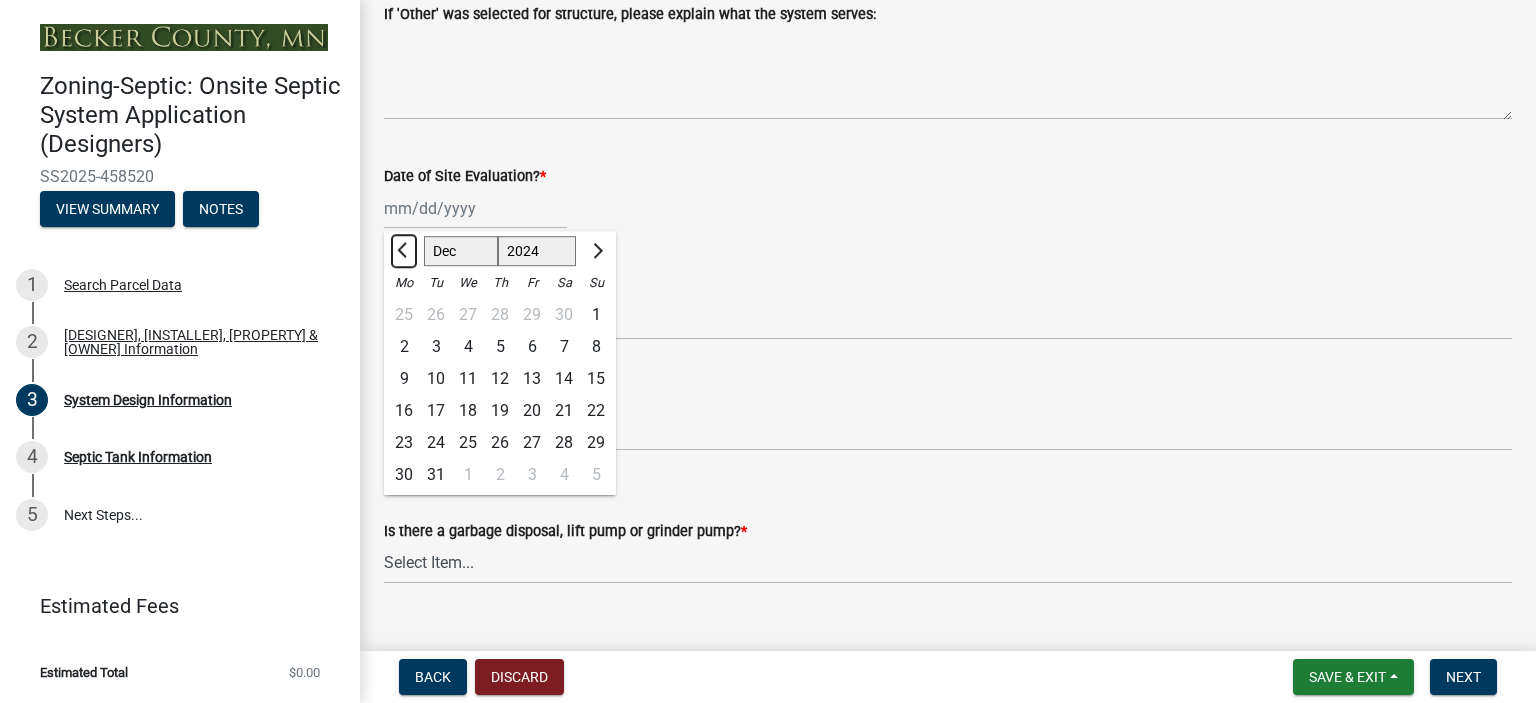 click 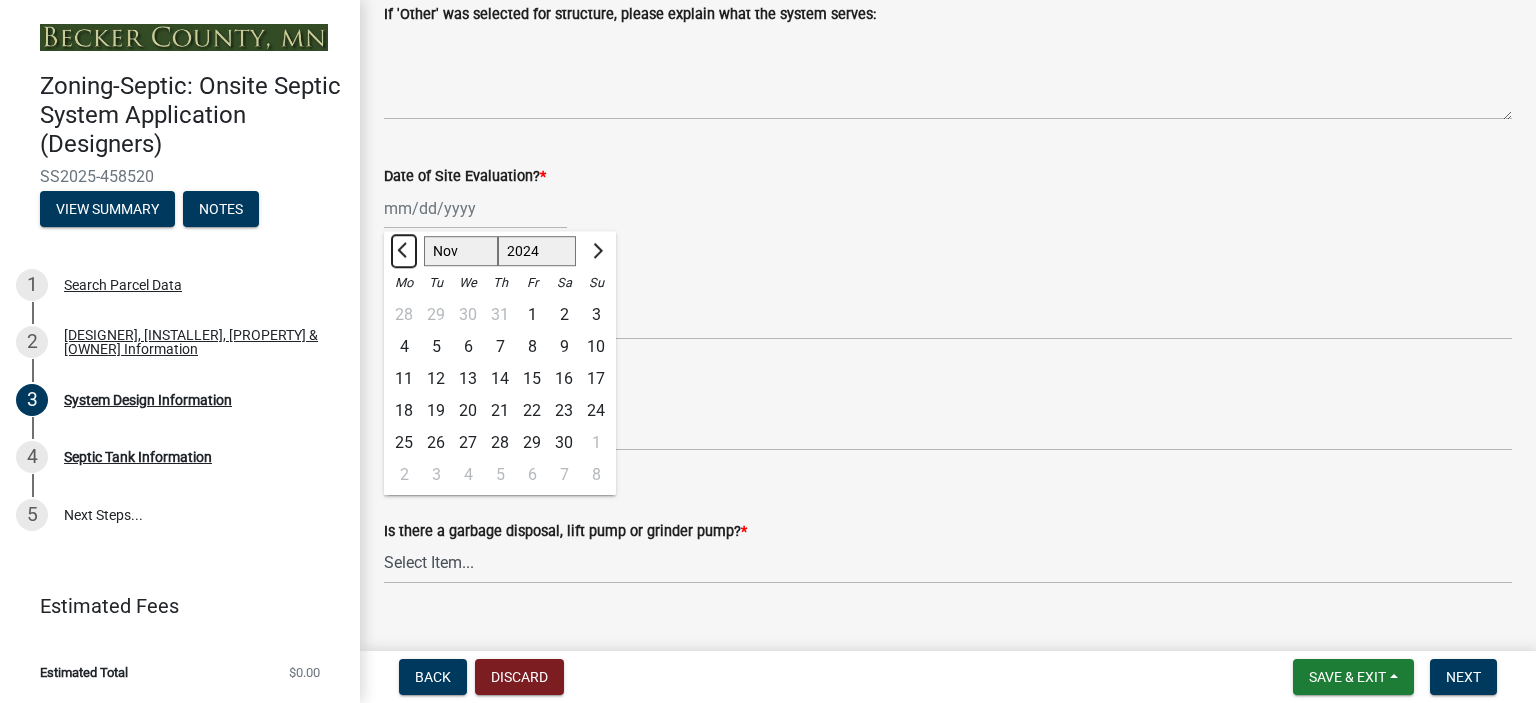 click 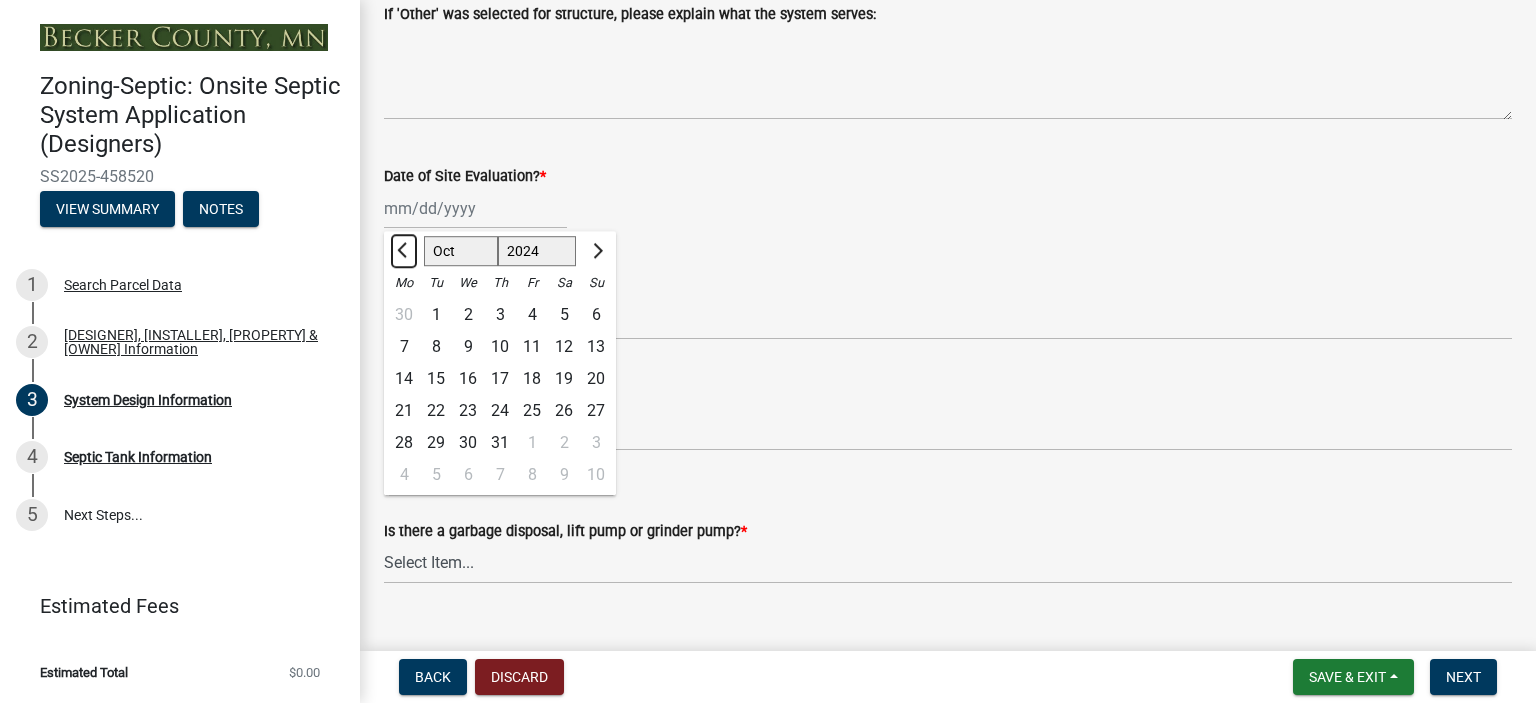 click 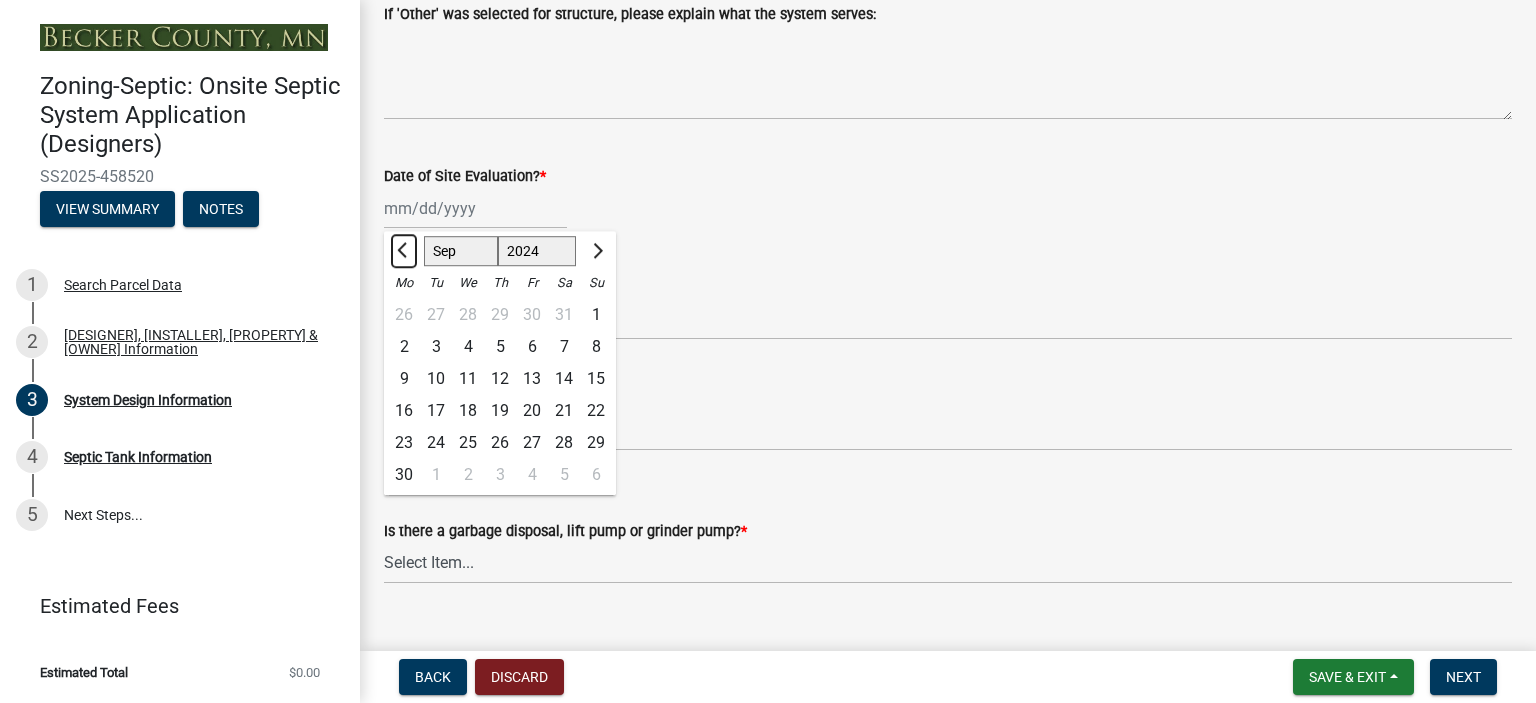 click 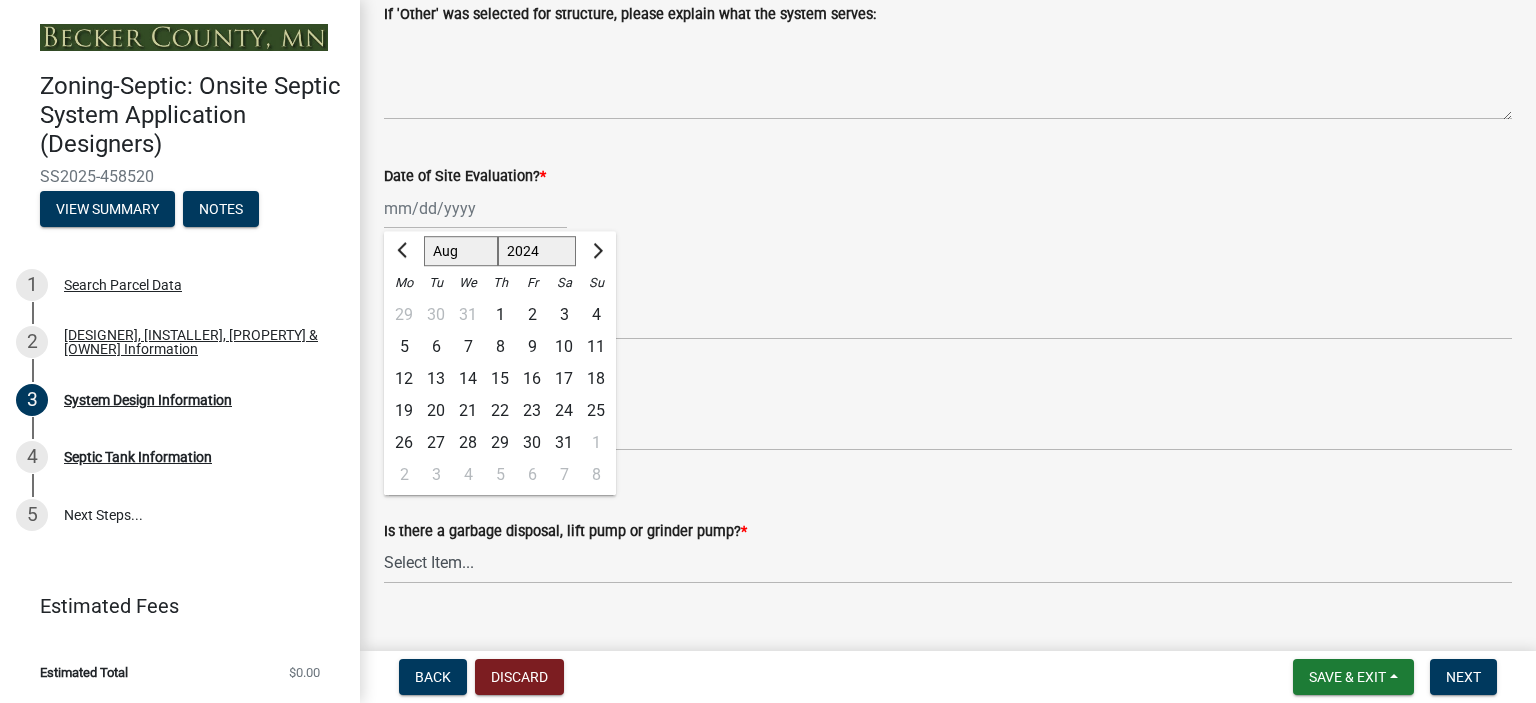 click on "1" 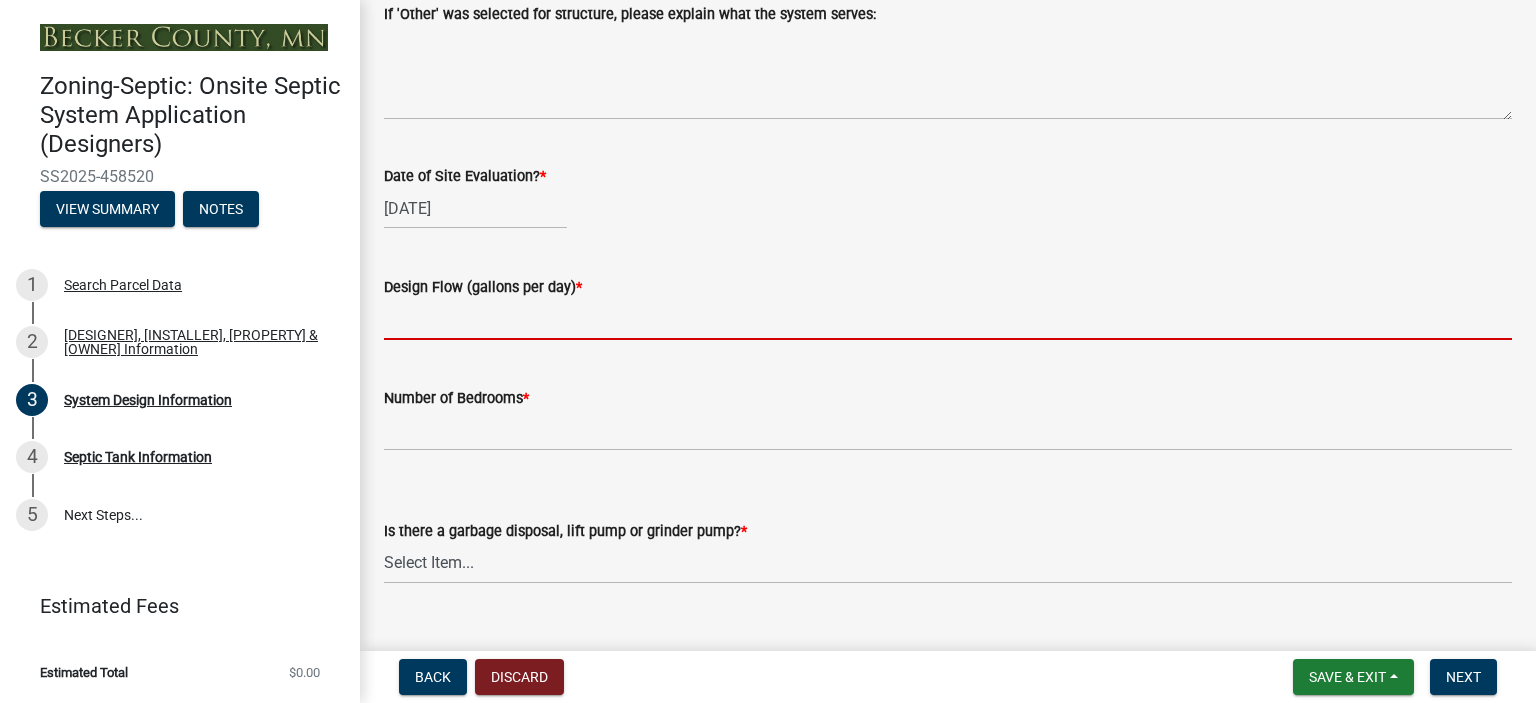 click 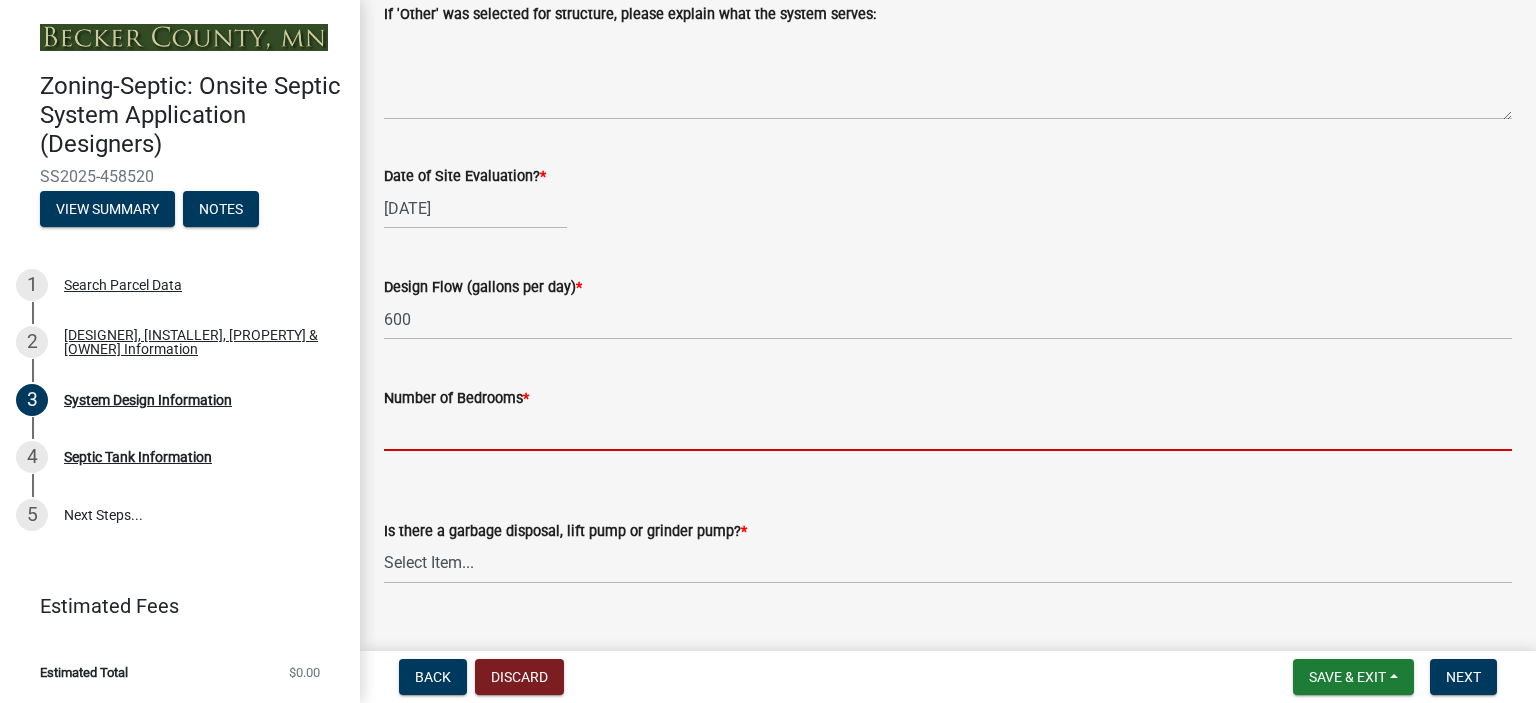 click on "Number of Bedrooms  *" at bounding box center [948, 430] 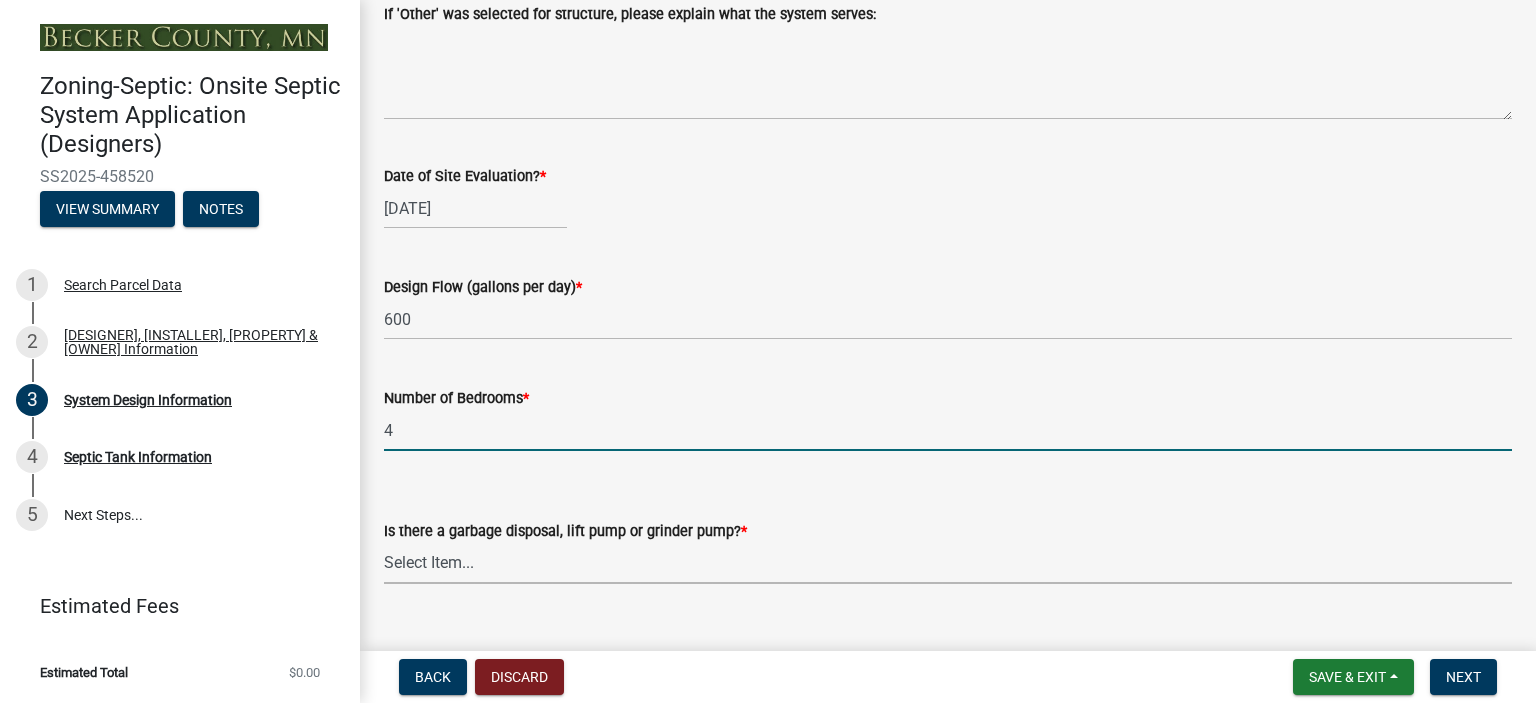 click on "Select Item...   Yes   No" at bounding box center [948, 563] 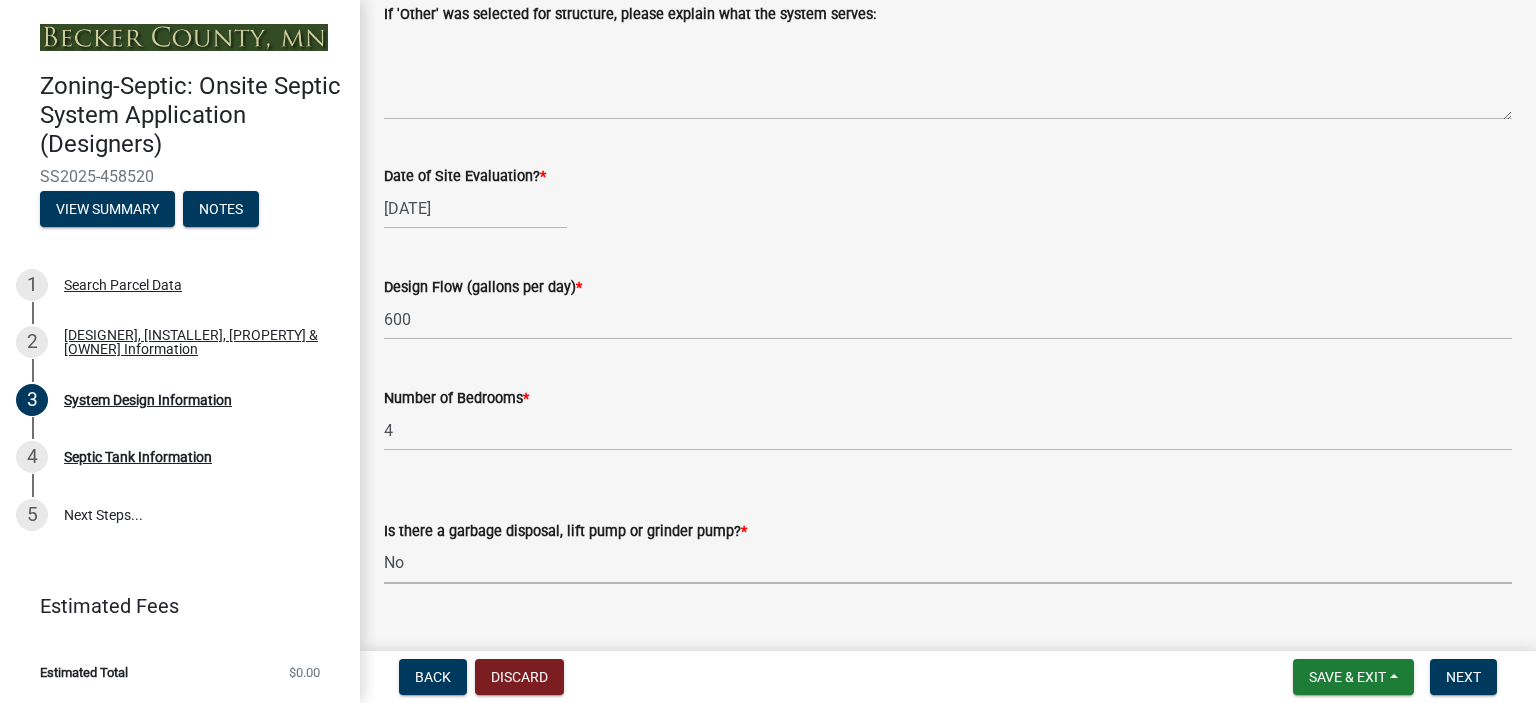 click on "Select Item...   Yes   No" at bounding box center (948, 563) 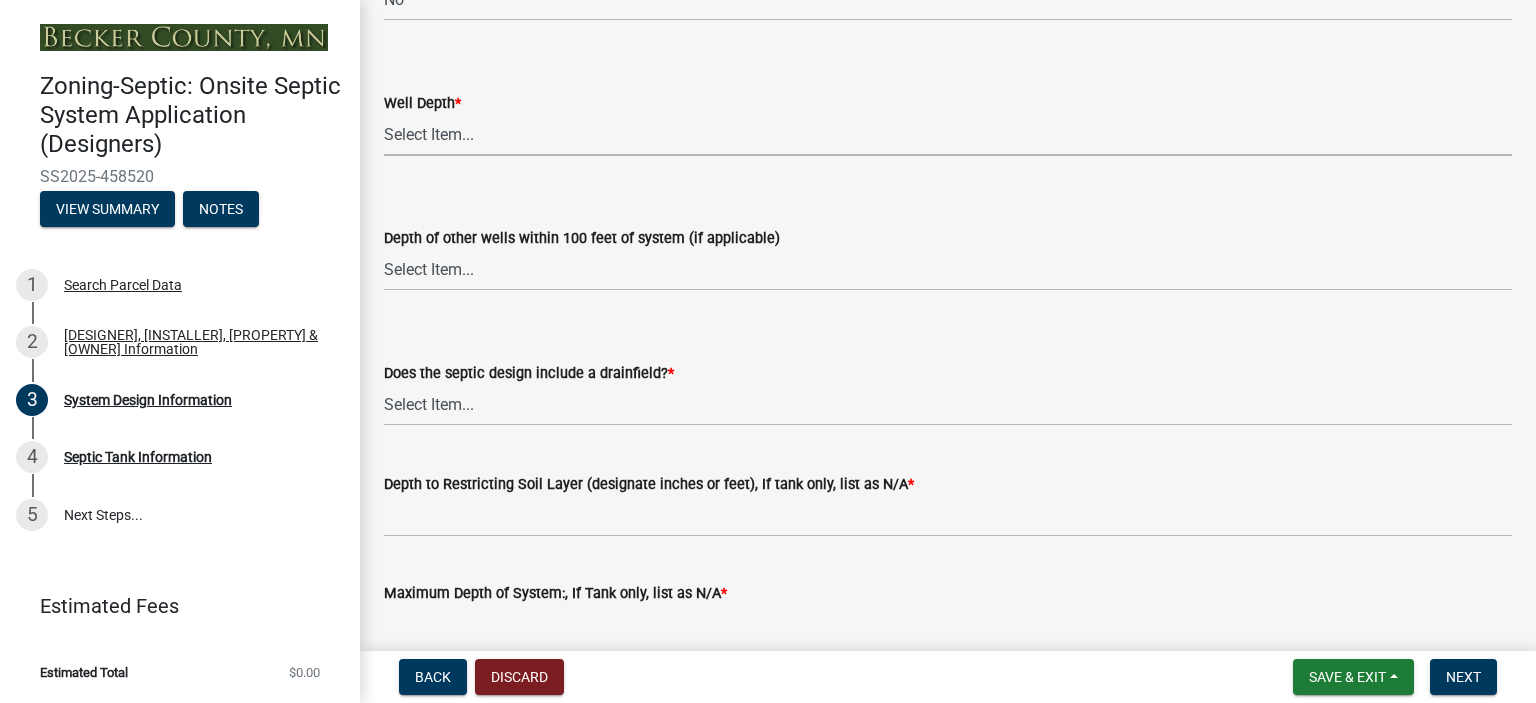 click on "Select Item...   Deep Well   Shallow Well   Well not yet installed - To be drilled   No Well - Connected or to be connected to City Water" at bounding box center (948, 135) 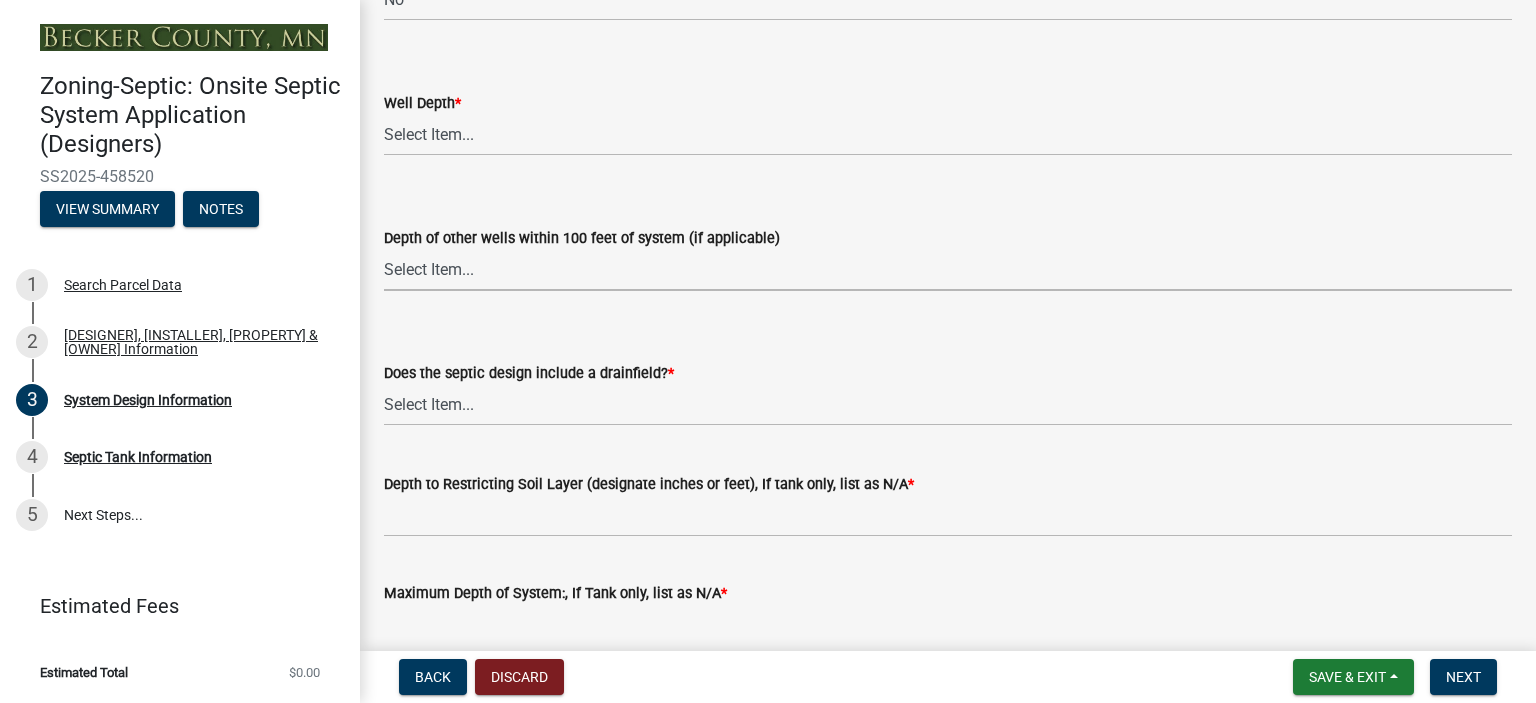 click on "Select Item...   Deep Well   Shallow Well   No other wells" at bounding box center (948, 270) 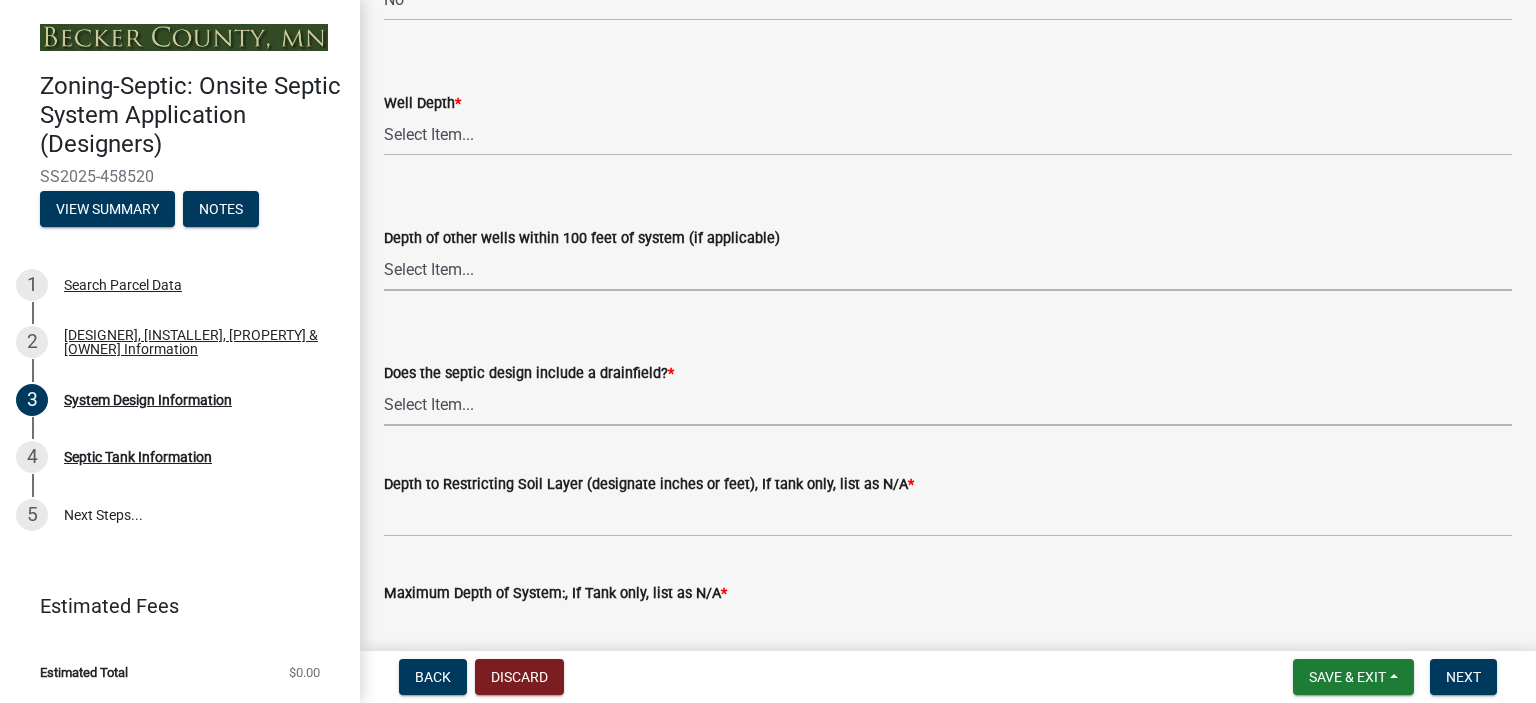 click on "Select Item...   Yes   No   Existing - COC must by submitted" at bounding box center (948, 405) 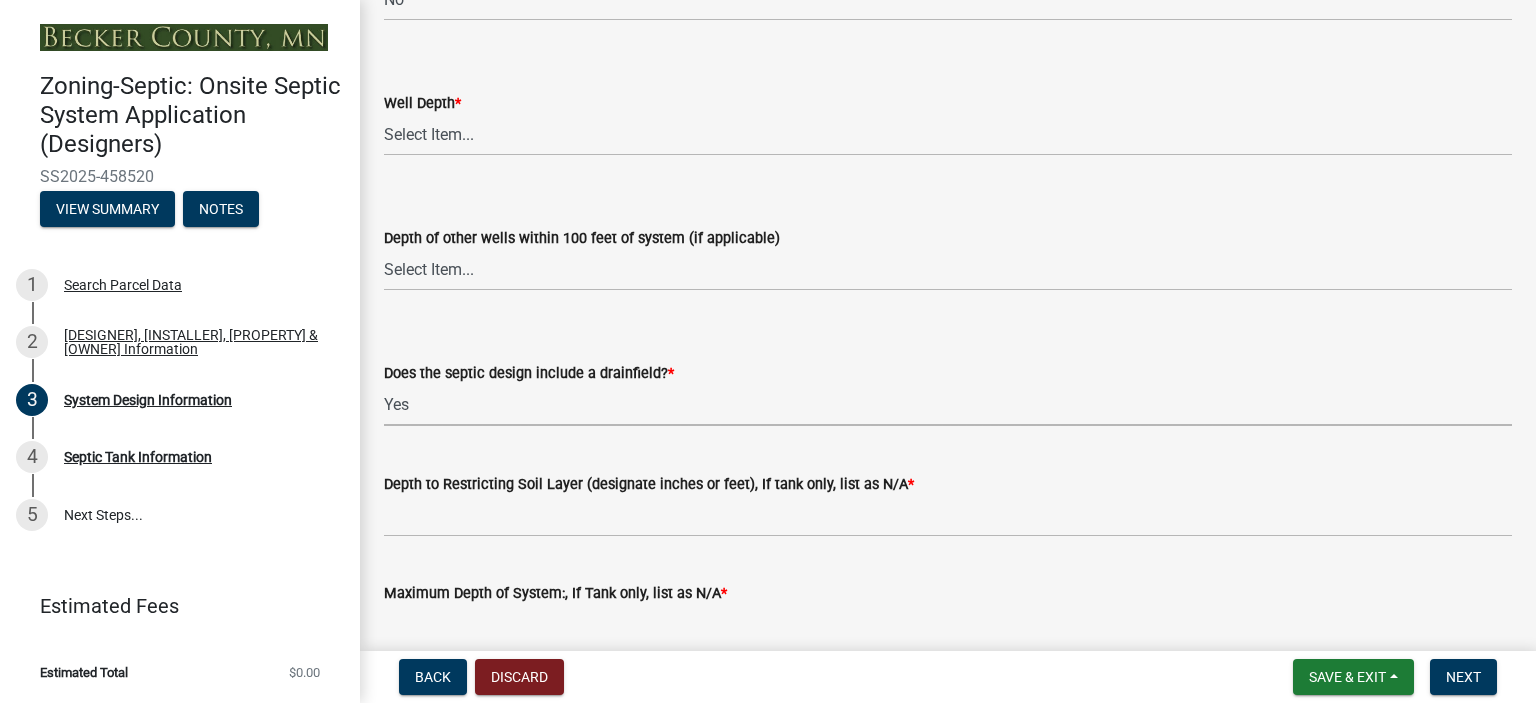 click on "Select Item...   Yes   No   Existing - COC must by submitted" at bounding box center [948, 405] 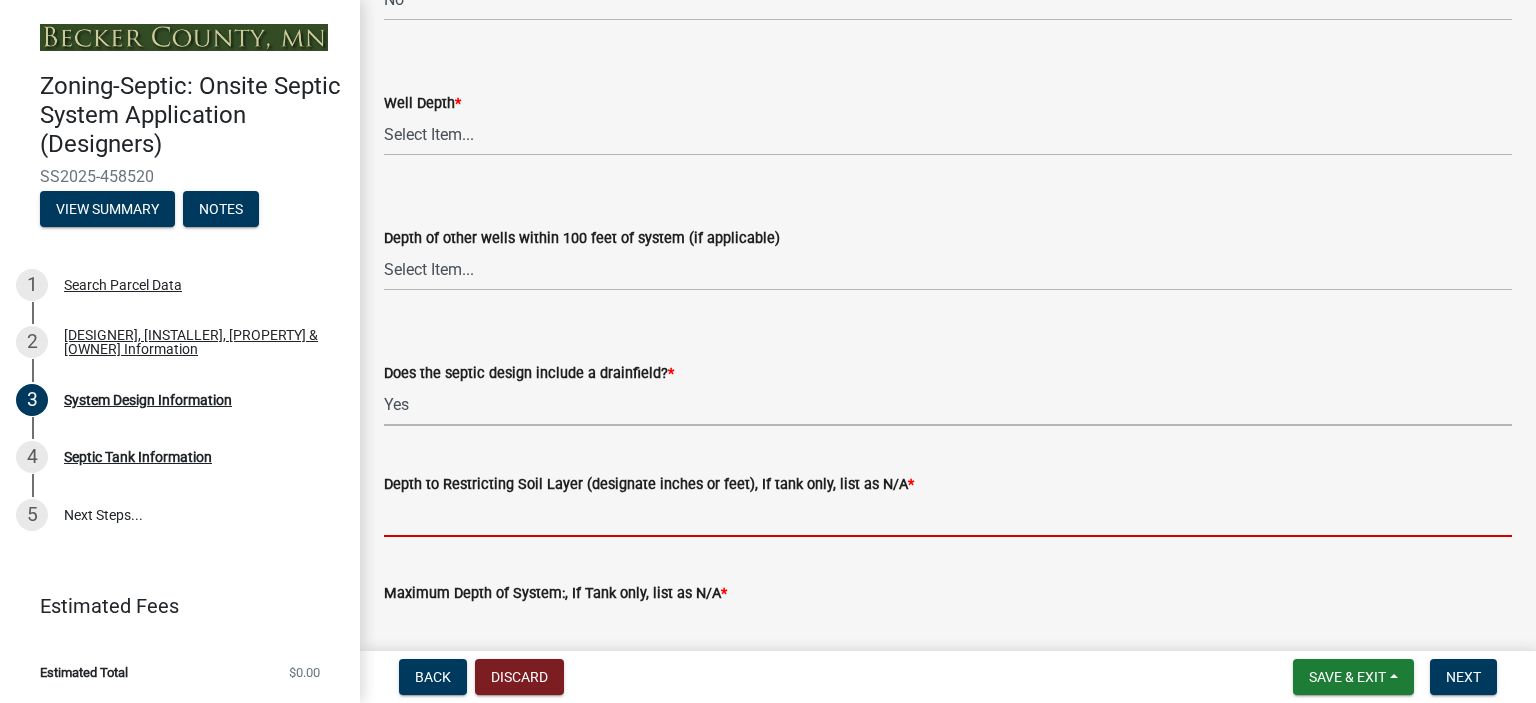 click on "Depth to Restricting Soil Layer (designate inches or feet), If tank only, list as N/A  *" at bounding box center (948, 516) 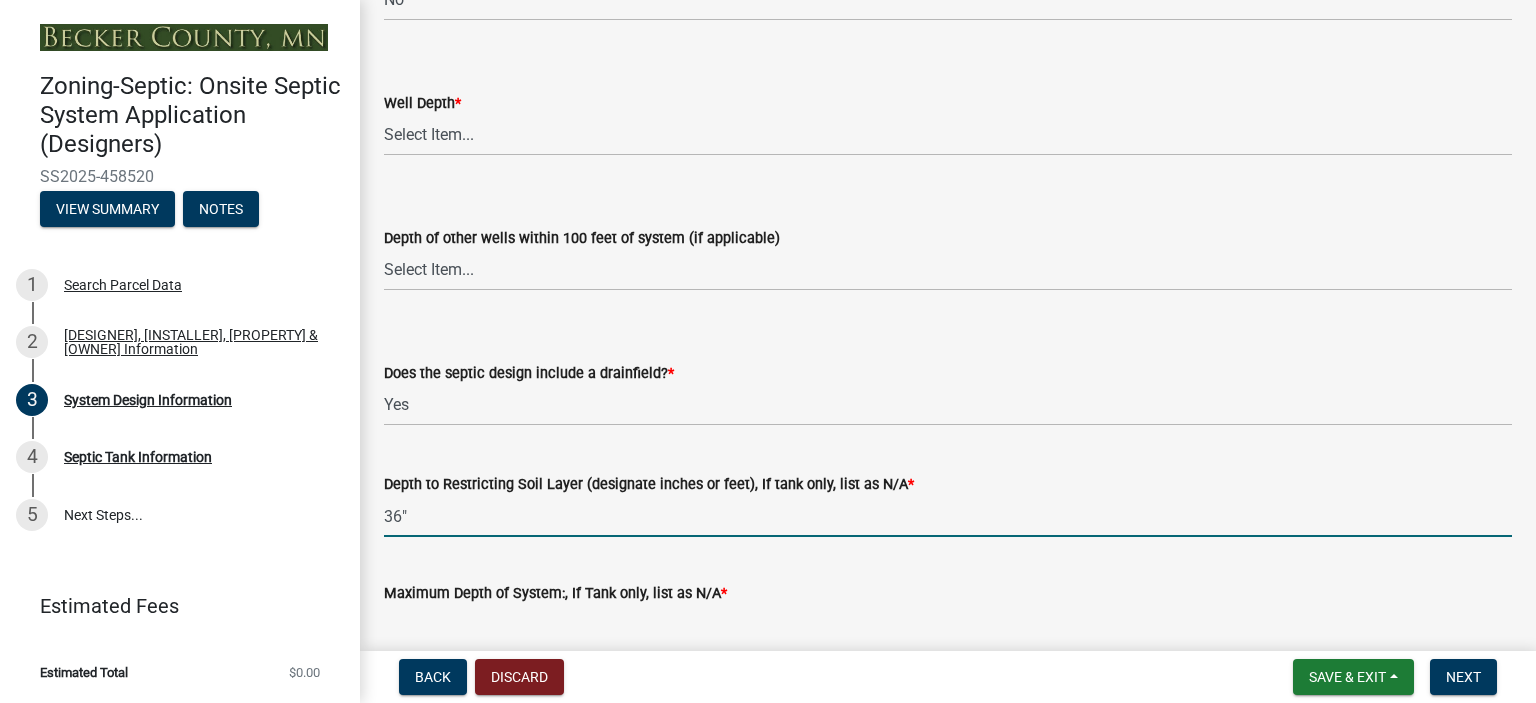 scroll, scrollTop: 4039, scrollLeft: 0, axis: vertical 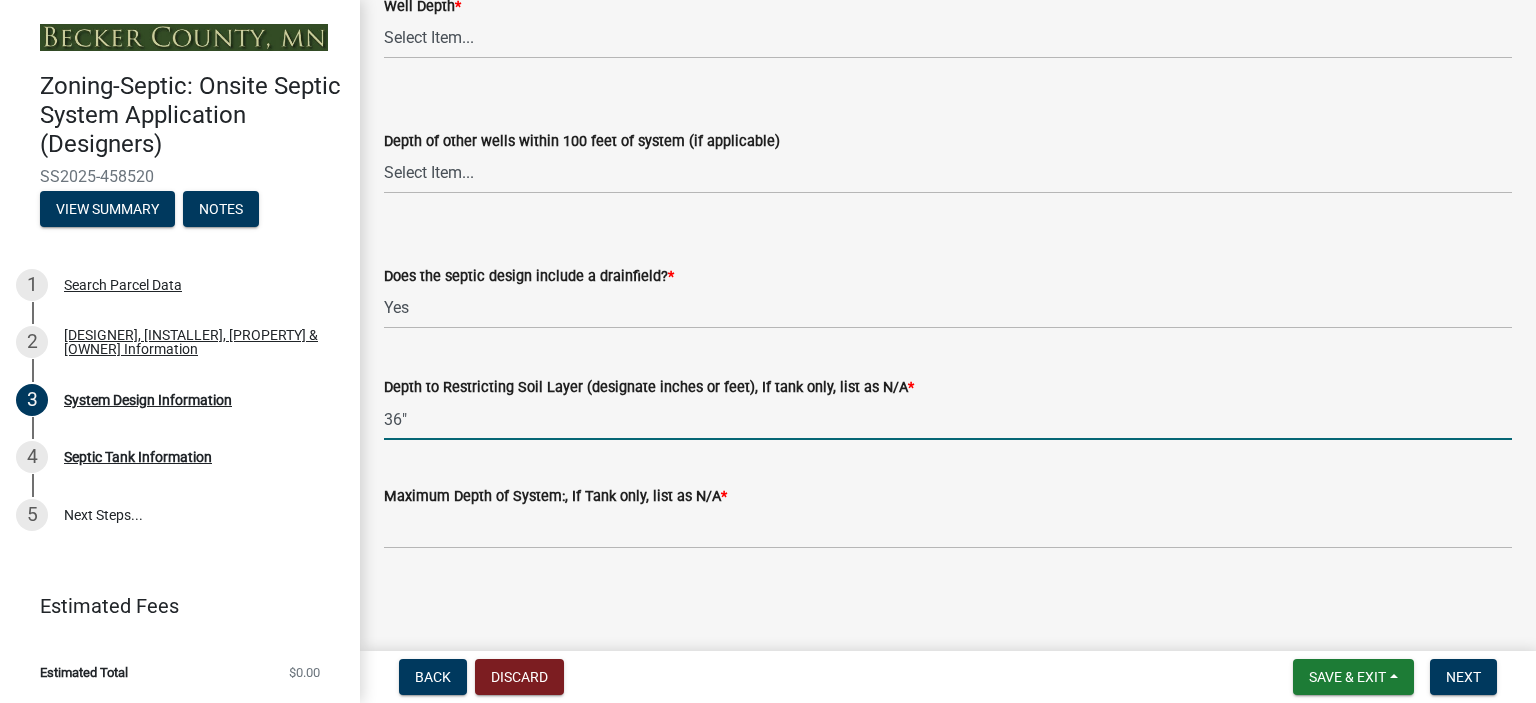 type on "36"" 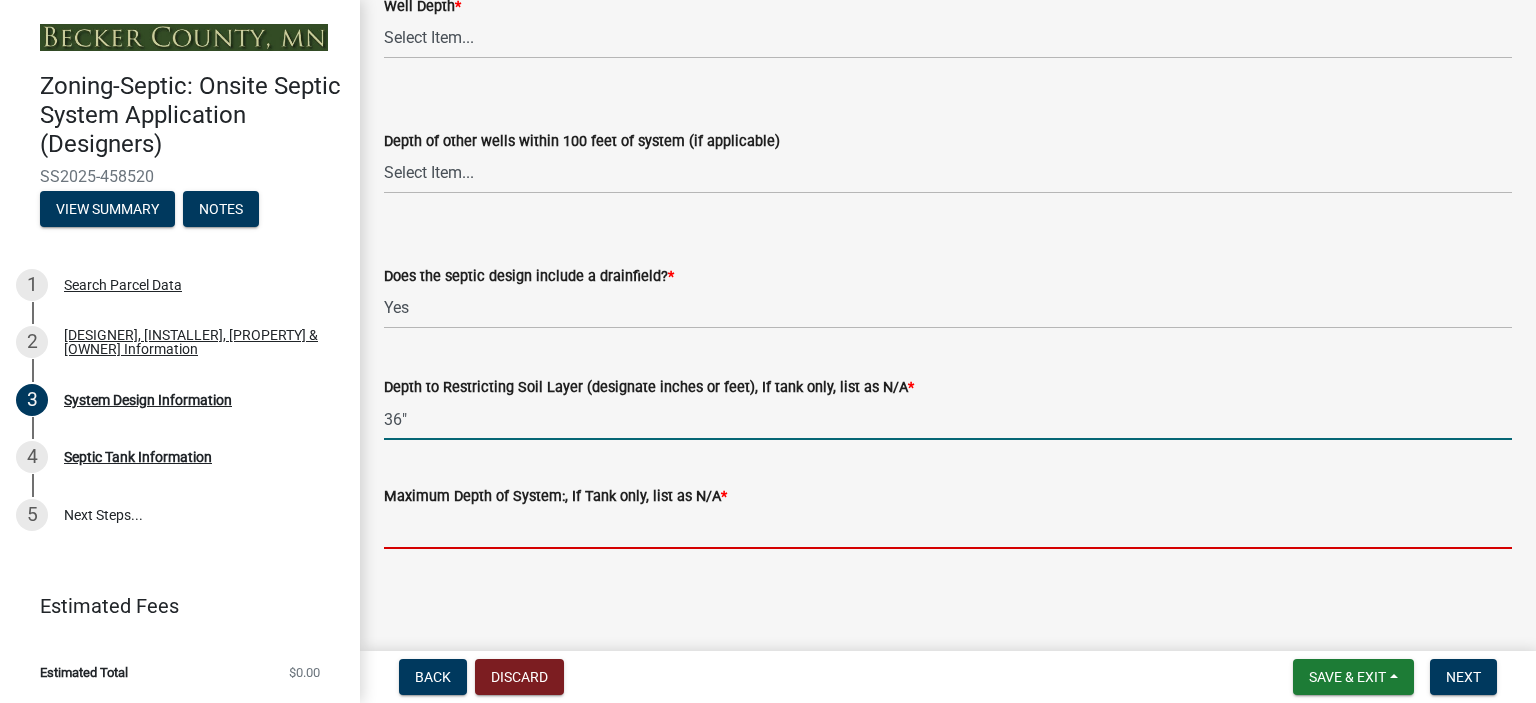 click on "Maximum Depth of System:, If Tank only, list as N/A  *" at bounding box center [948, 528] 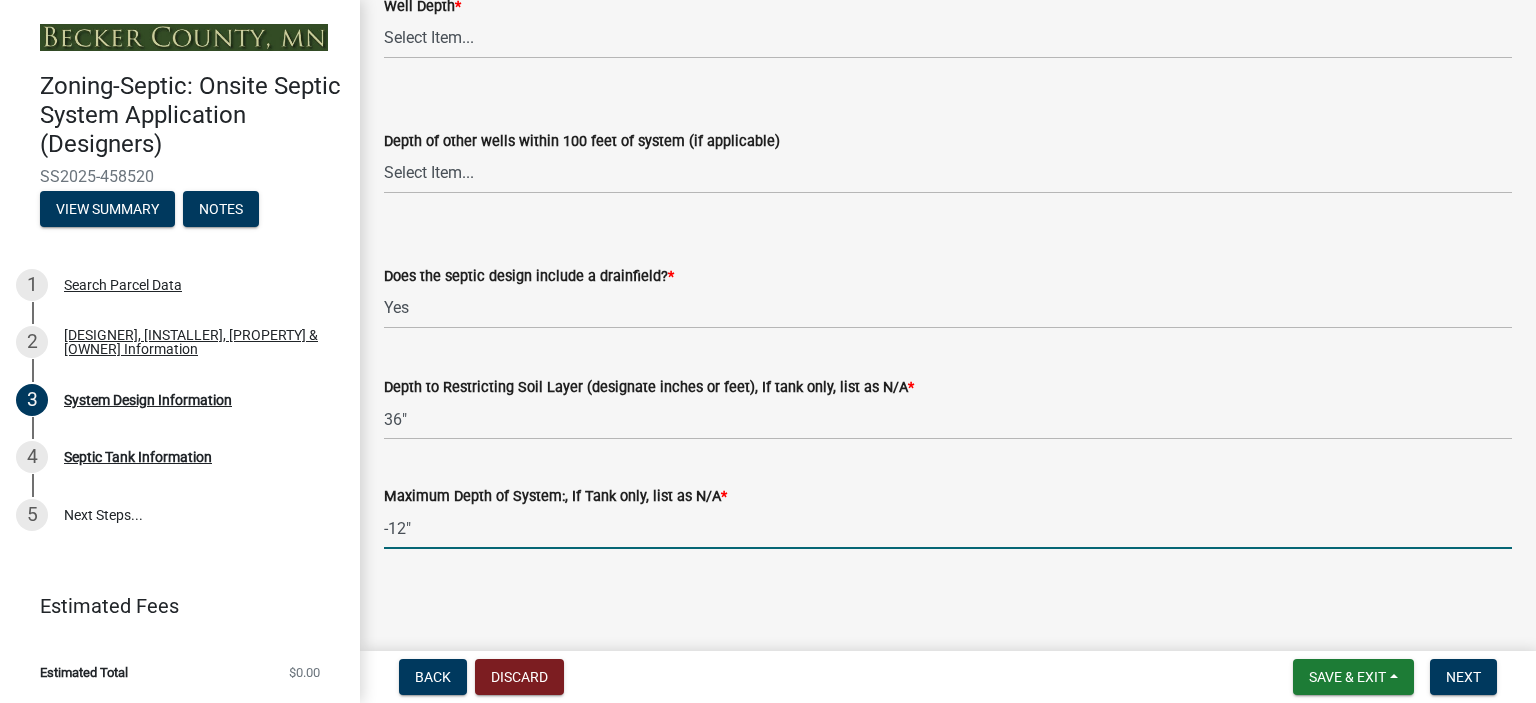 type on "-12"" 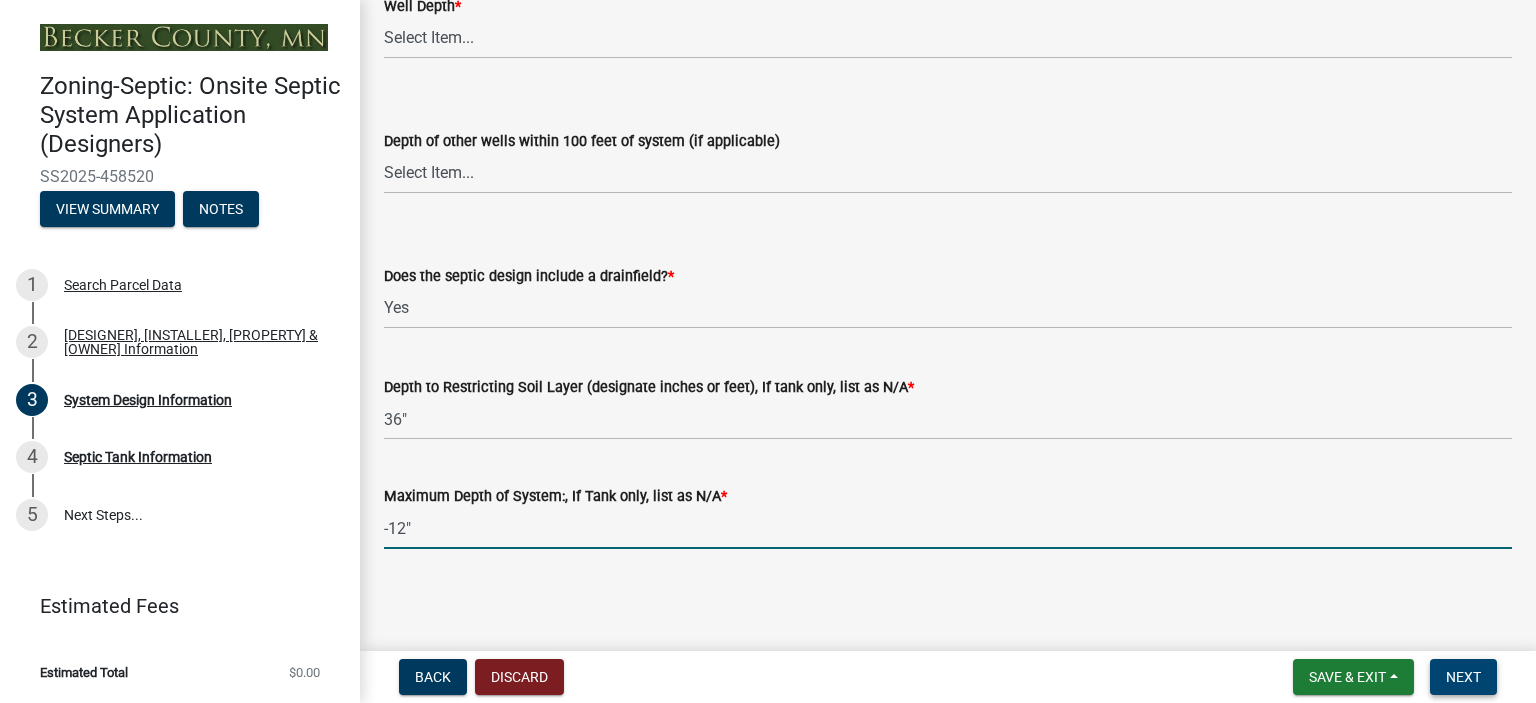 click on "Next" at bounding box center (1463, 677) 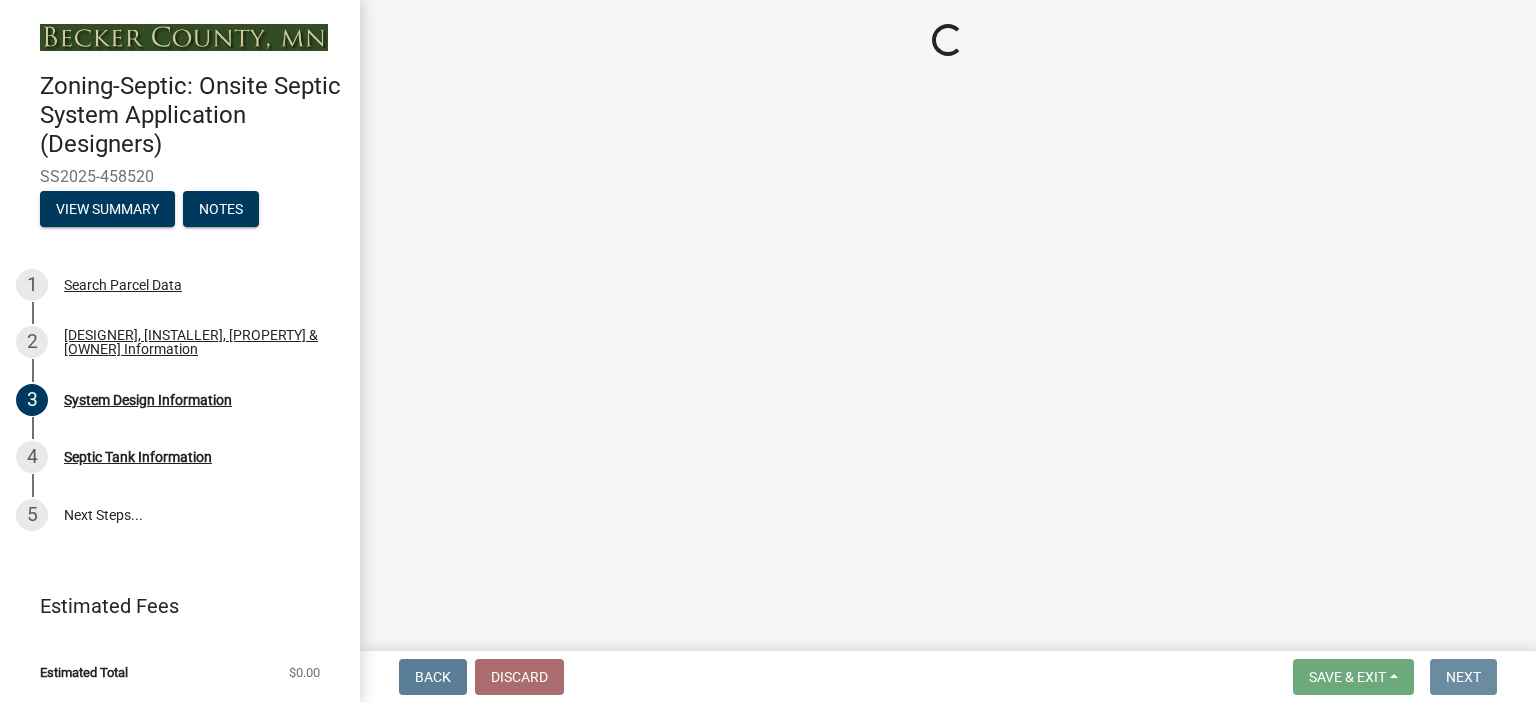 scroll, scrollTop: 0, scrollLeft: 0, axis: both 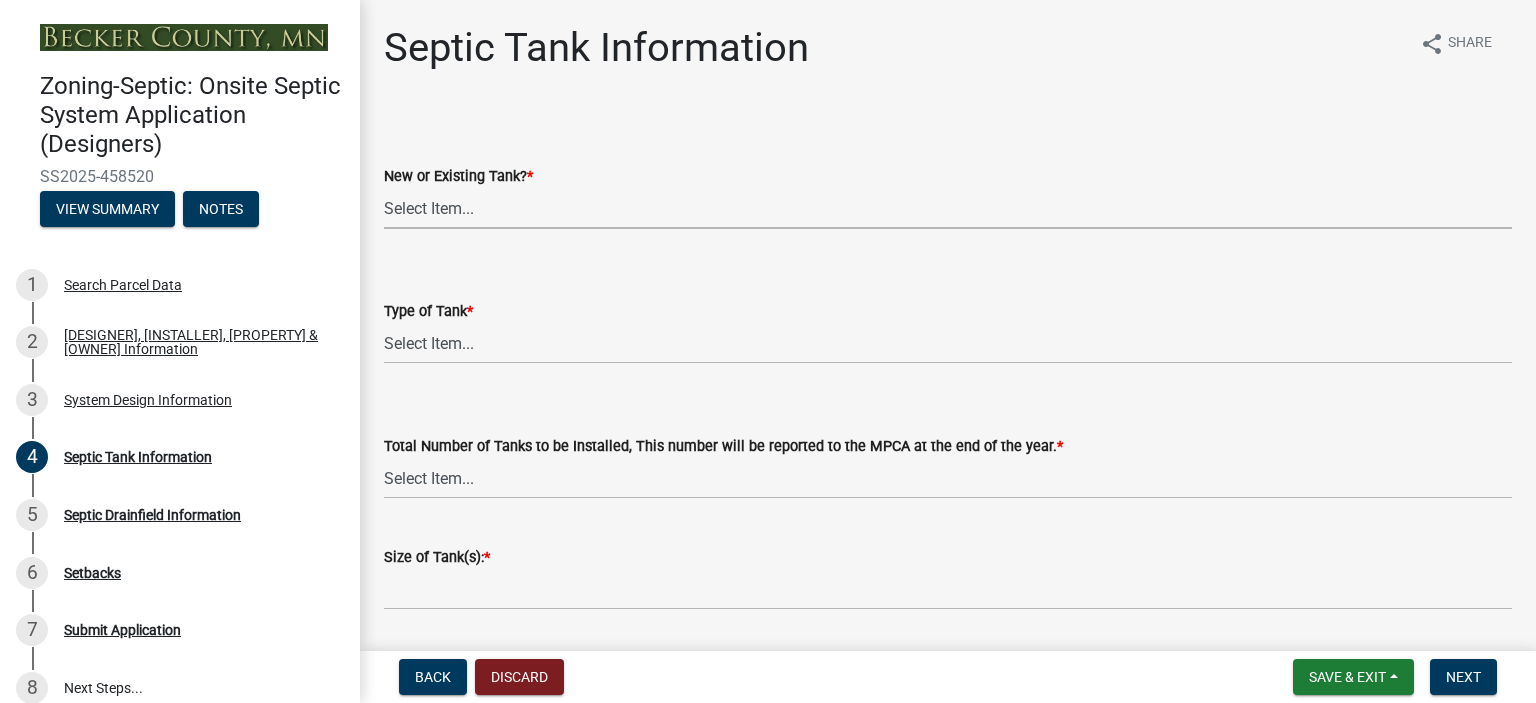 click on "Select Item...   New   Existing   Both -New and Existing Tank" at bounding box center (948, 208) 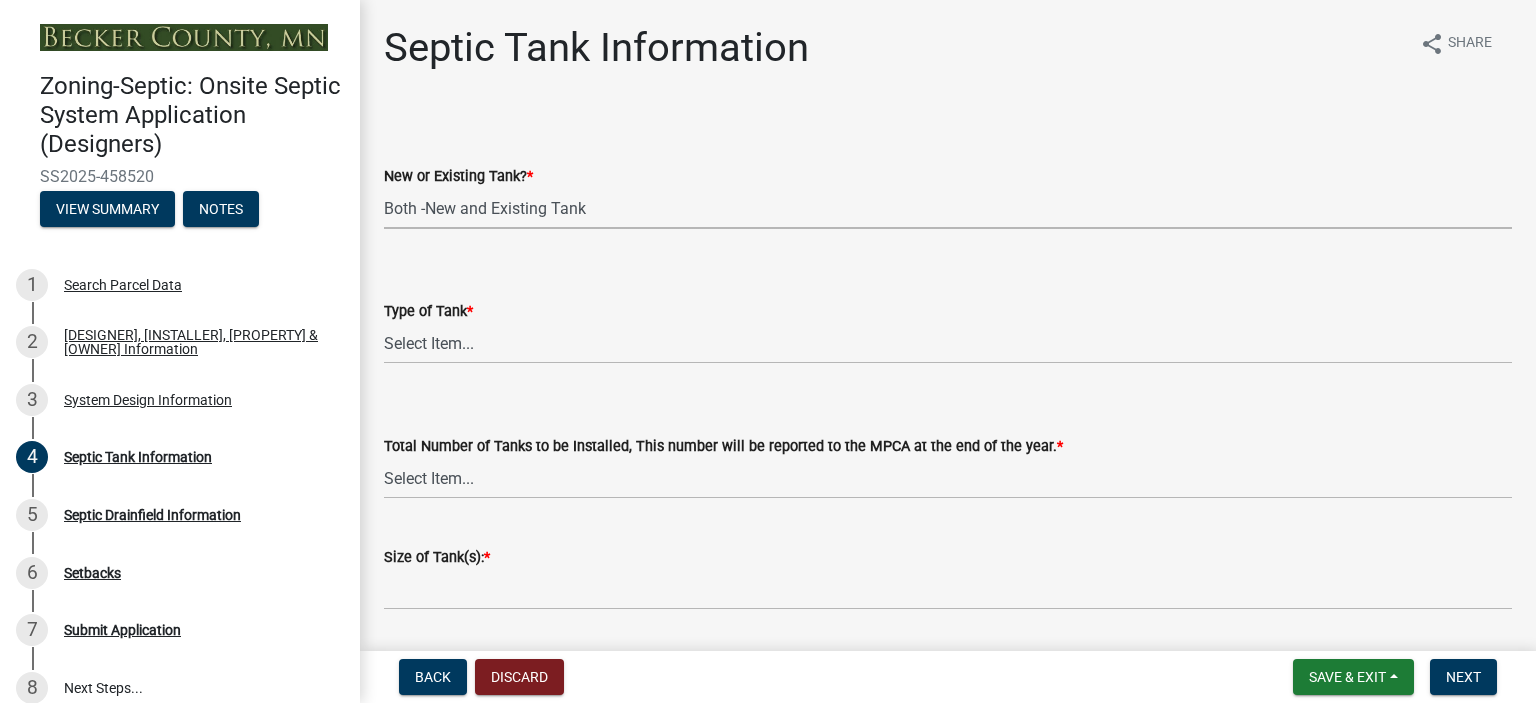 click on "Select Item...   New   Existing   Both -New and Existing Tank" at bounding box center [948, 208] 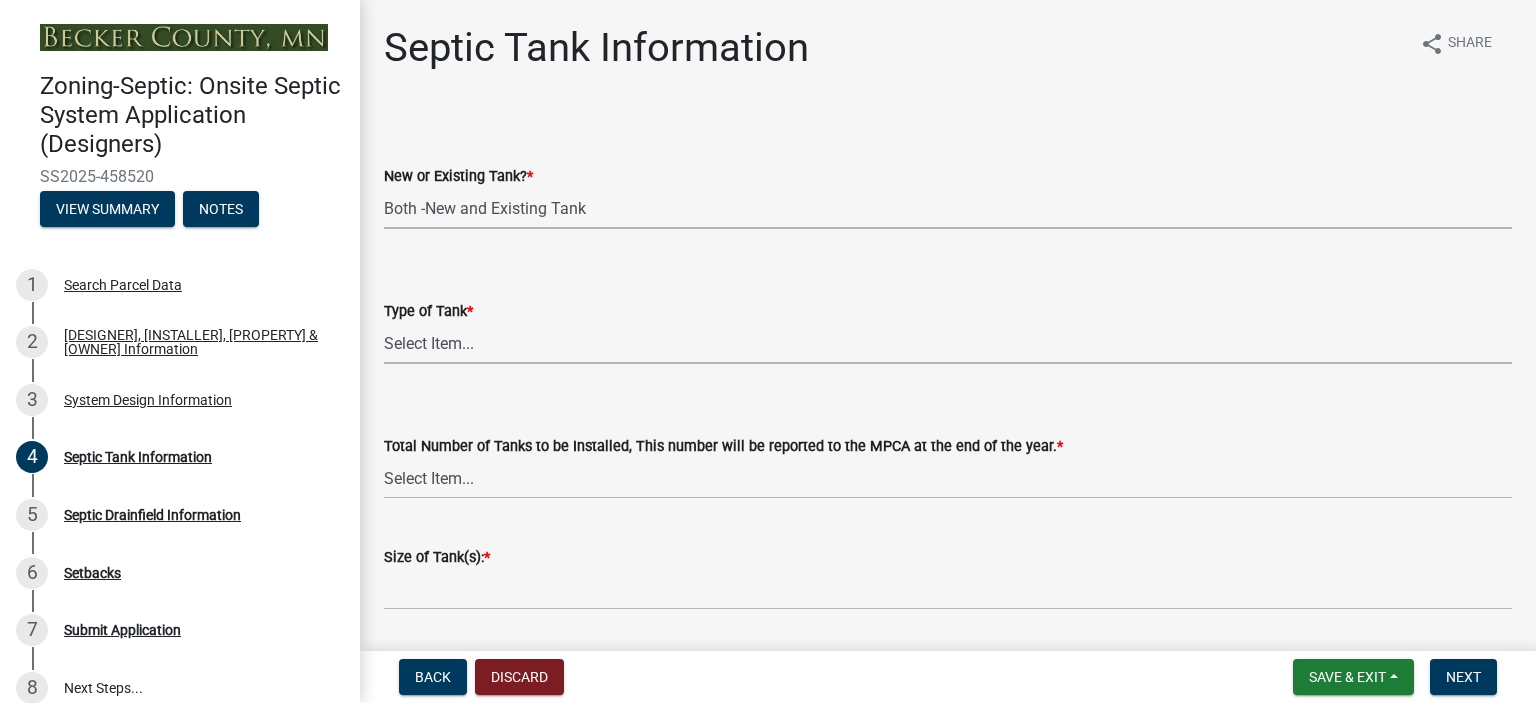 click on "Select Item...   Single Septic Tank   Compartmented Tank   Single Tank plus Compartmented Tank   Pit Privy   Holding Tank   Existing Tank   Existing Tank with New Additional Tank   Existing Tank with New Lift Station   Holding Tank with Privy" at bounding box center (948, 343) 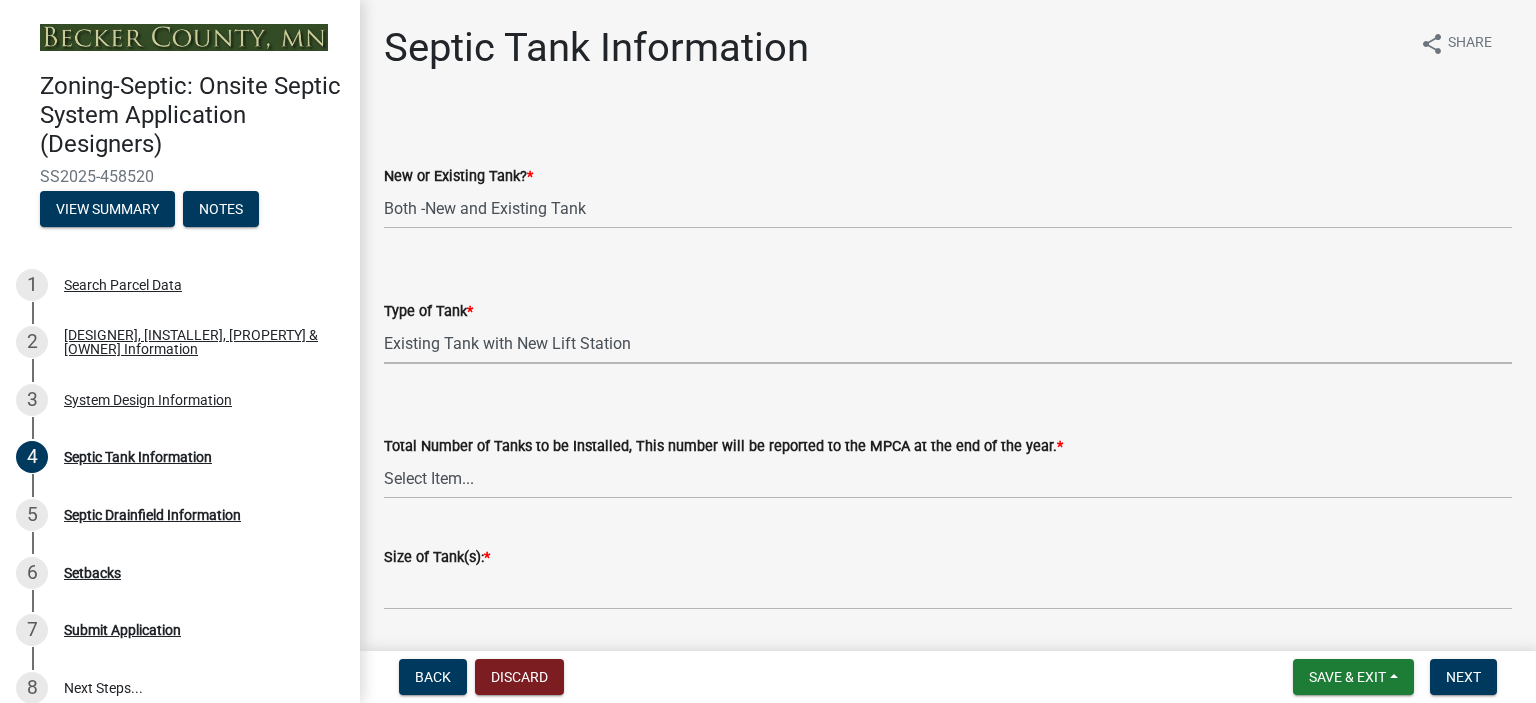 click on "Select Item...   Single Septic Tank   Compartmented Tank   Single Tank plus Compartmented Tank   Pit Privy   Holding Tank   Existing Tank   Existing Tank with New Additional Tank   Existing Tank with New Lift Station   Holding Tank with Privy" at bounding box center (948, 343) 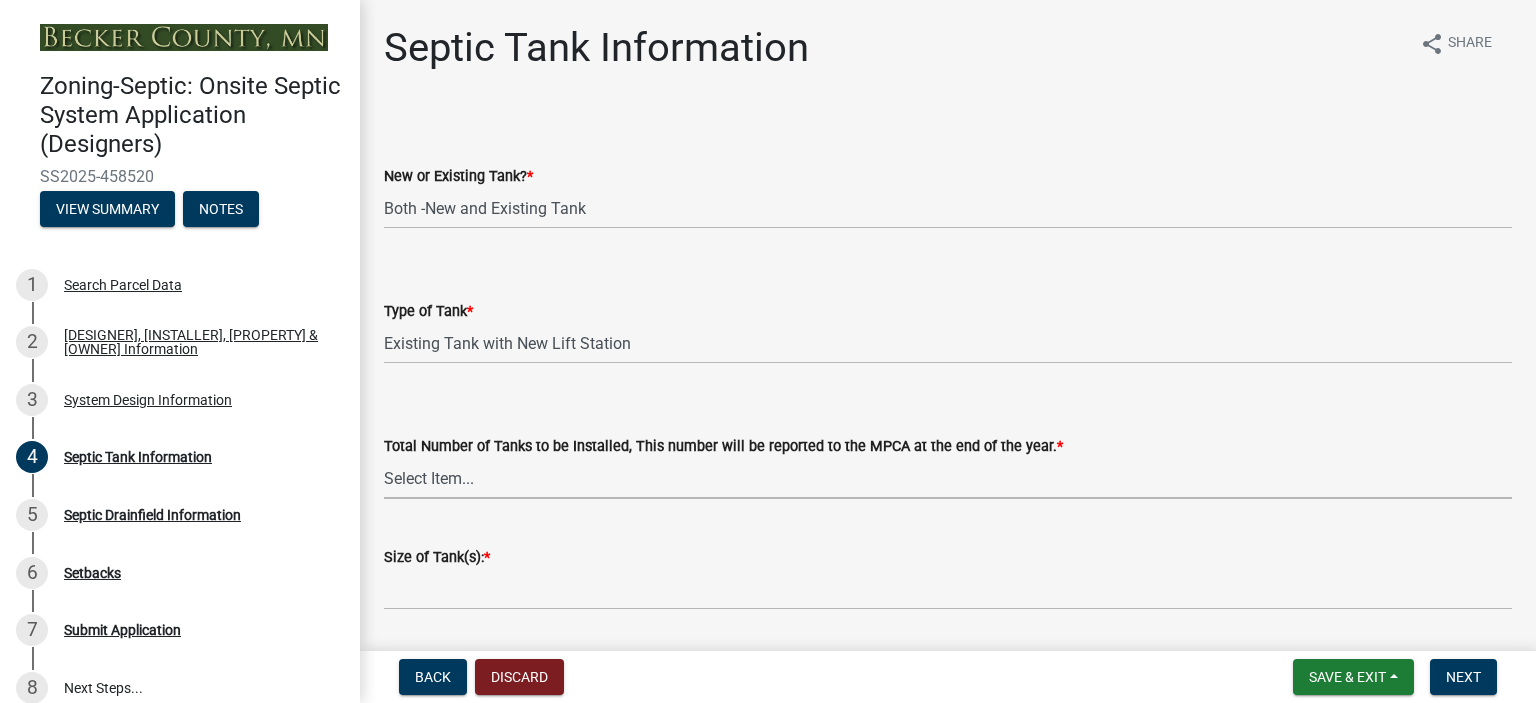 click on "Select Item...   0   1   2   3   4" at bounding box center (948, 478) 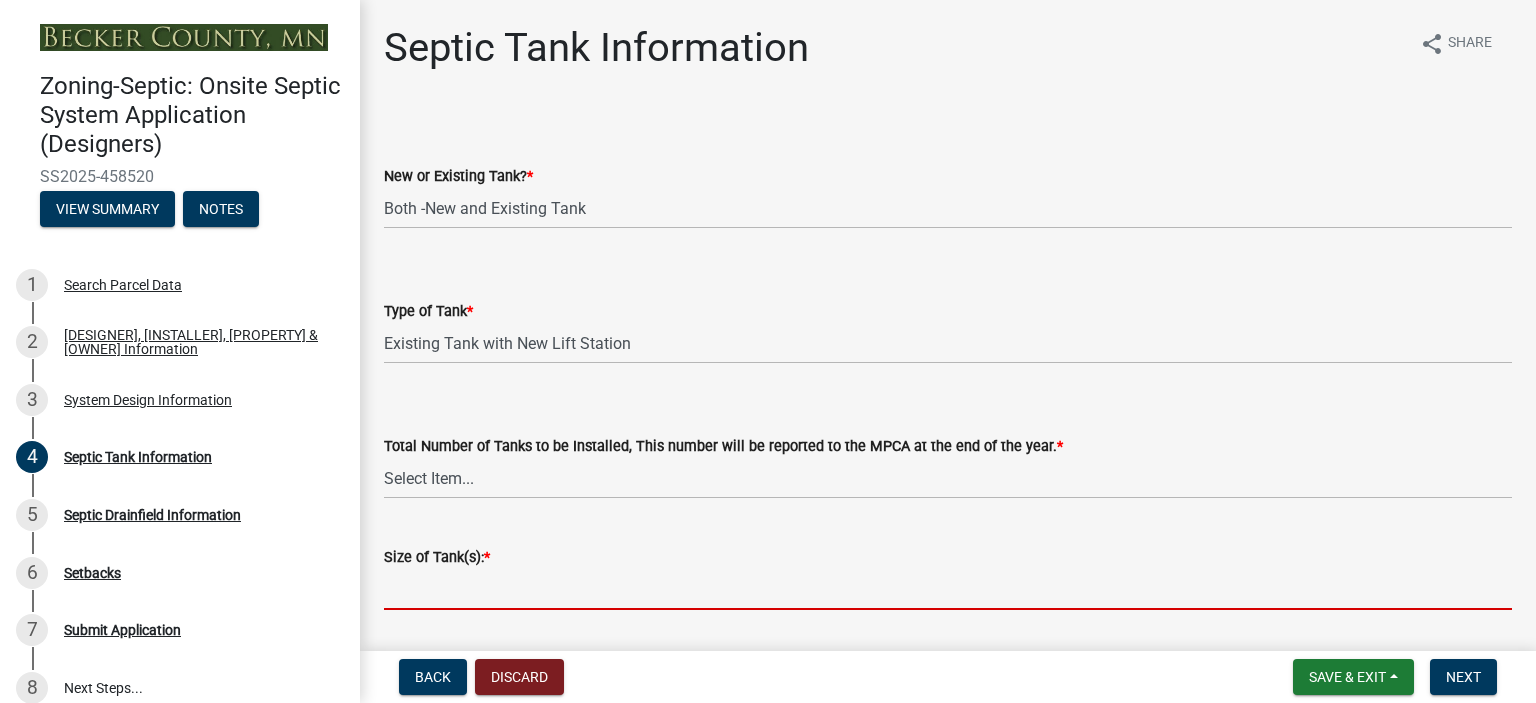 click on "Size of Tank(s):  *" at bounding box center (948, 589) 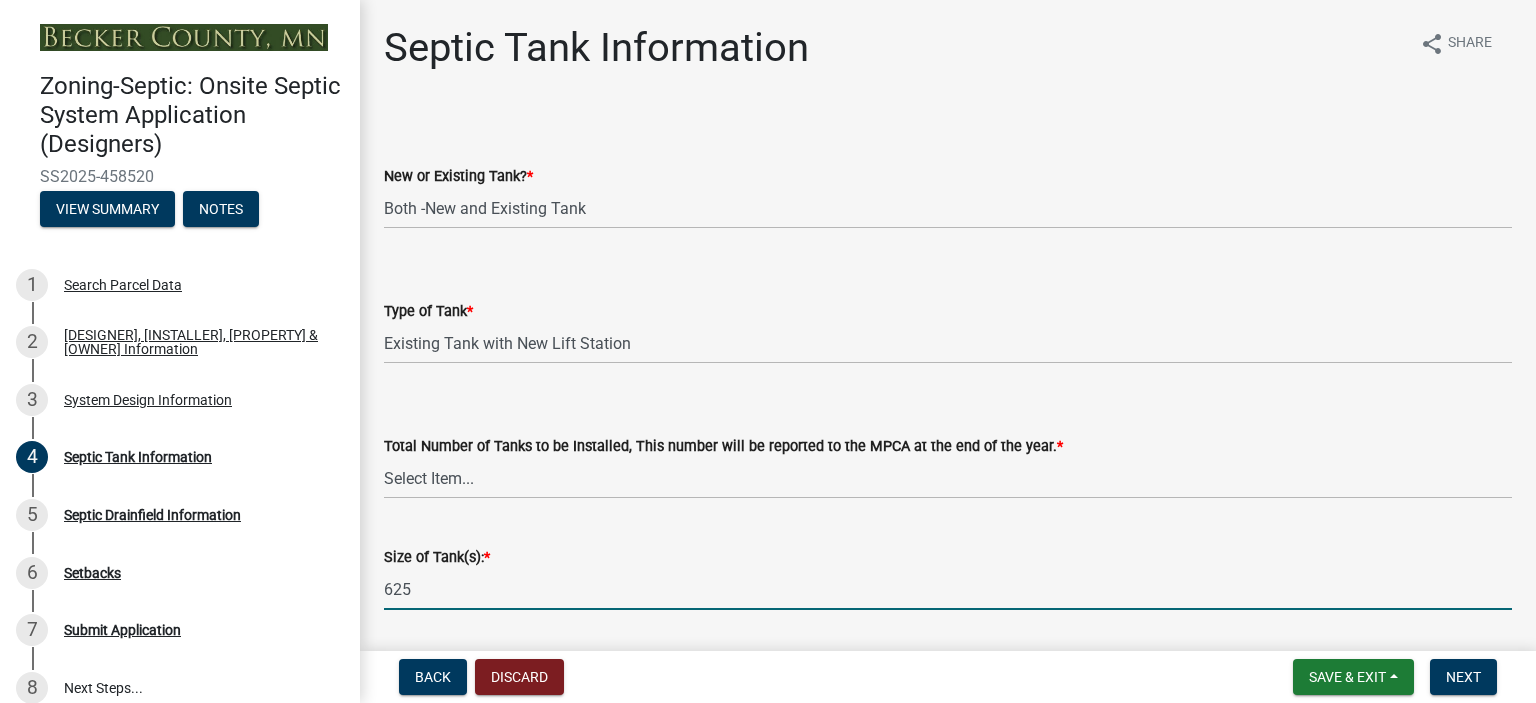 scroll, scrollTop: 562, scrollLeft: 0, axis: vertical 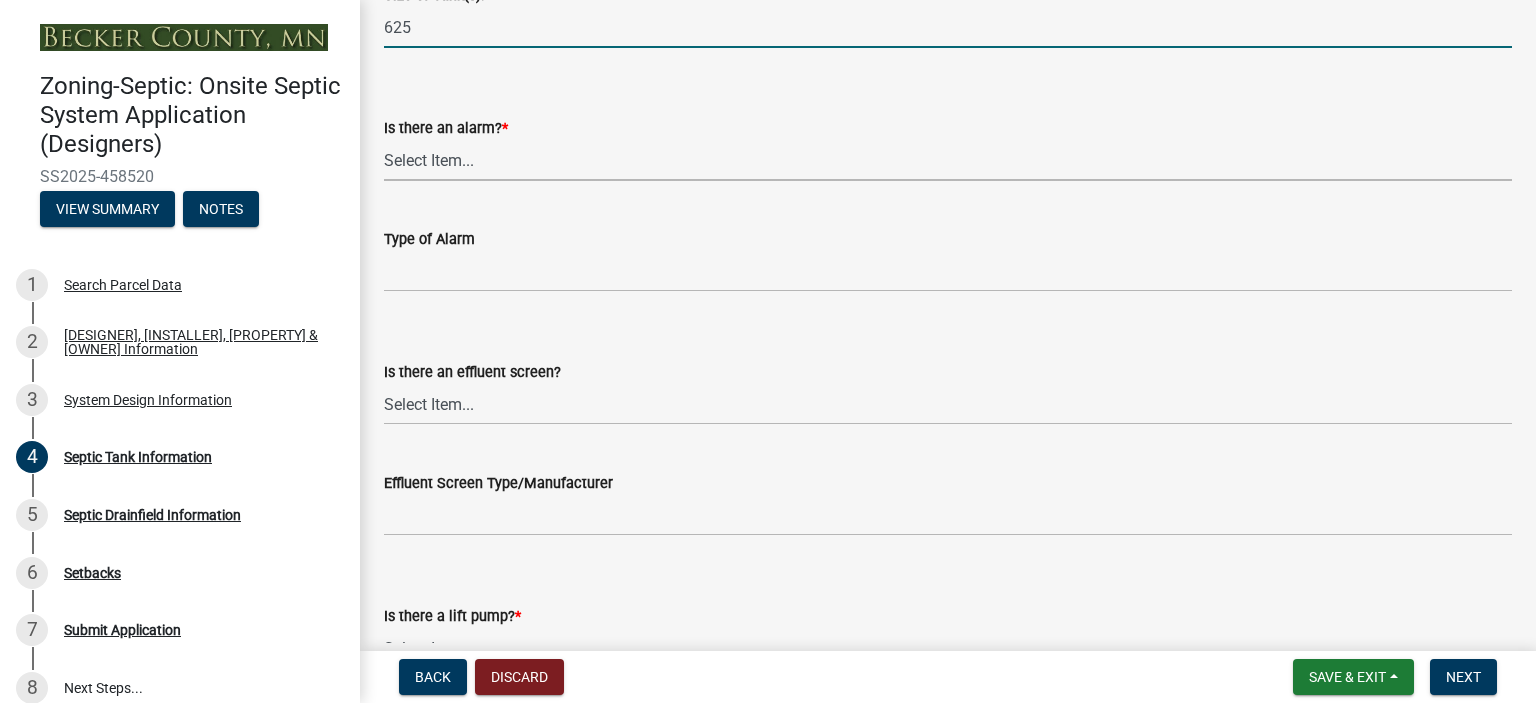 click on "Select Item...   Yes   No" at bounding box center [948, 160] 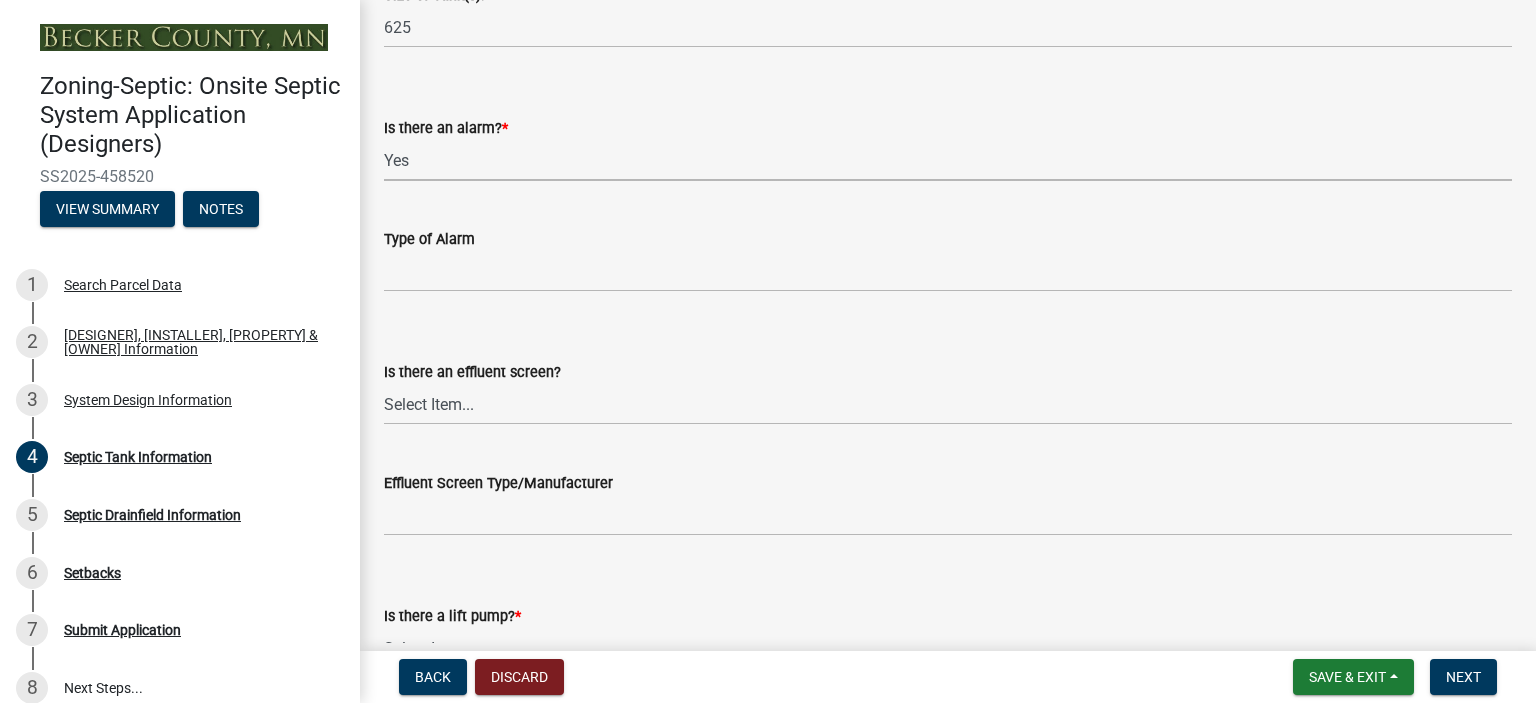click on "Select Item...   Yes   No" at bounding box center [948, 160] 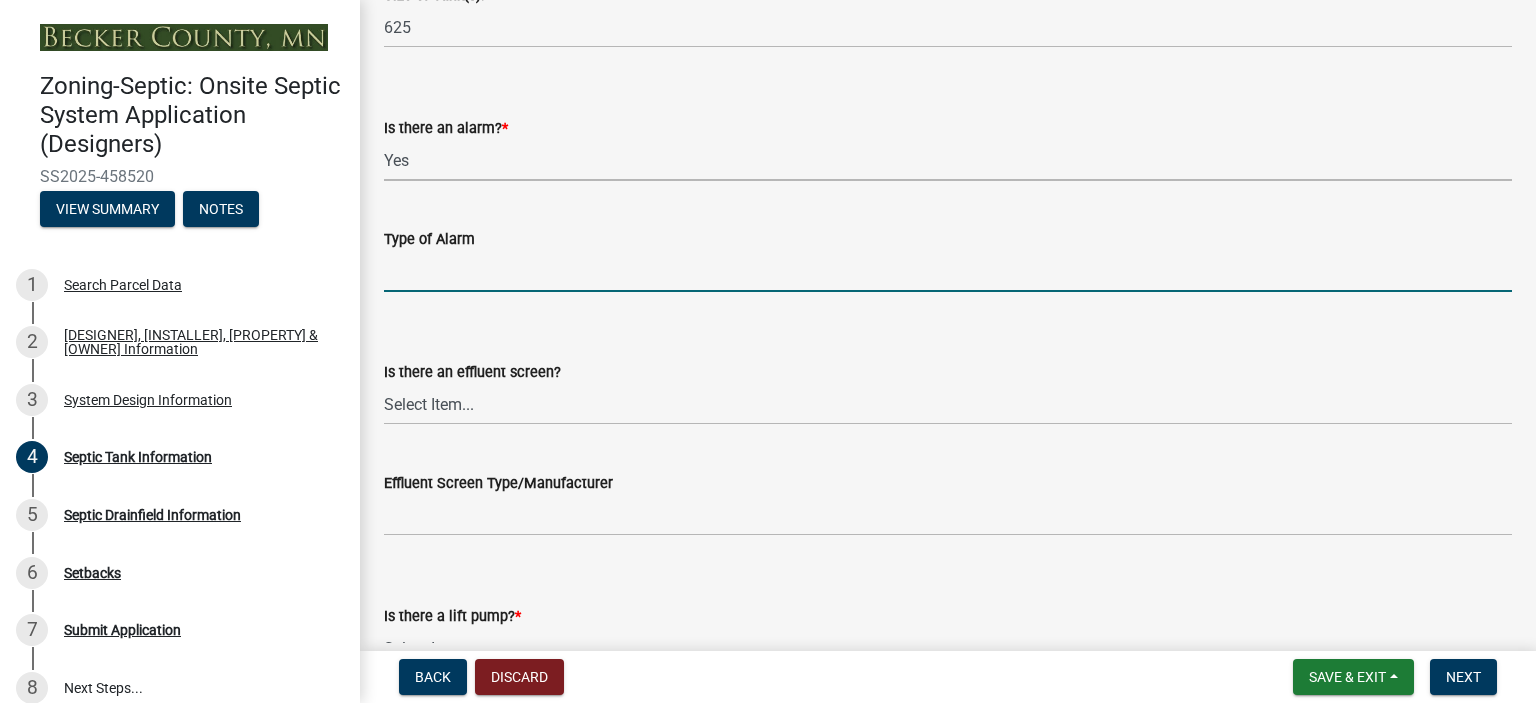 click on "Type of Alarm" at bounding box center (948, 271) 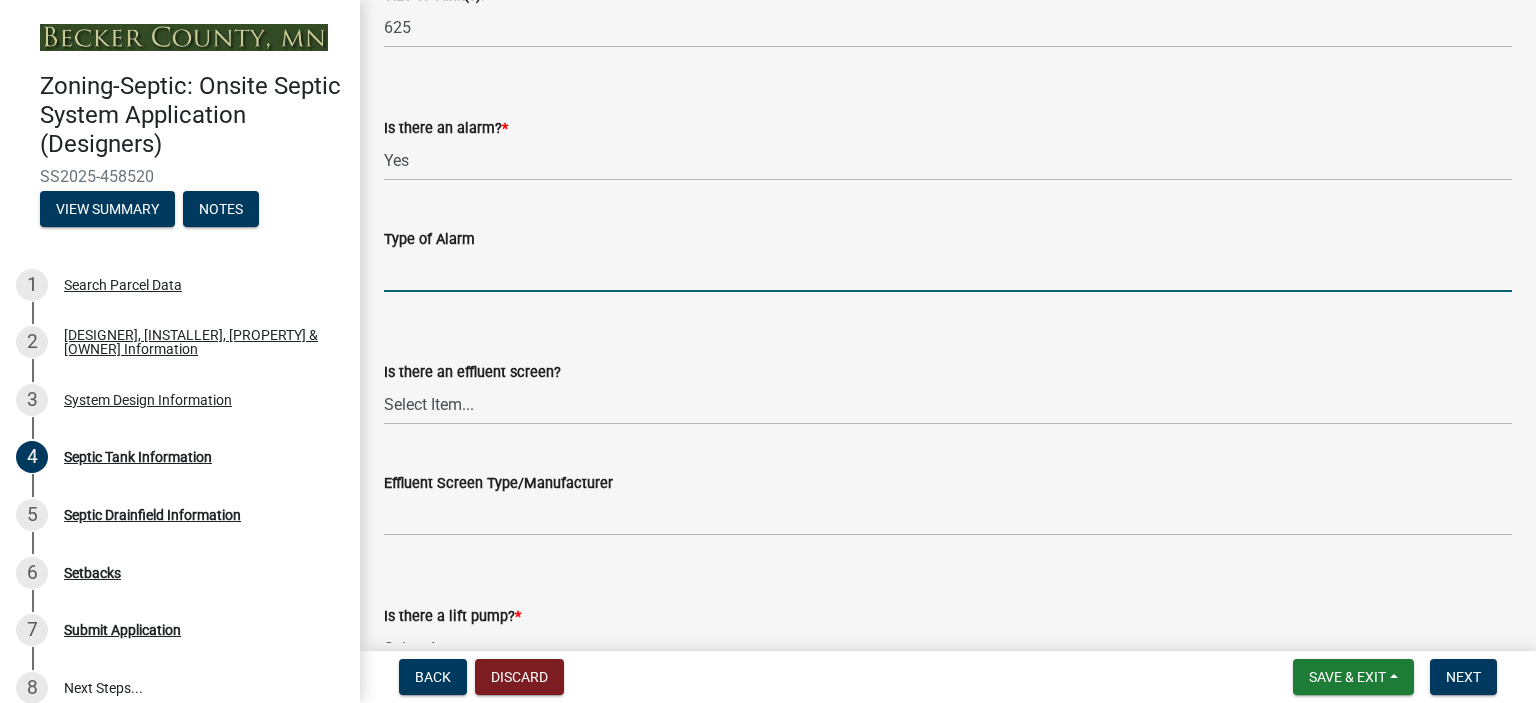 type on "ELECTRIC" 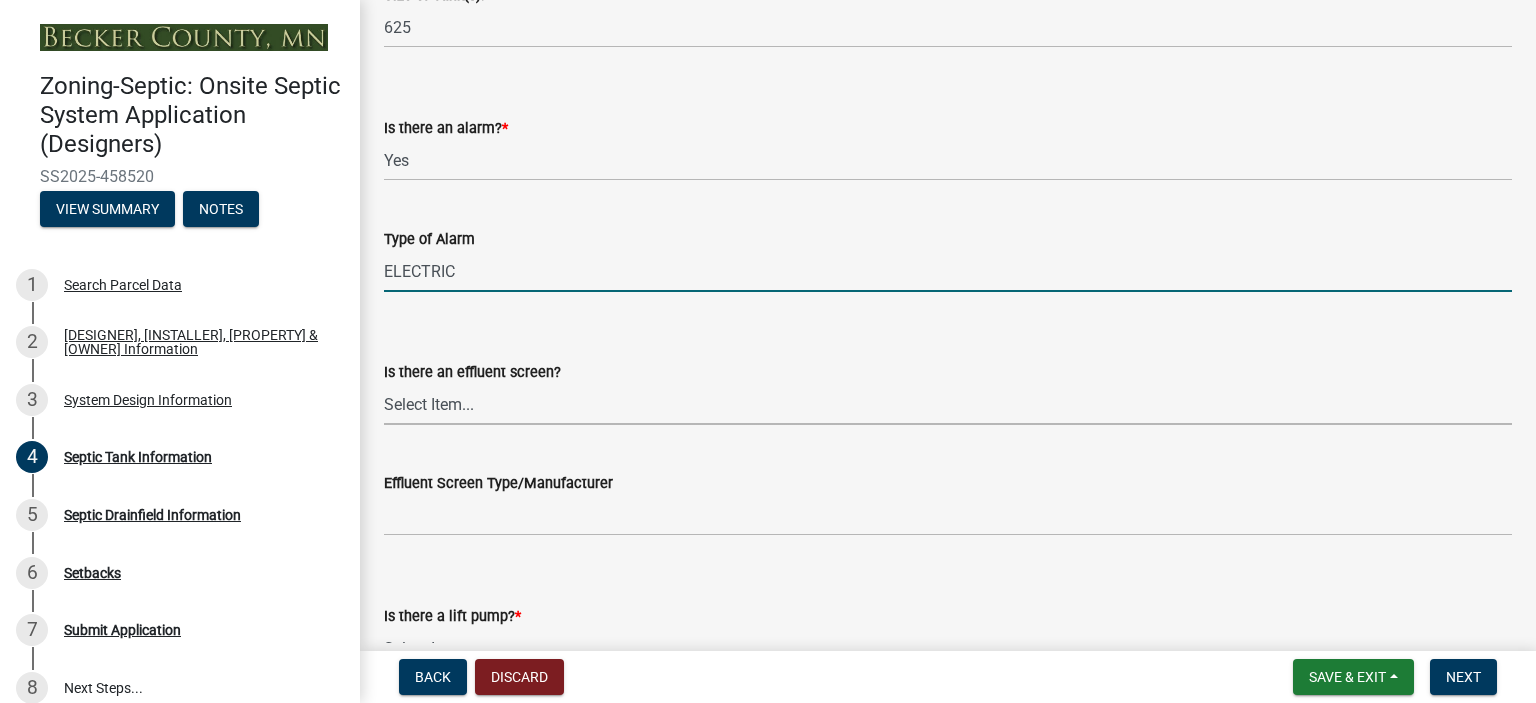 click on "Select Item...   Yes   No" at bounding box center [948, 404] 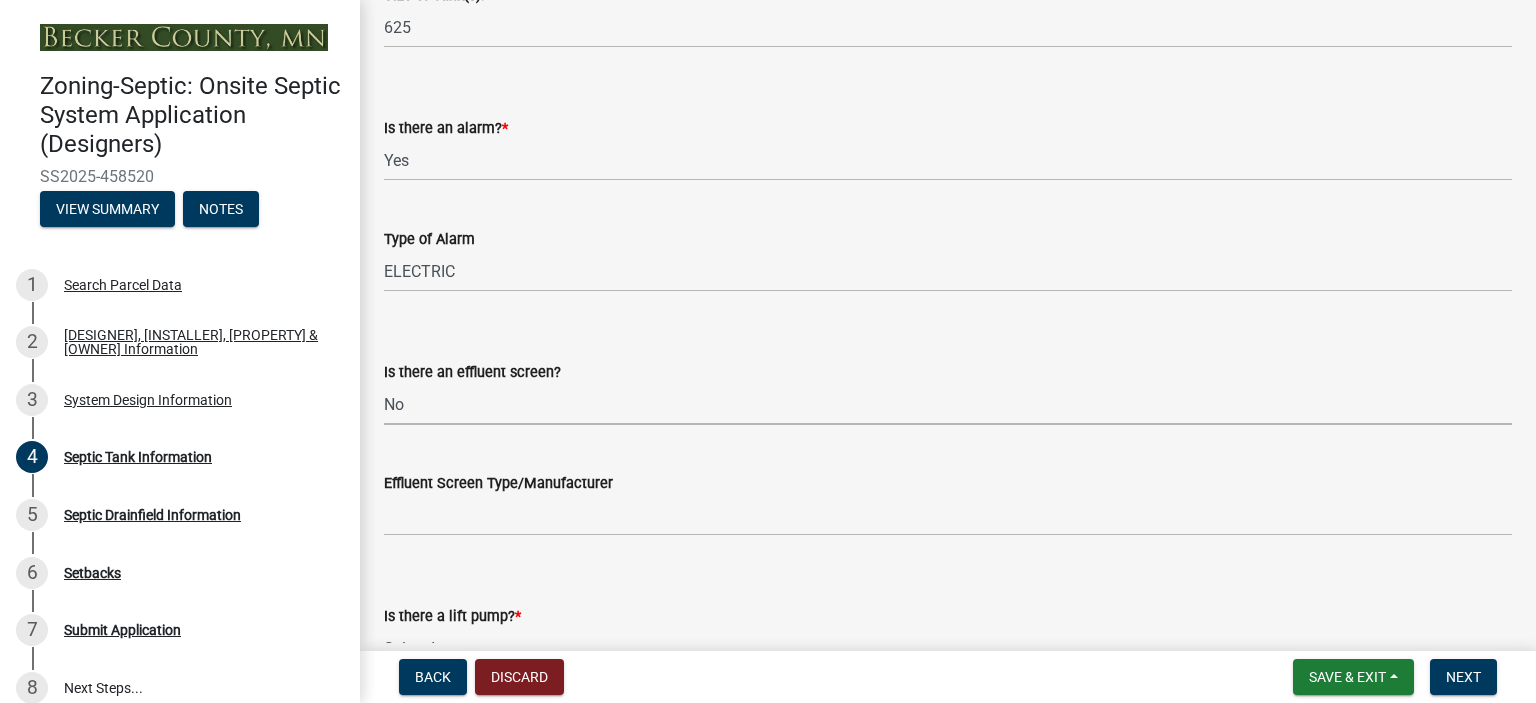 click on "Select Item...   Yes   No" at bounding box center [948, 404] 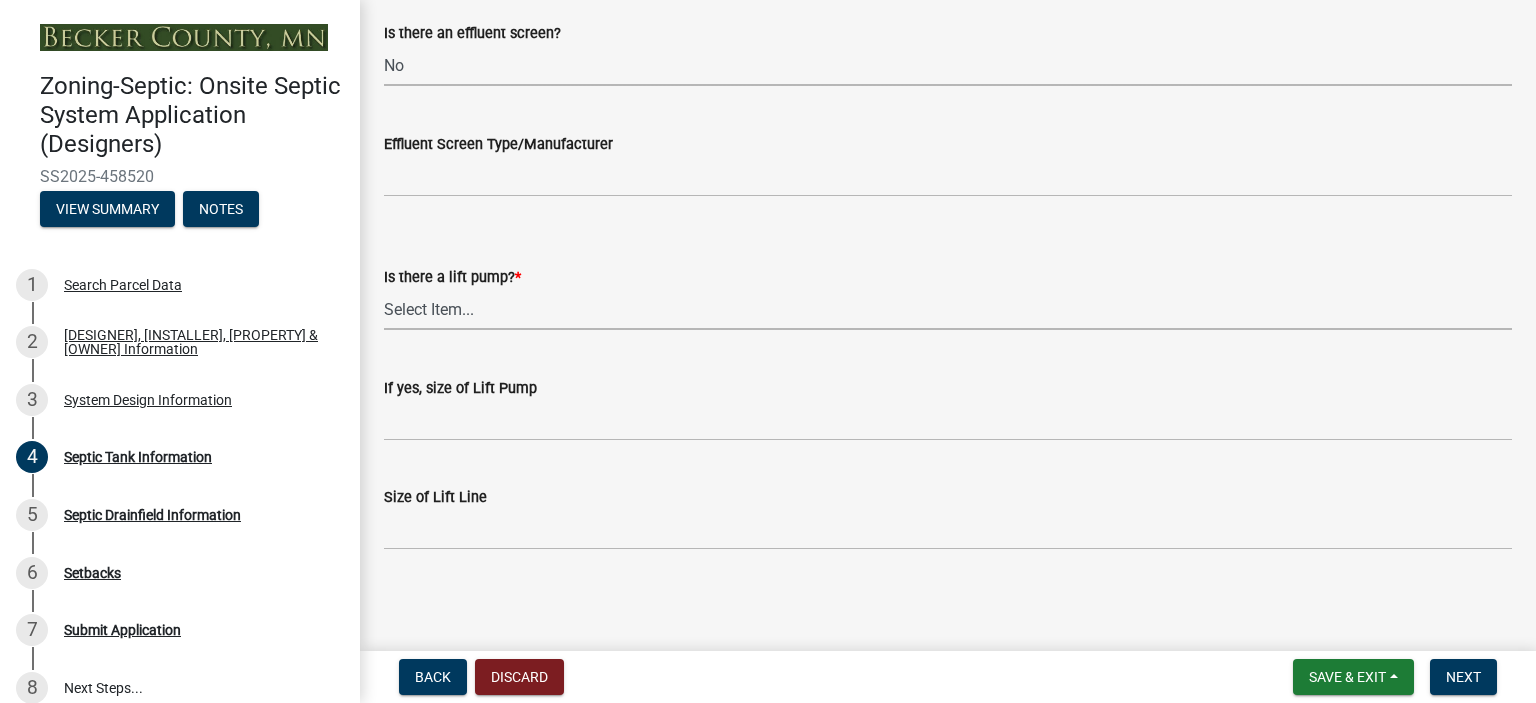 click on "Select Item...   Yes   No" at bounding box center [948, 309] 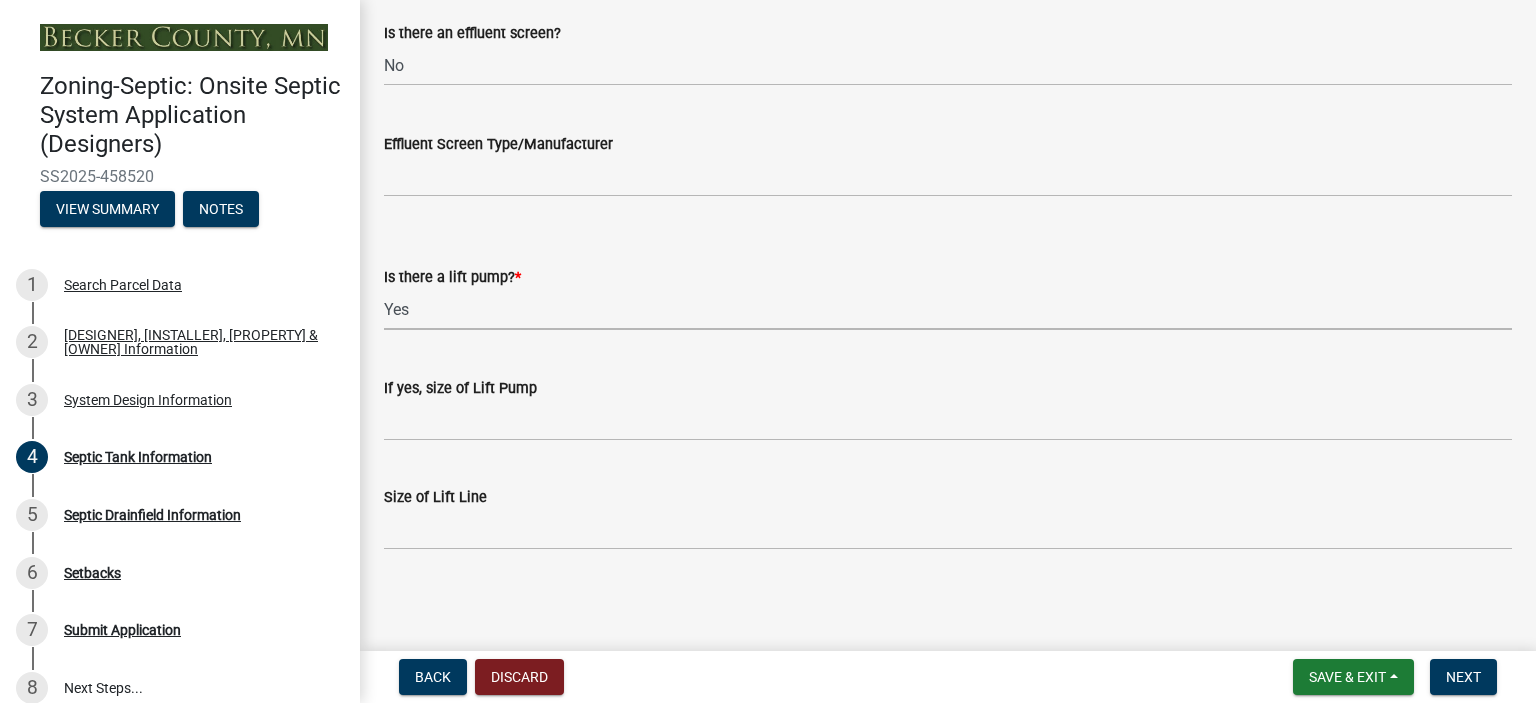 click on "Select Item...   Yes   No" at bounding box center (948, 309) 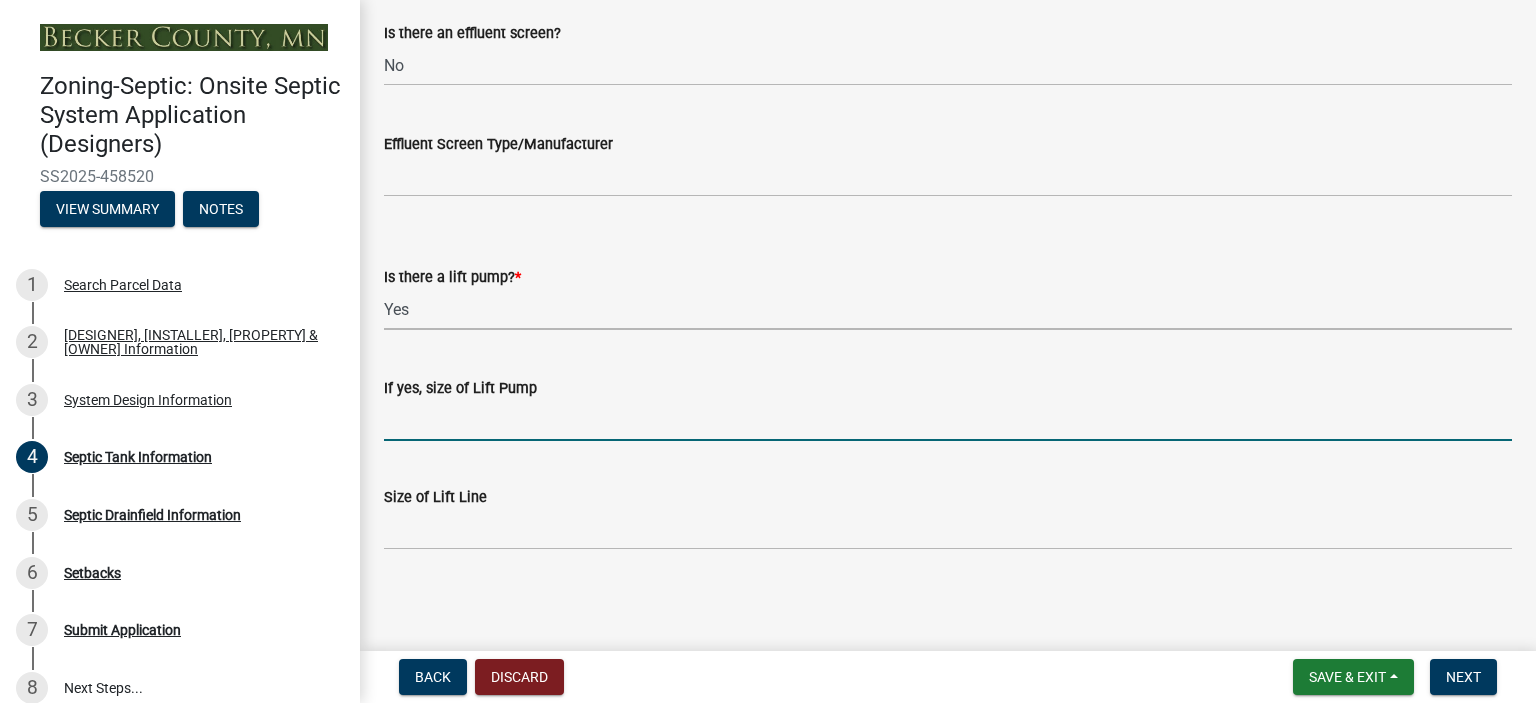 click on "If yes, size of Lift Pump" at bounding box center [948, 420] 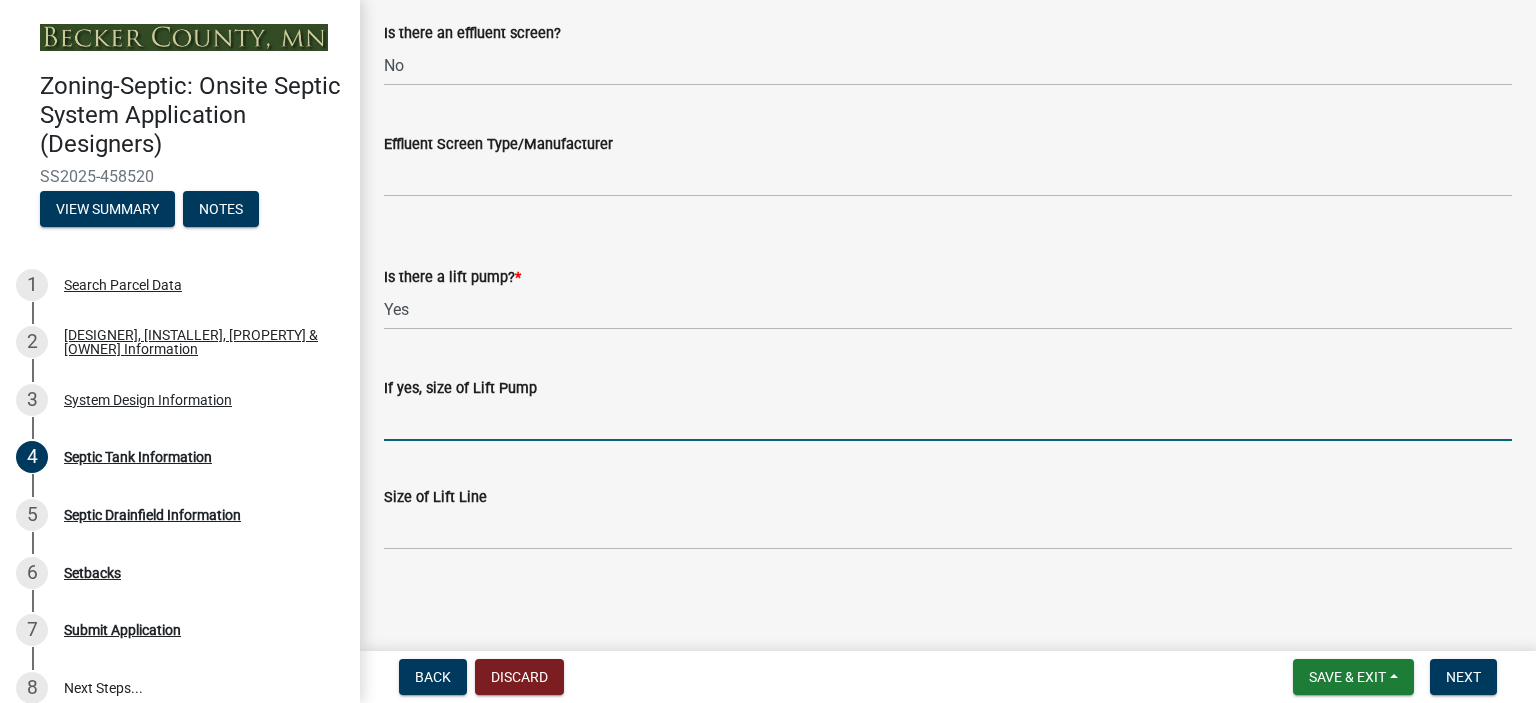 type on "45GPM" 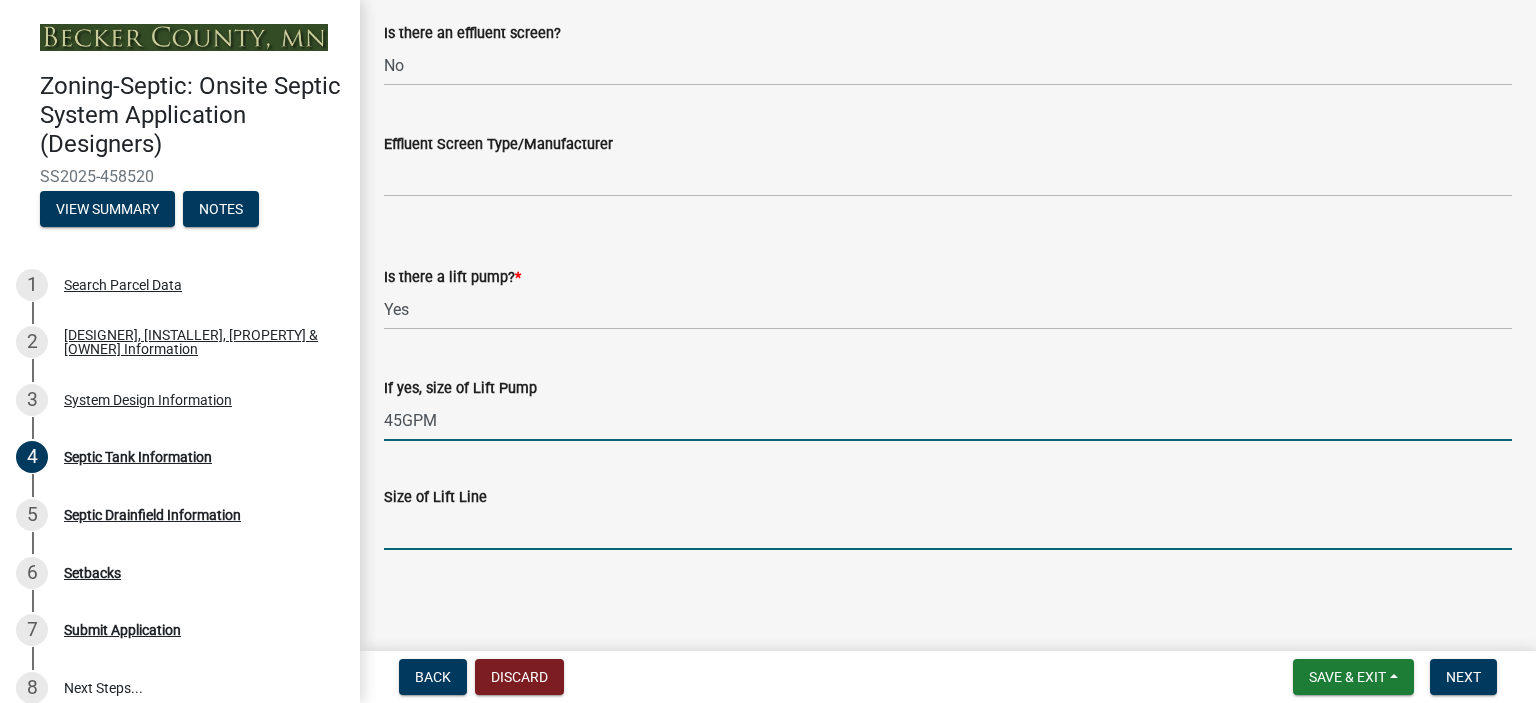 click on "Size of Lift Line" at bounding box center [948, 529] 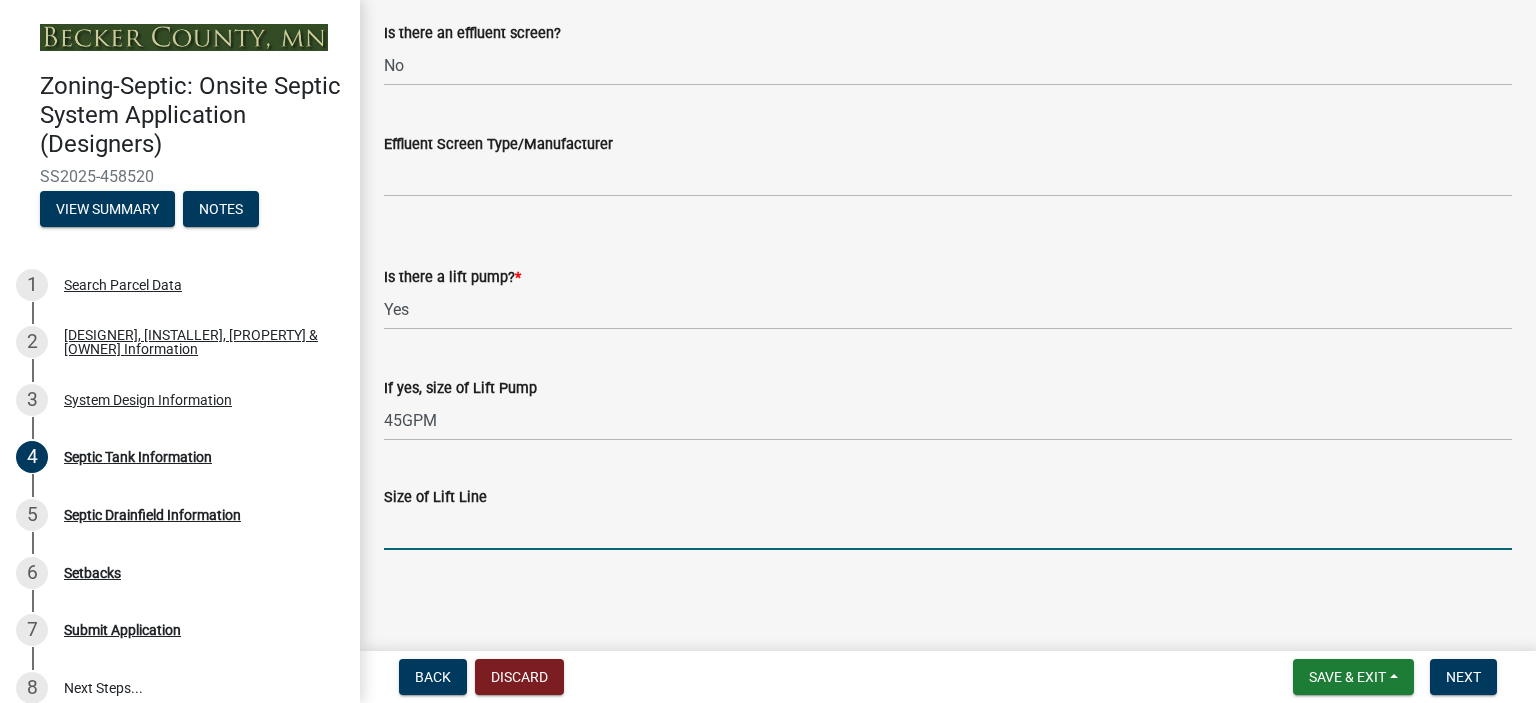 type on "2"" 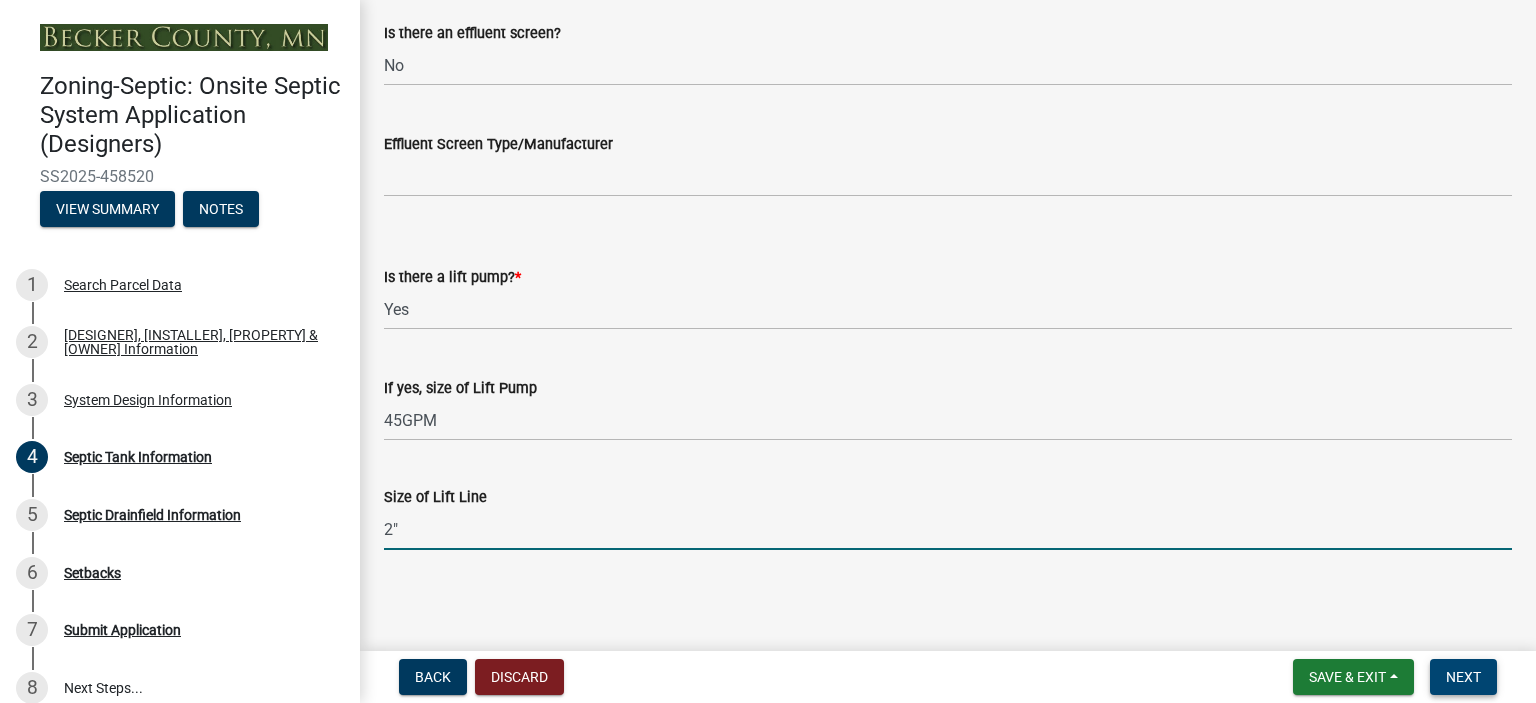 click on "Next" at bounding box center (1463, 677) 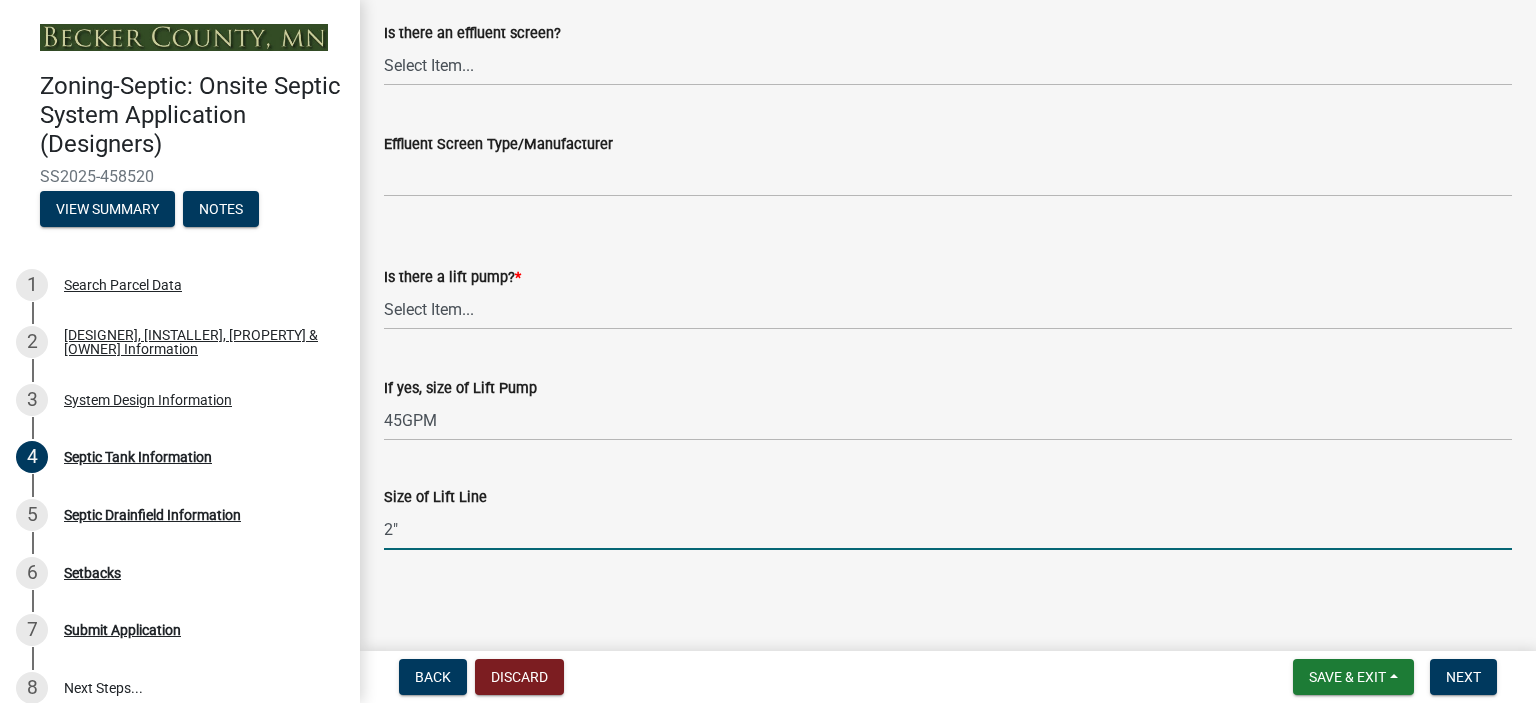 scroll, scrollTop: 0, scrollLeft: 0, axis: both 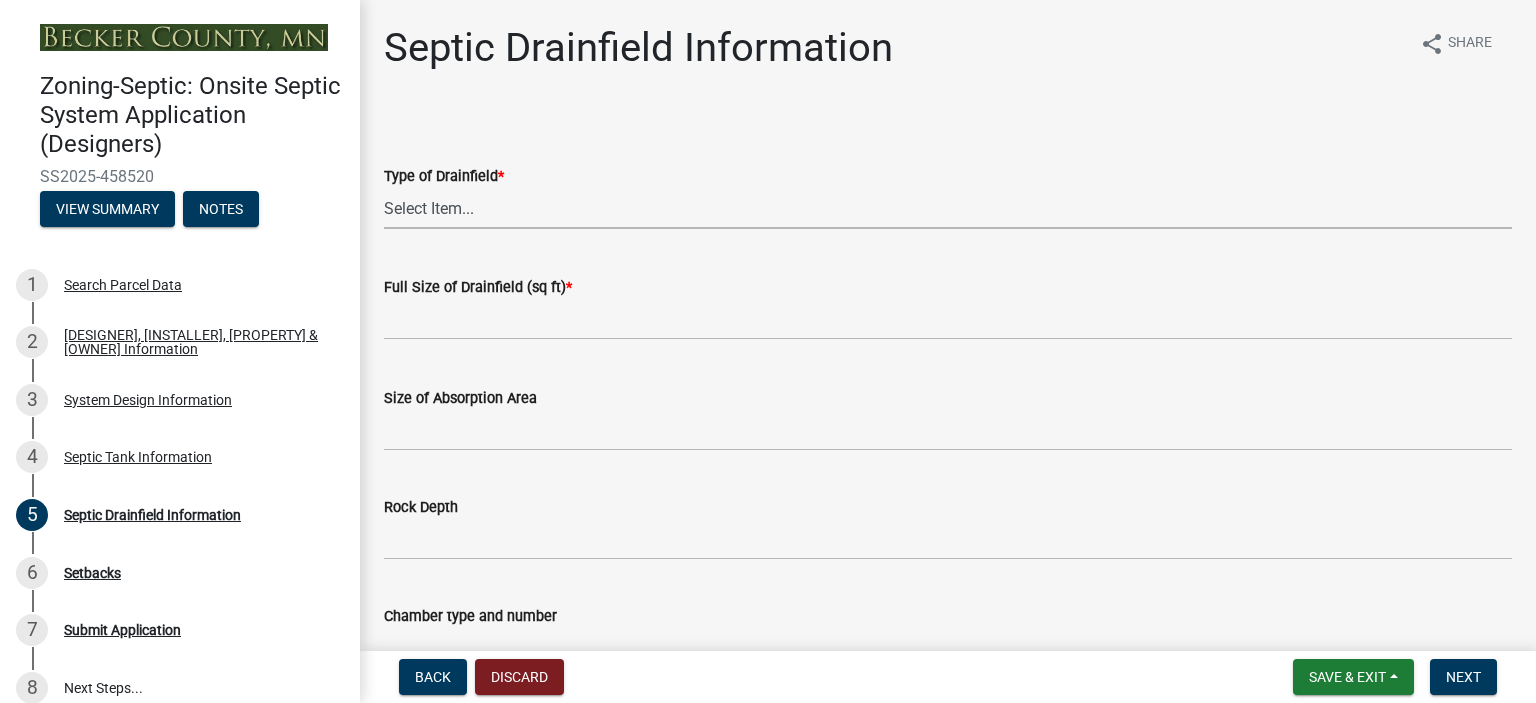 click on "Select Item...   Chamber Trench   Rock Trench   Gravelless   Mound   Pressure Bed   Seepage Bed   At-Grade   Alternative / Performance" at bounding box center (948, 208) 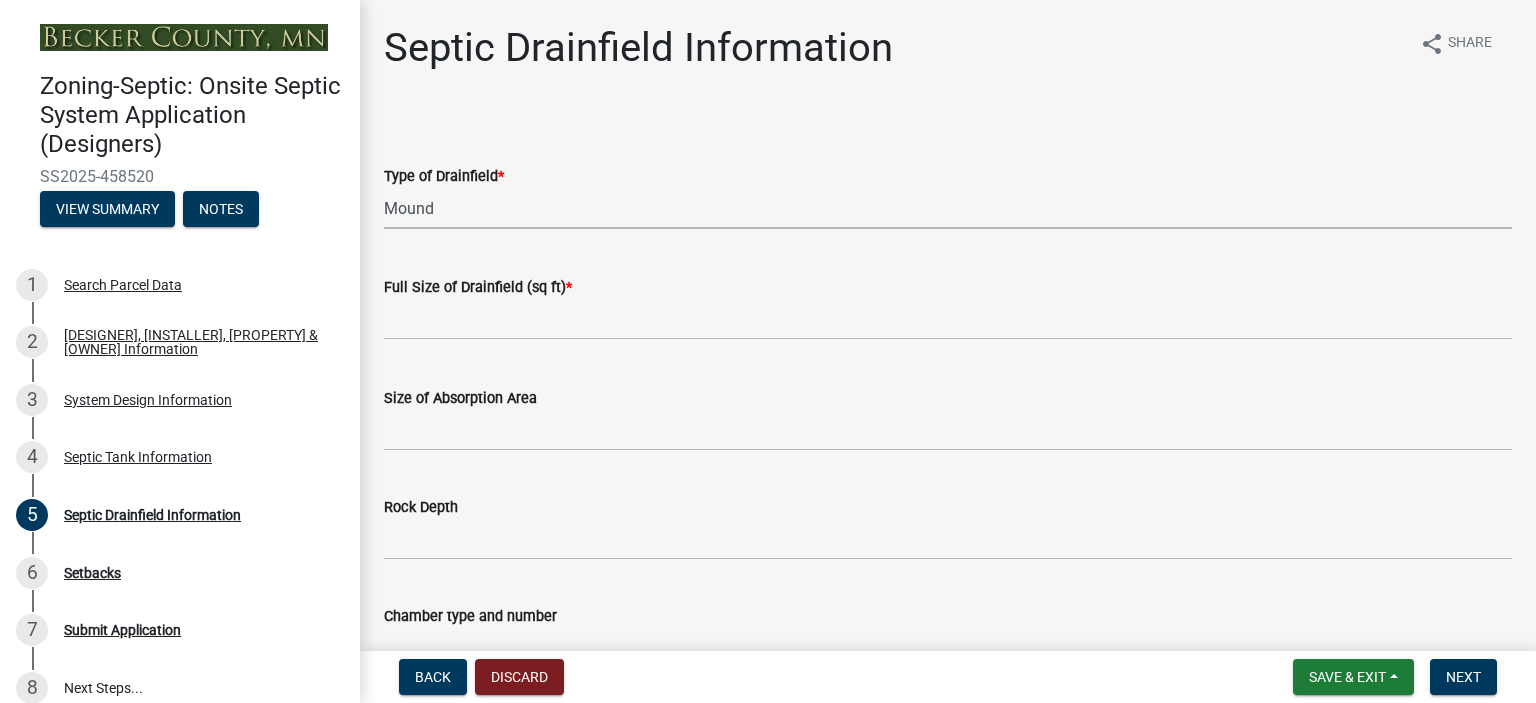 click on "Select Item...   Chamber Trench   Rock Trench   Gravelless   Mound   Pressure Bed   Seepage Bed   At-Grade   Alternative / Performance" at bounding box center [948, 208] 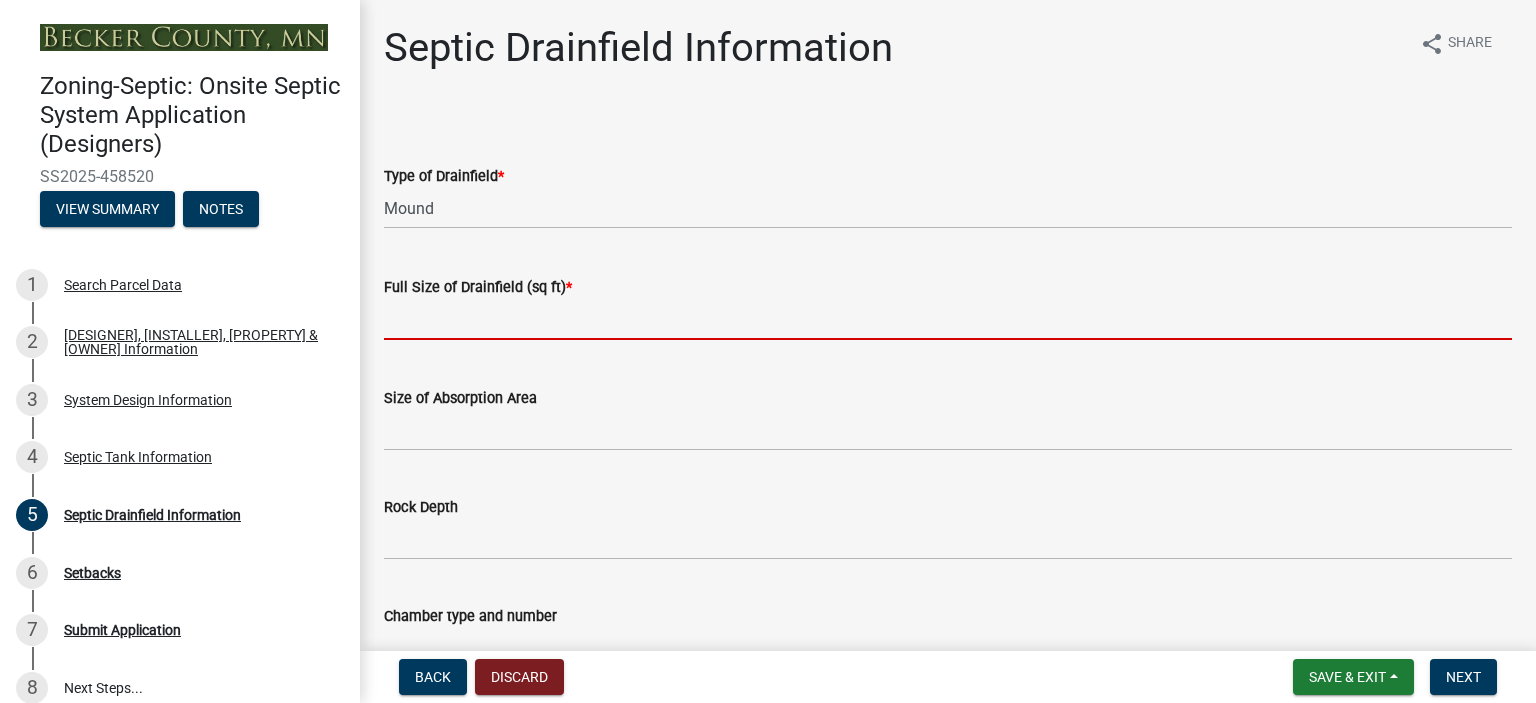 click 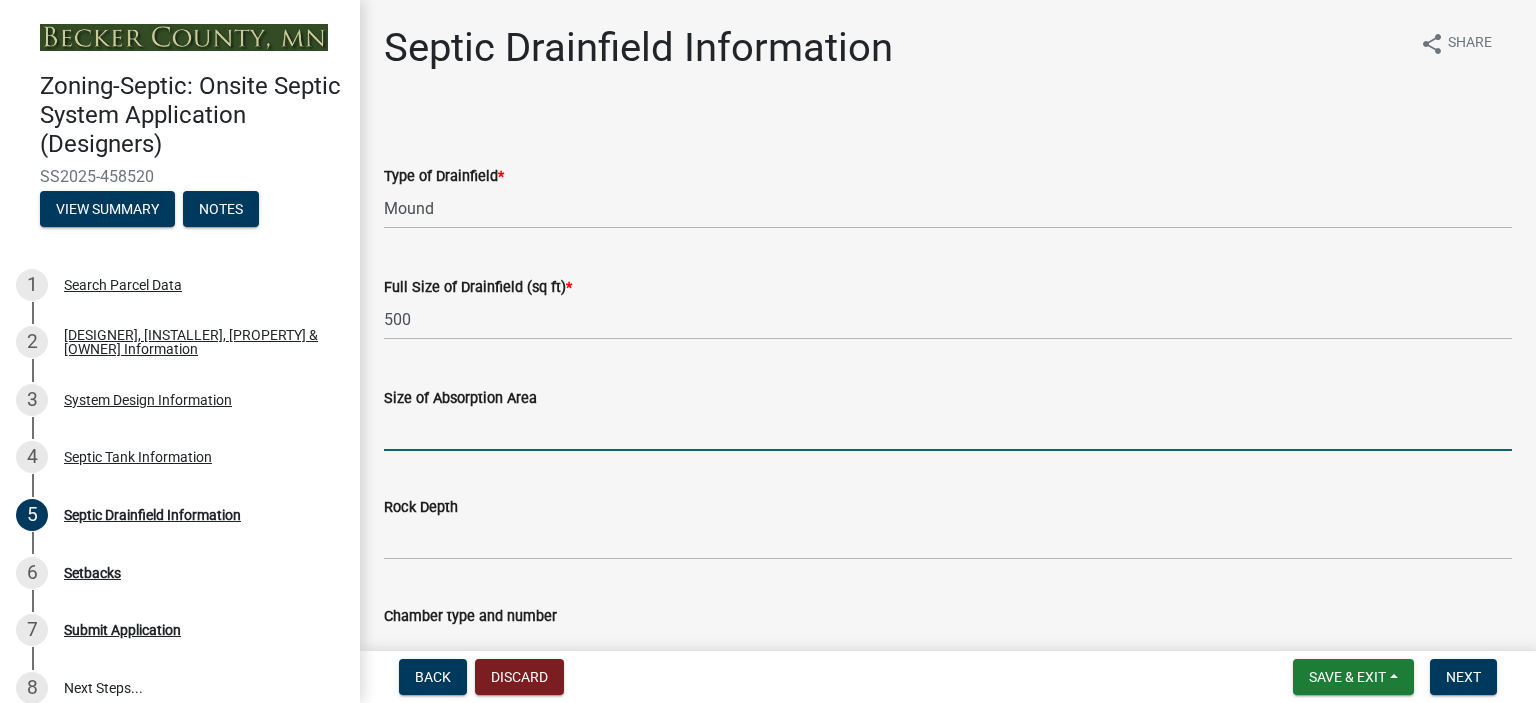 click on "Size of Absorption Area" at bounding box center (948, 430) 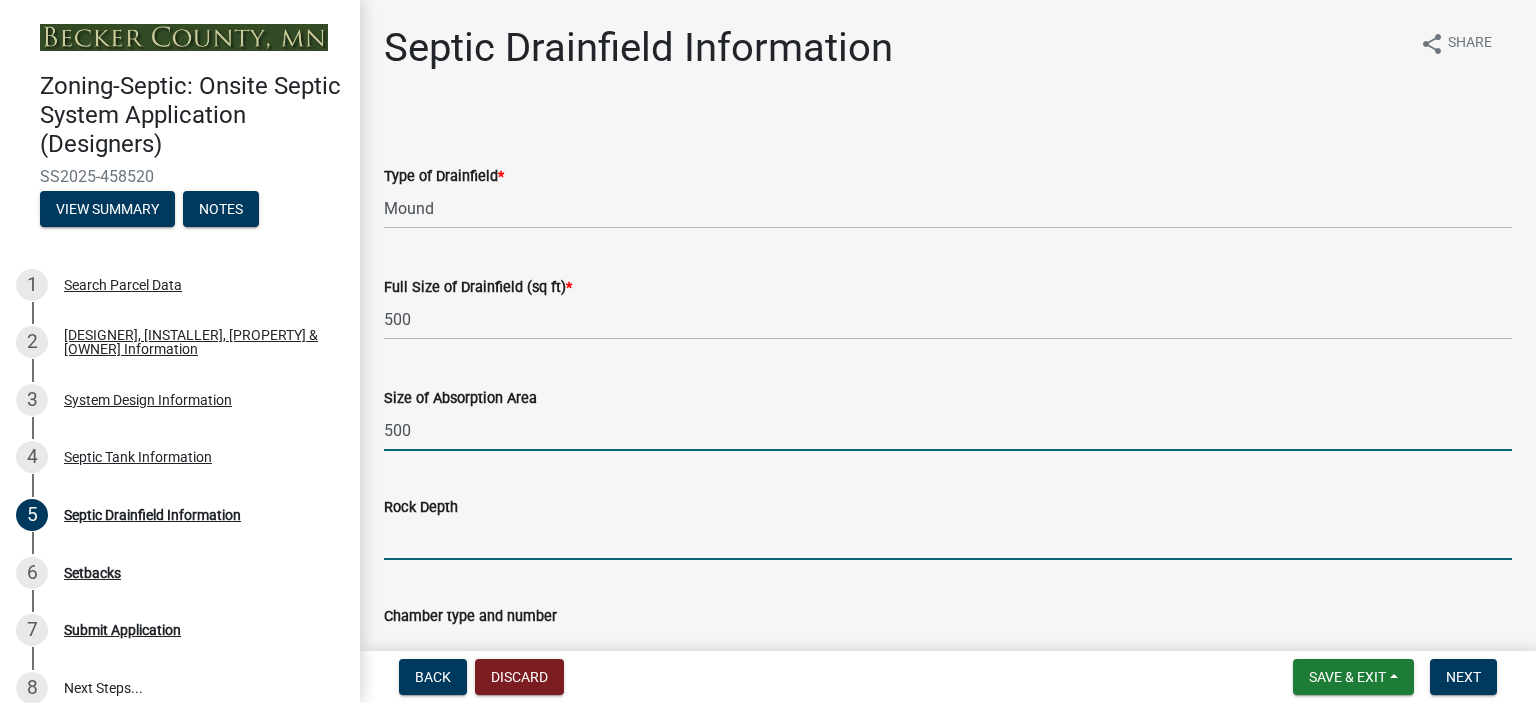 click on "Rock Depth" at bounding box center [948, 539] 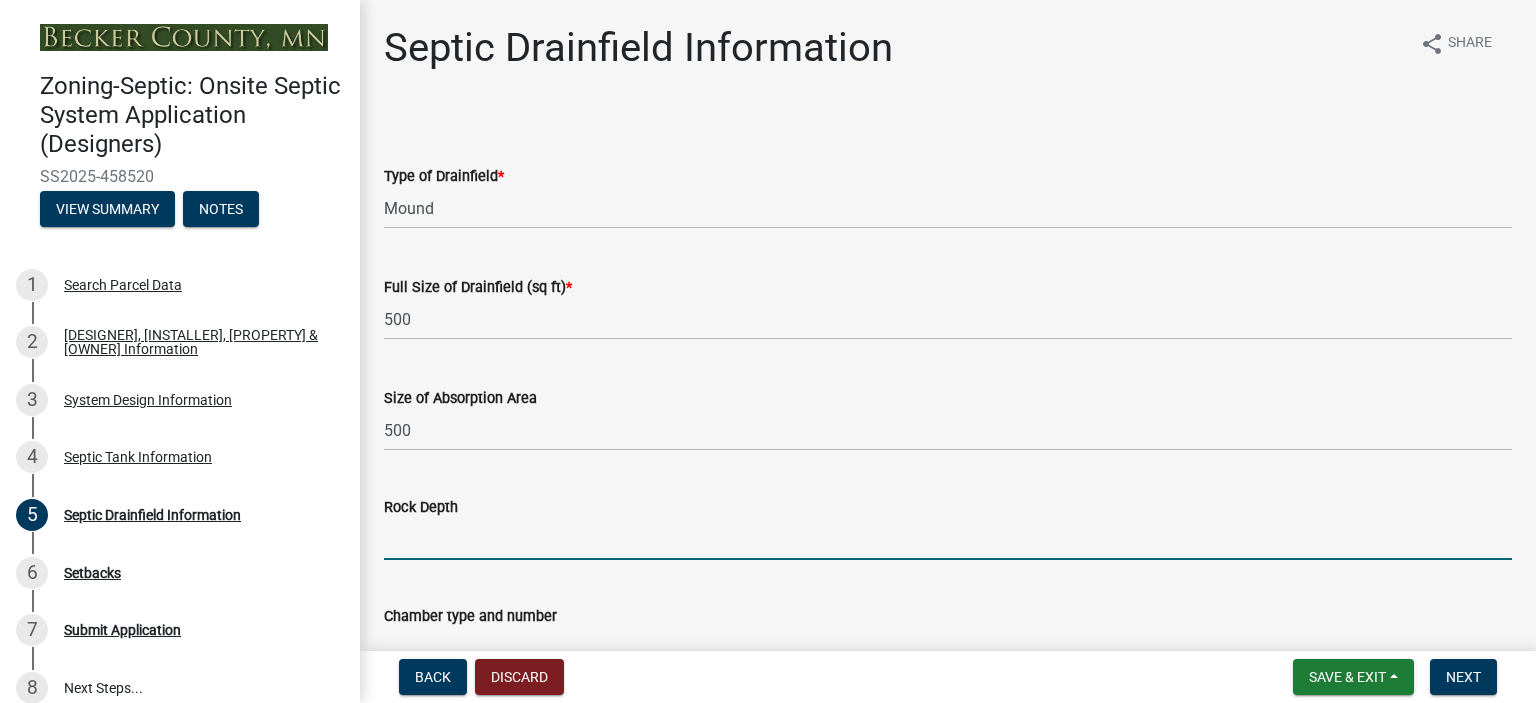 type on "6"" 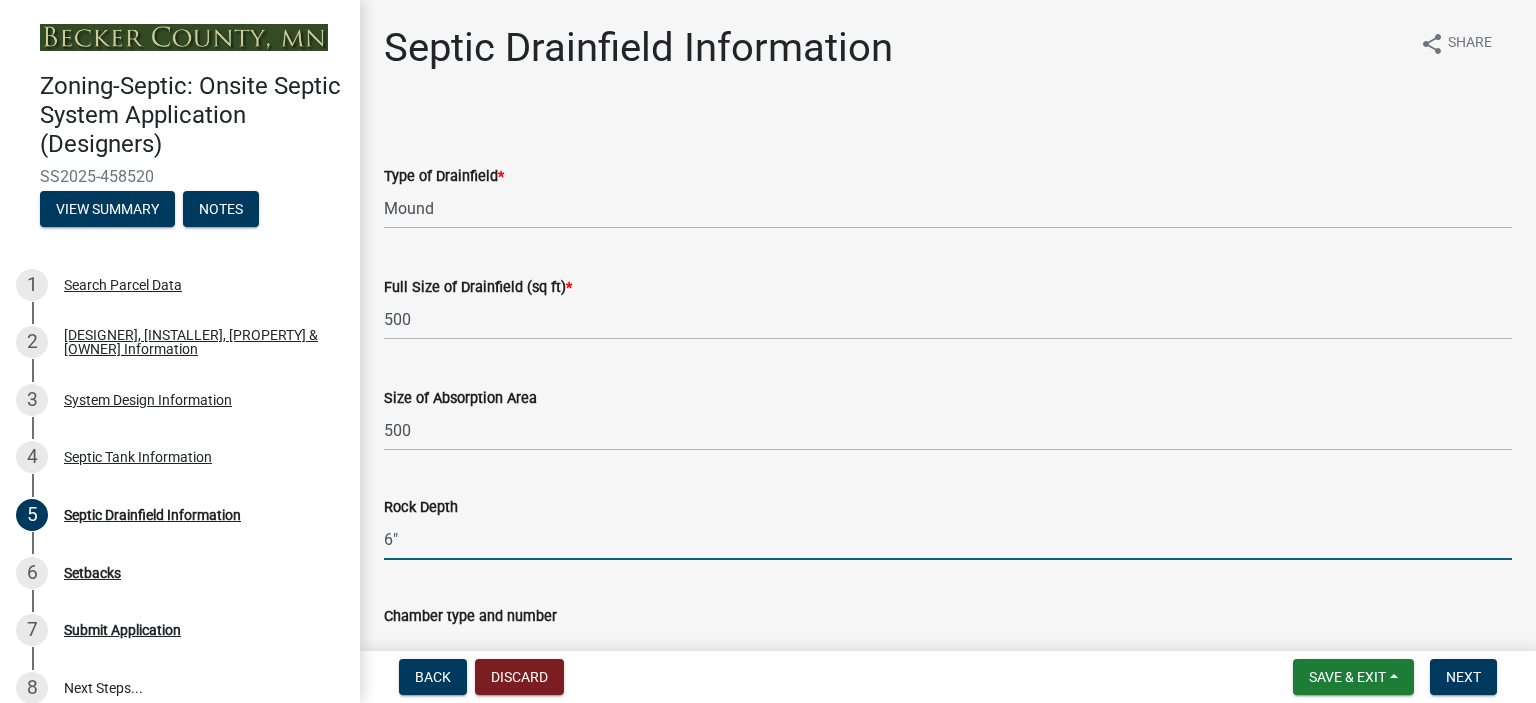 scroll, scrollTop: 562, scrollLeft: 0, axis: vertical 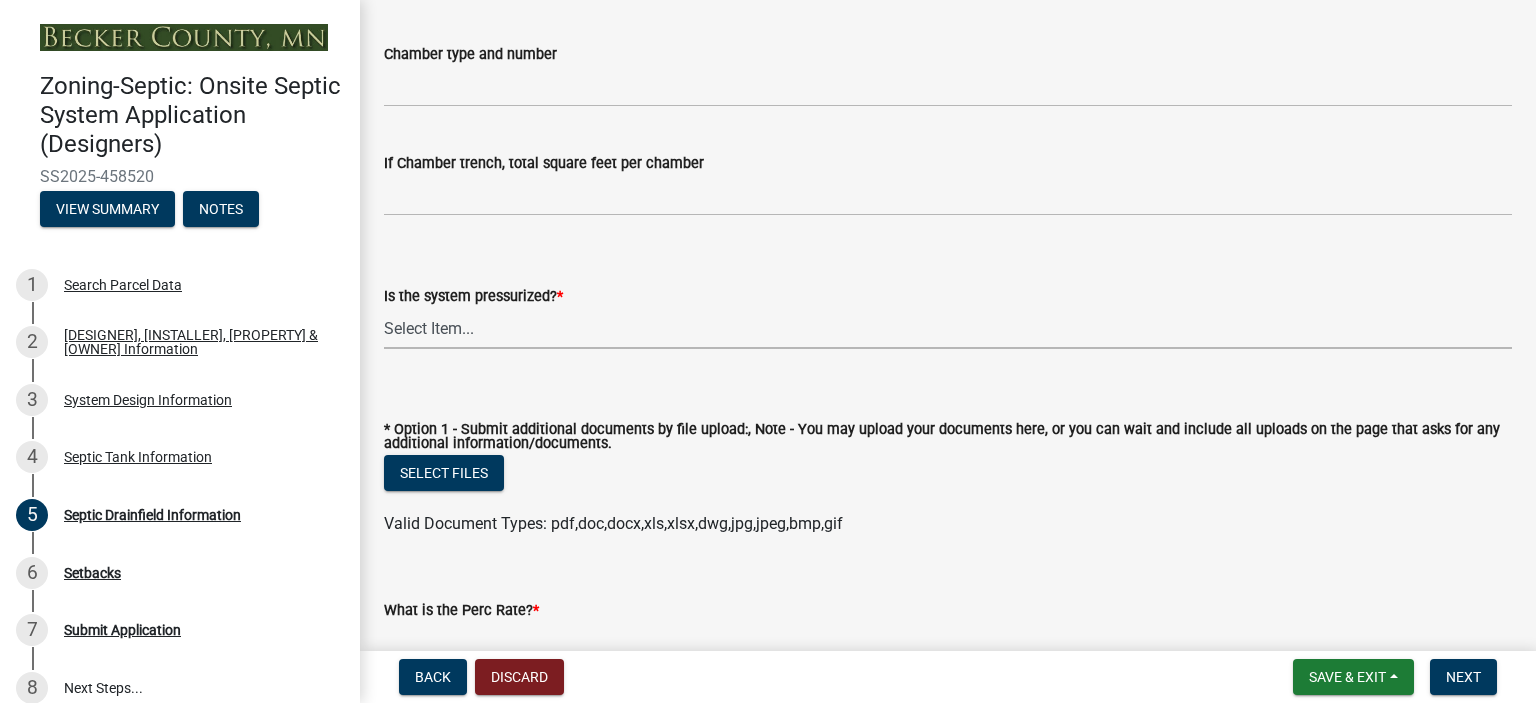 click on "Select Item...   Yes   No" at bounding box center (948, 328) 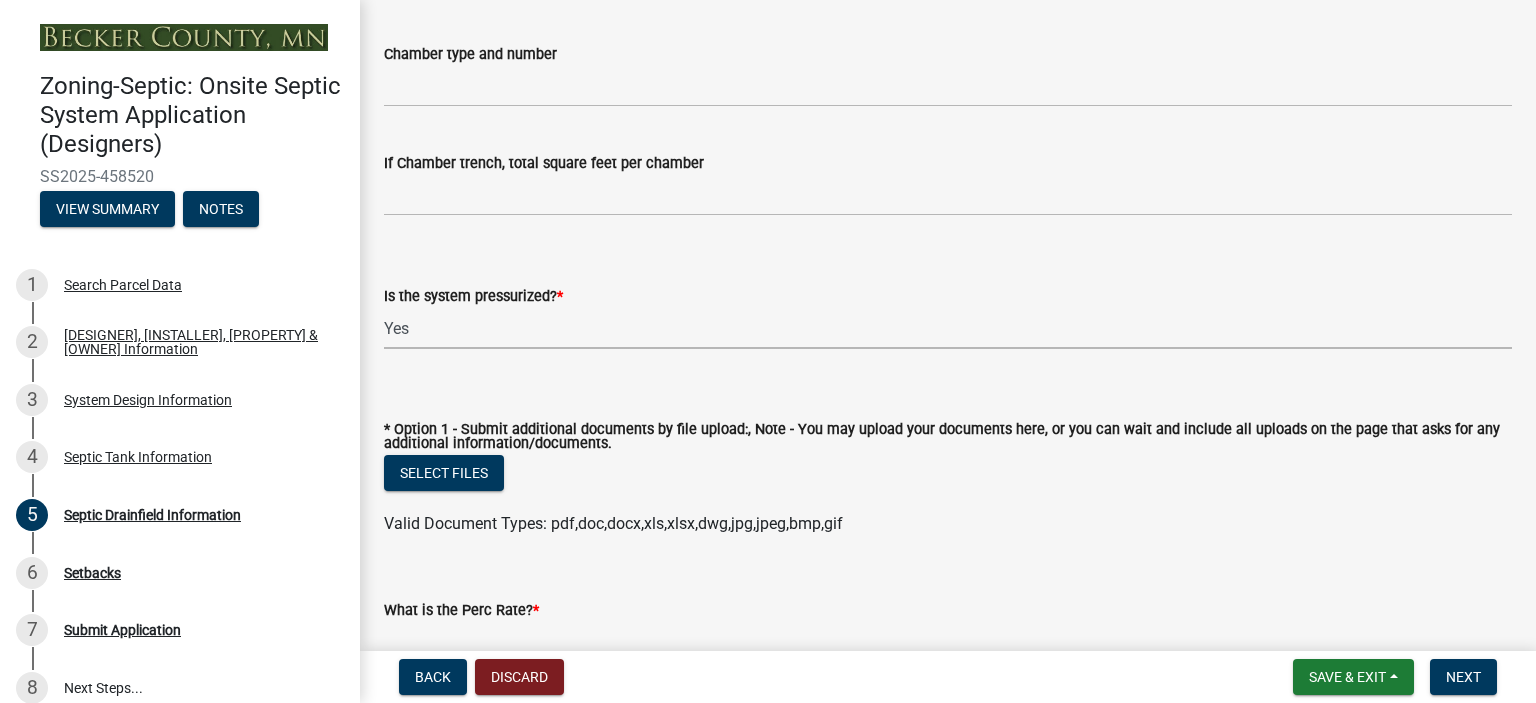 click on "Select Item...   Yes   No" at bounding box center [948, 328] 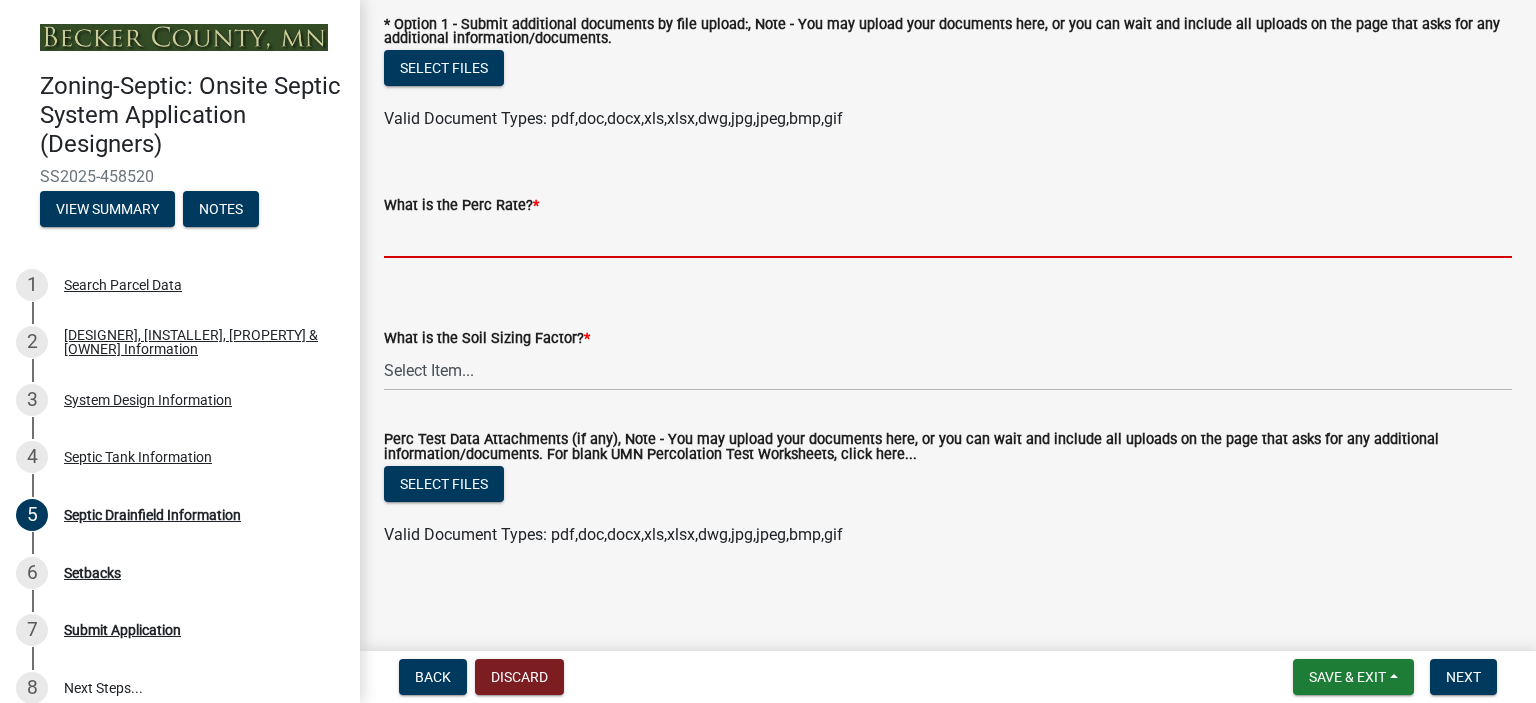 click on "What is the Perc Rate?  *" at bounding box center [948, 237] 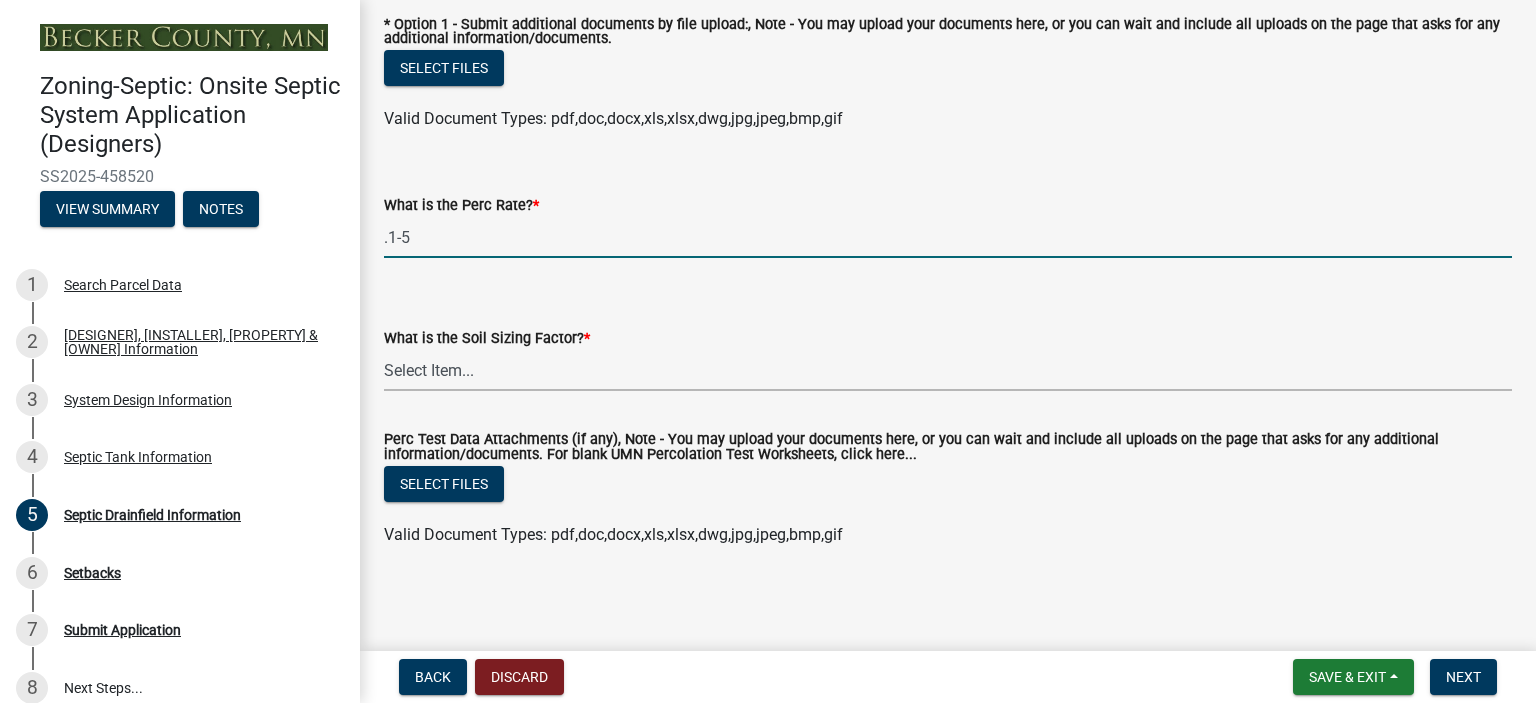 click on "Select Item...   0.00   0.24   0.45   0.50   0.60   0.78   .83   1.27   1.67" at bounding box center [948, 370] 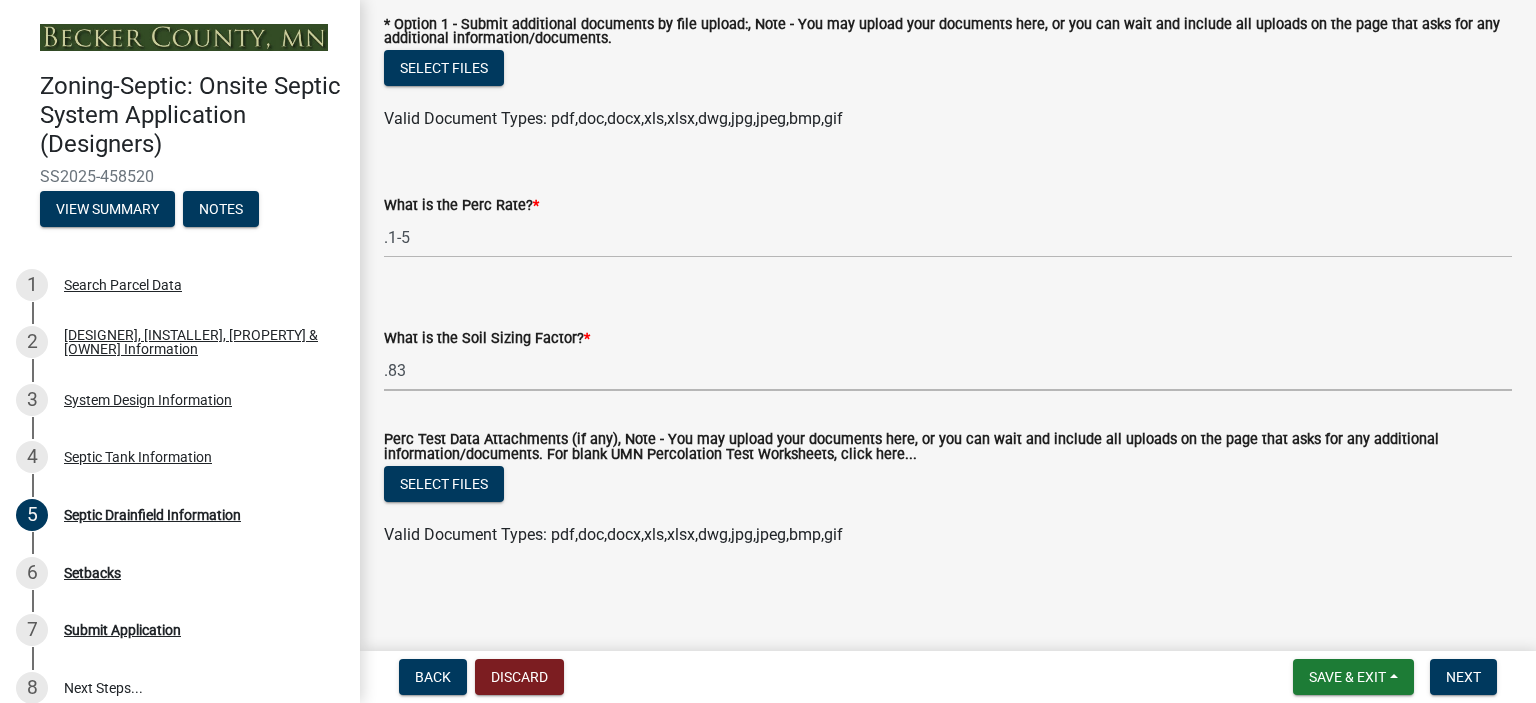 click on "Select Item...   0.00   0.24   0.45   0.50   0.60   0.78   .83   1.27   1.67" at bounding box center [948, 370] 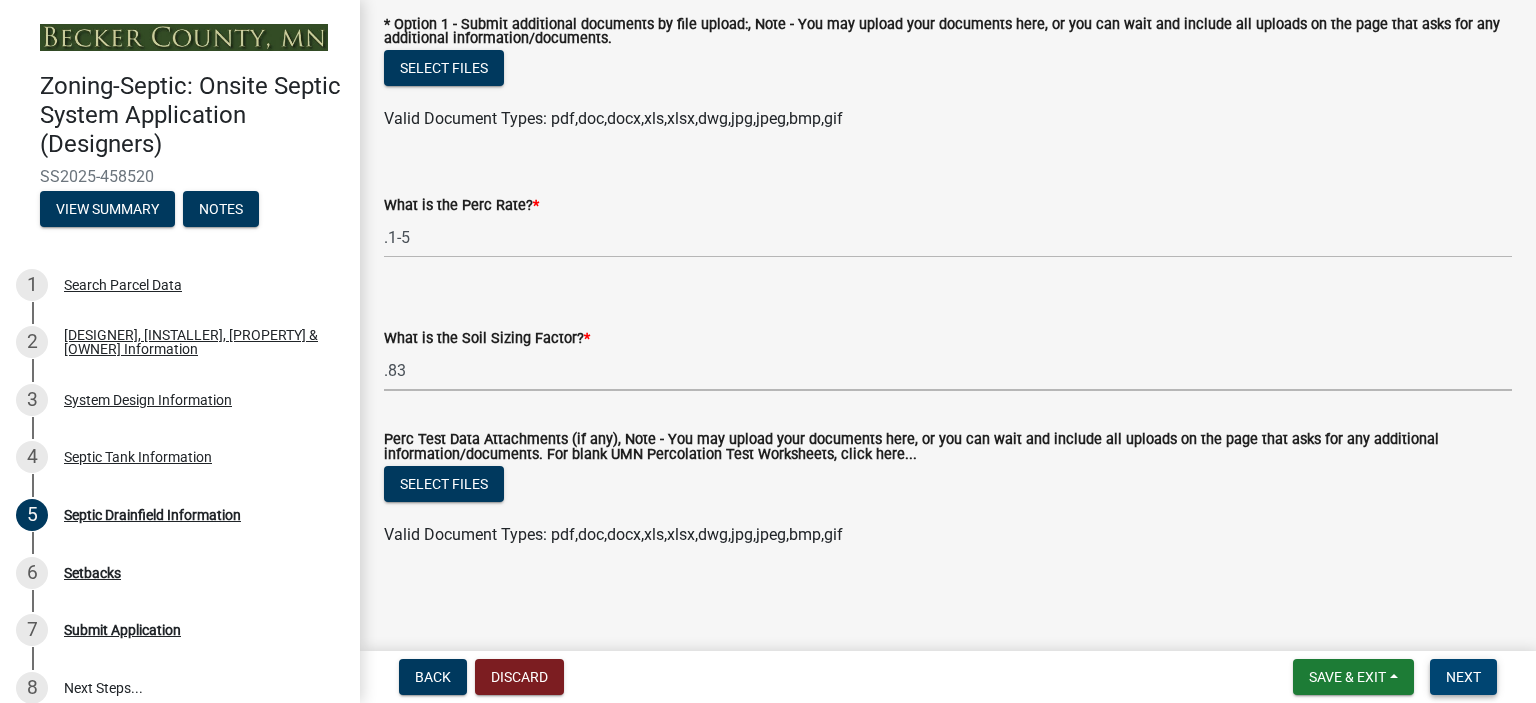 click on "Next" at bounding box center (1463, 677) 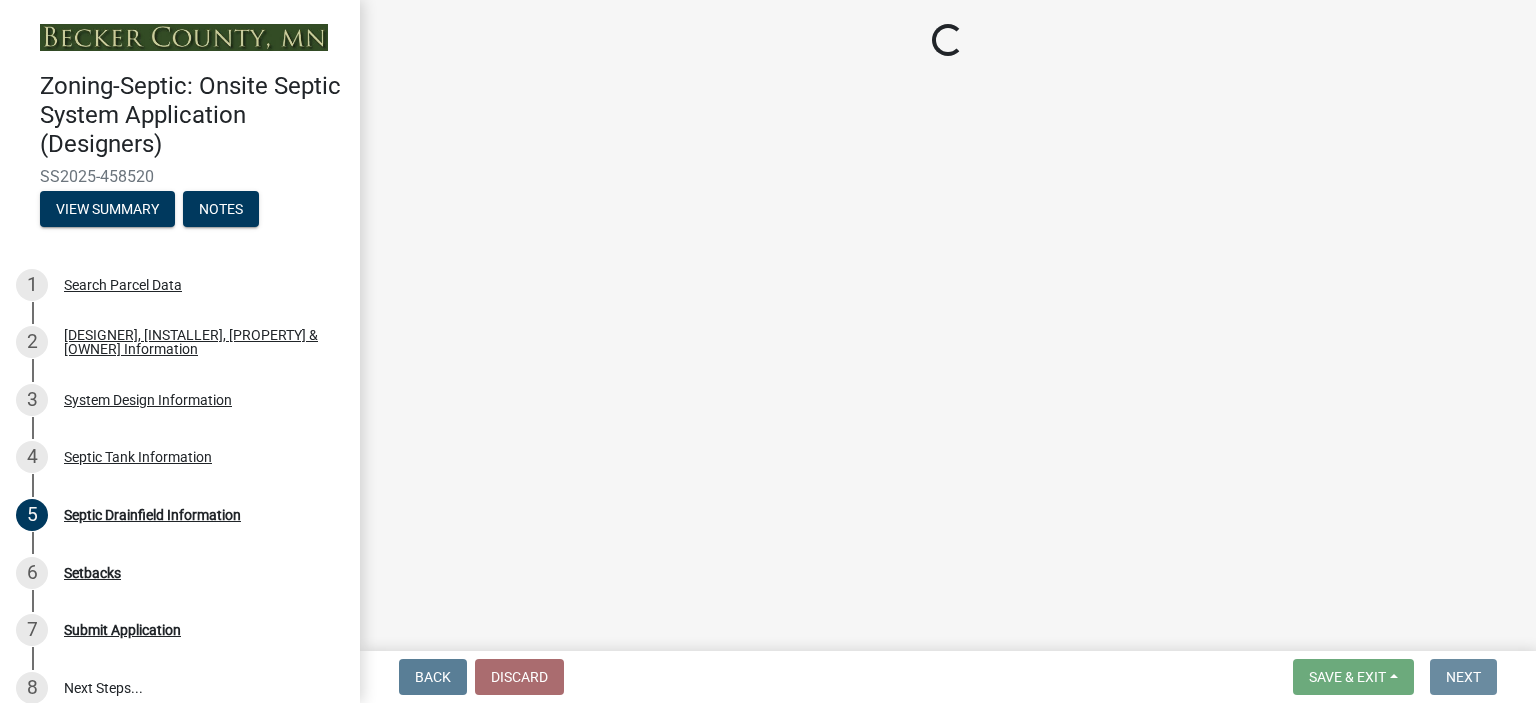 scroll, scrollTop: 0, scrollLeft: 0, axis: both 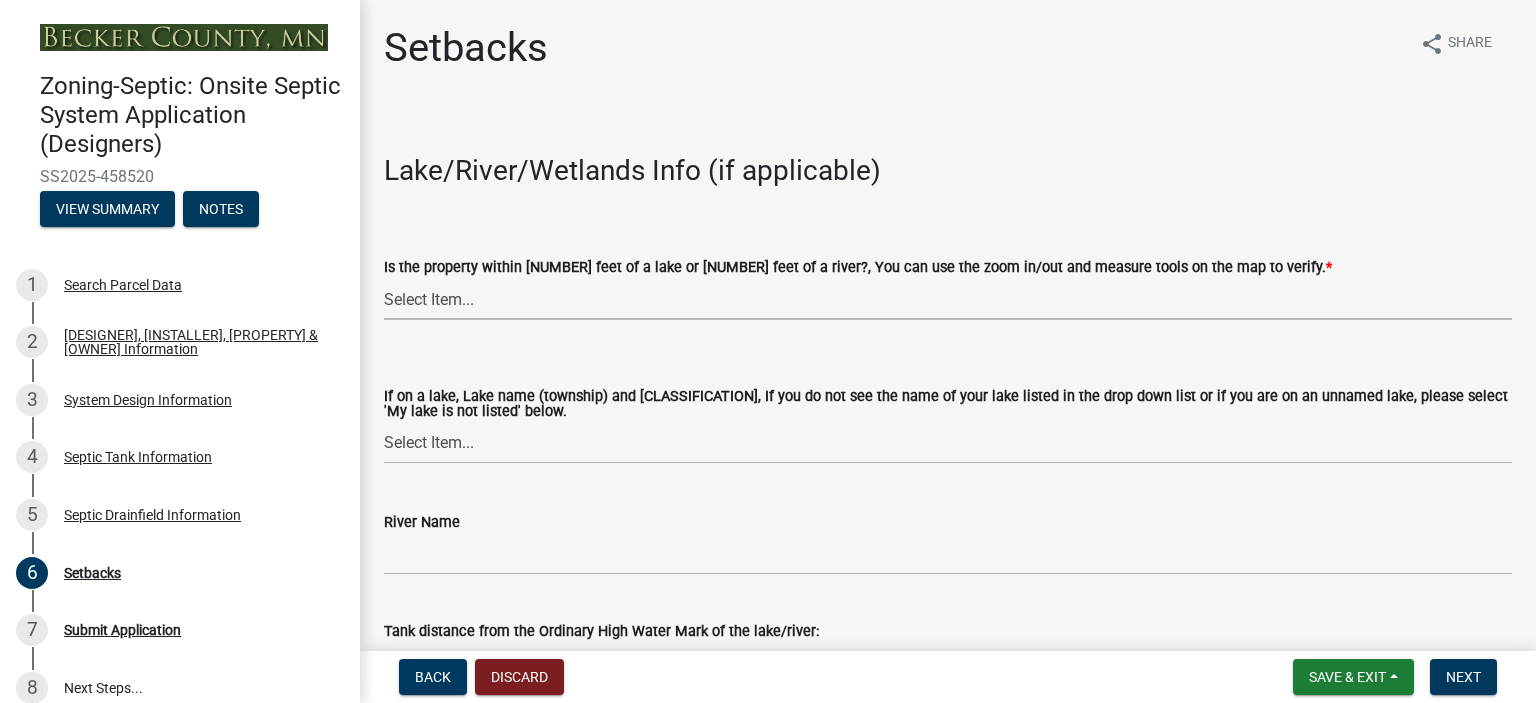 click on "Select Item...   Yes   No" at bounding box center [948, 299] 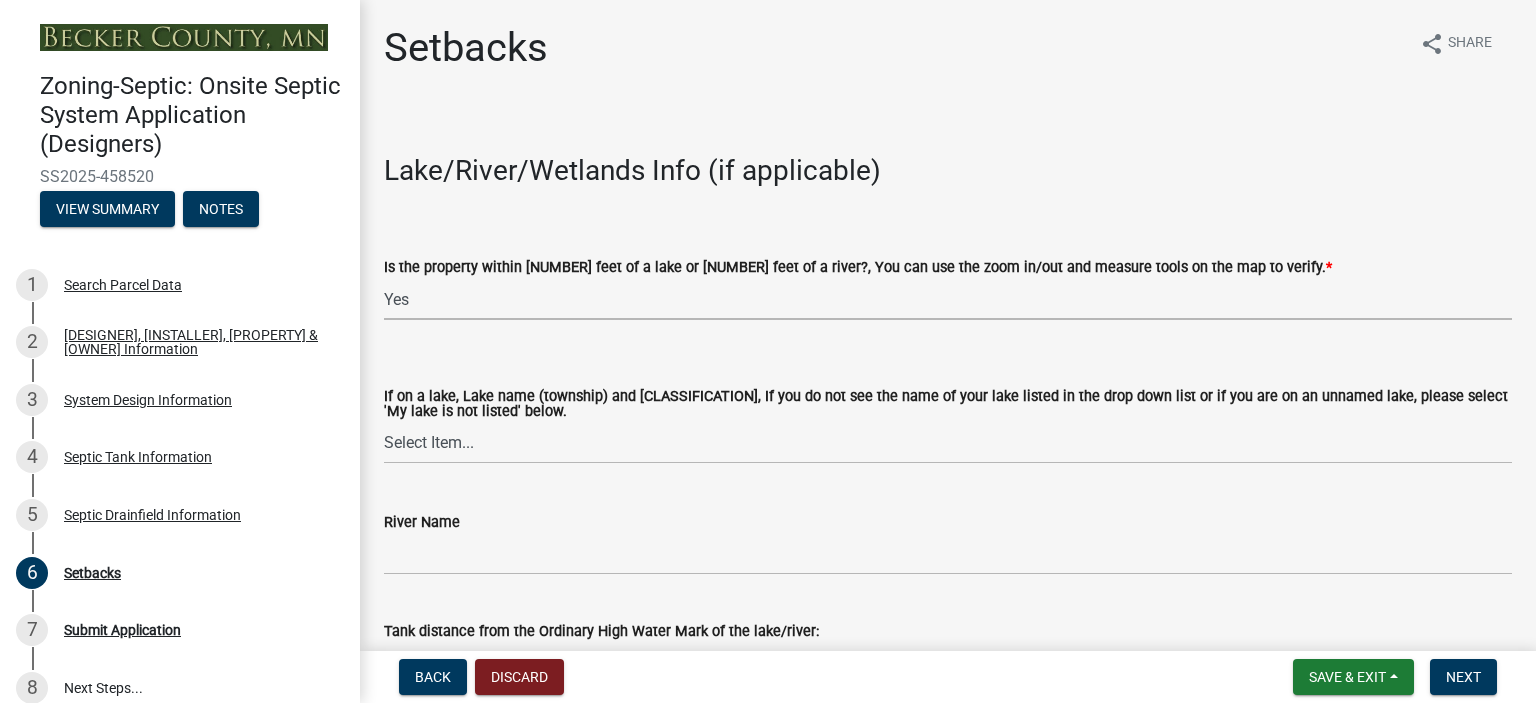 click on "Select Item...   Yes   No" at bounding box center (948, 299) 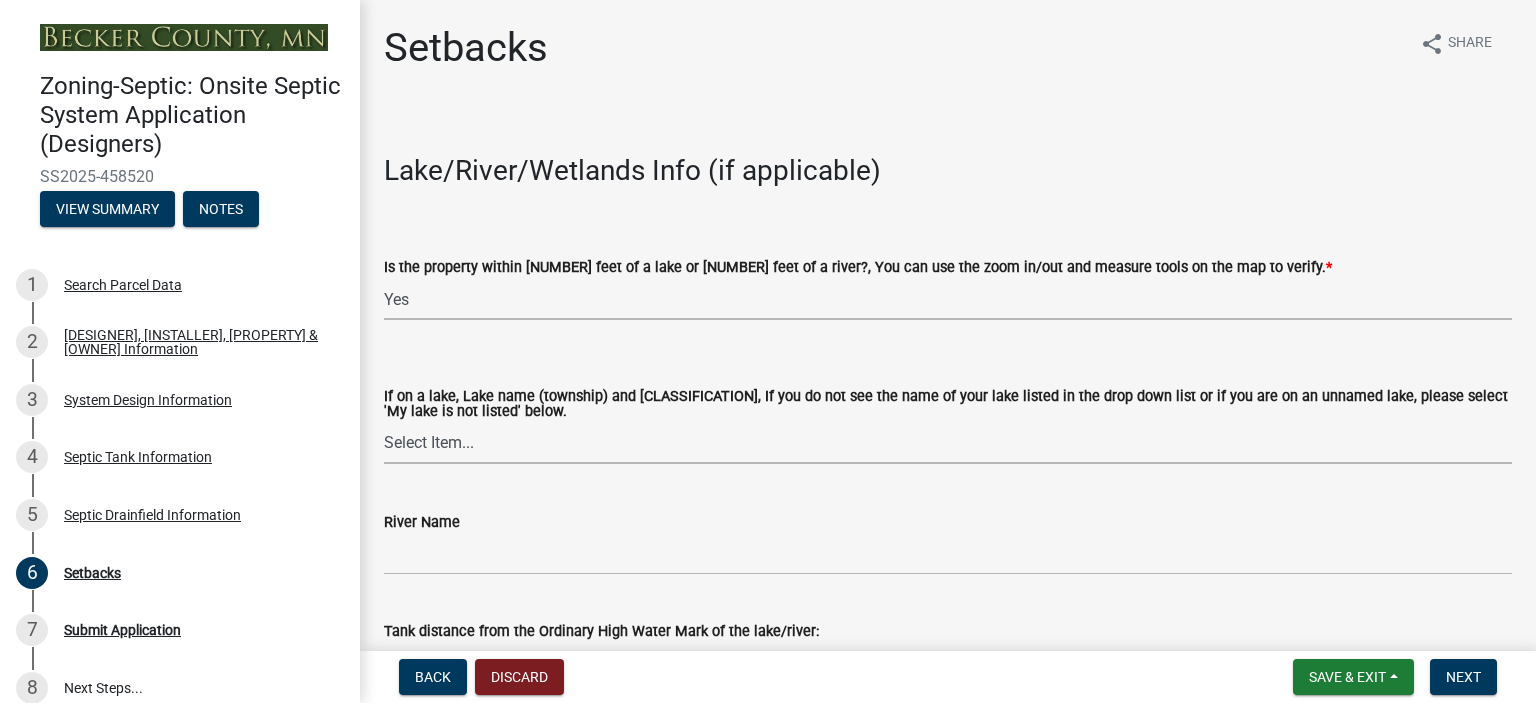 click on "Select Item...   My lake is not listed below   Abbey (Lake View) [NE Tier 2]   Abners (Savannah) [NE Tier 3]   Acorn (Burlington) [RD]   Albertson (Burlington) [RD]   Anderson (Callaway) [NE Tier 1]   Anderson (Lake Park) [NE]   Apple (Spring Creek) [NE Tier 1]   Arrow (Lake Eunice) [NE Tier 2]   Aspinwall (Pine Point & Round Lake) [NE Tier 3]   Audubon (Audubon) [RD]   Axberg(Main Basin) (Lake Park) [NE Tier 2]   Bad Boy (Maple Grove) [NE Tier 3]   Bad Medicine (Forest) [RD]   Baker (White Earth & Spring Creek) [GD]   Balke (Atlanta) [NE Tier 1]   Ballard (Height of Land S) [NE Tier 3]   Balsam (Holmesville) [NE Tier 3]   Banana (Spring Creek) [NE Tier 1]   Bass (Forest) [RD]   Bass (Lake Eunice) [NE Tier 2]   Bass (Maple Grove) [NE Tier 3]   Bass (Shell Lake & Carsonville) [NE Tier 3]   Basswood (Forest) [NE Tier 3]   Bay (Hamden) [NE Tier 1]   Becker (Maple Grove) [NE Tier 3]   Beeber (Cormorant) [NE Tier 2]   Beer (Detroit) [NE Tier 2]   Bergerson (Cormorant) [NE Tier 2]   Bijou (Lake Park) [RD]" at bounding box center (948, 443) 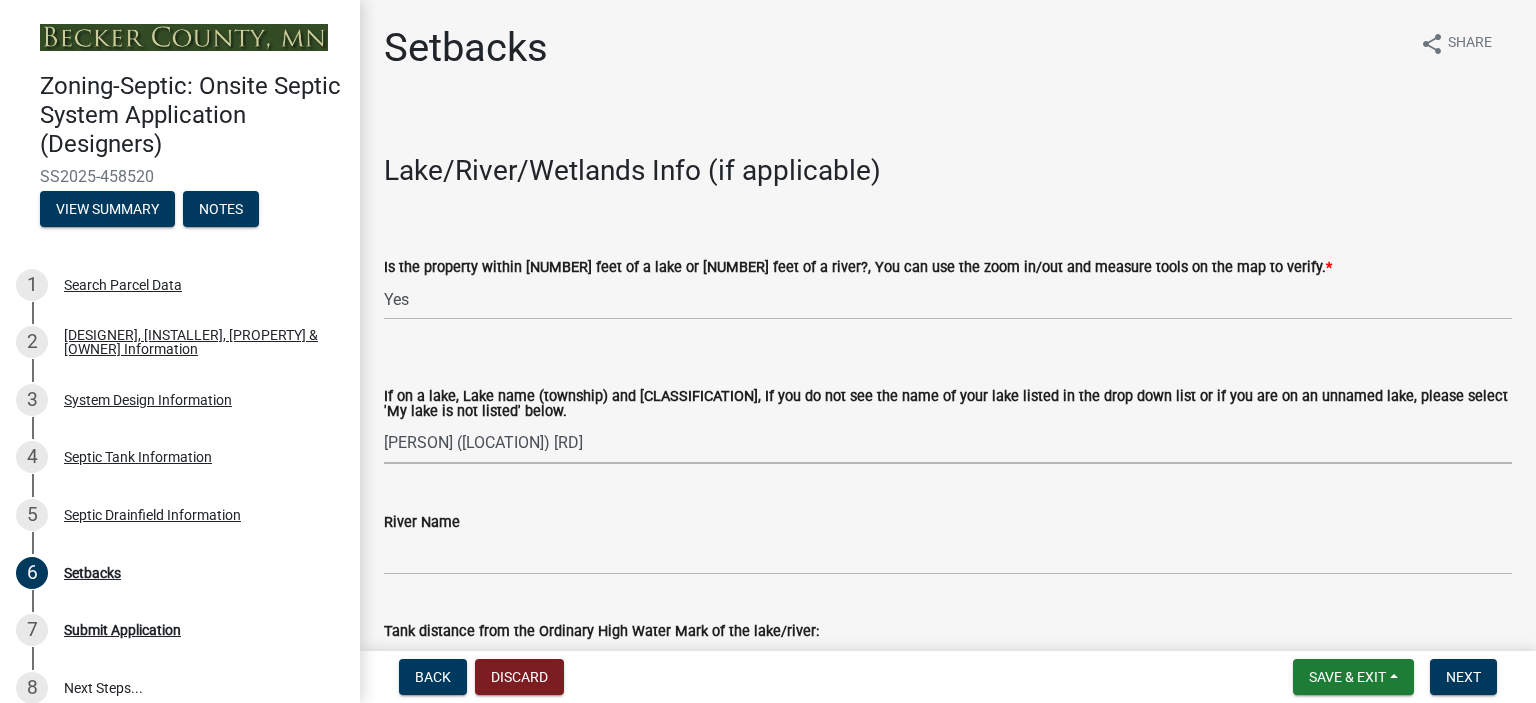 click on "Select Item...   My lake is not listed below   Abbey (Lake View) [NE Tier 2]   Abners (Savannah) [NE Tier 3]   Acorn (Burlington) [RD]   Albertson (Burlington) [RD]   Anderson (Callaway) [NE Tier 1]   Anderson (Lake Park) [NE]   Apple (Spring Creek) [NE Tier 1]   Arrow (Lake Eunice) [NE Tier 2]   Aspinwall (Pine Point & Round Lake) [NE Tier 3]   Audubon (Audubon) [RD]   Axberg(Main Basin) (Lake Park) [NE Tier 2]   Bad Boy (Maple Grove) [NE Tier 3]   Bad Medicine (Forest) [RD]   Baker (White Earth & Spring Creek) [GD]   Balke (Atlanta) [NE Tier 1]   Ballard (Height of Land S) [NE Tier 3]   Balsam (Holmesville) [NE Tier 3]   Banana (Spring Creek) [NE Tier 1]   Bass (Forest) [RD]   Bass (Lake Eunice) [NE Tier 2]   Bass (Maple Grove) [NE Tier 3]   Bass (Shell Lake & Carsonville) [NE Tier 3]   Basswood (Forest) [NE Tier 3]   Bay (Hamden) [NE Tier 1]   Becker (Maple Grove) [NE Tier 3]   Beeber (Cormorant) [NE Tier 2]   Beer (Detroit) [NE Tier 2]   Bergerson (Cormorant) [NE Tier 2]   Bijou (Lake Park) [RD]" at bounding box center [948, 443] 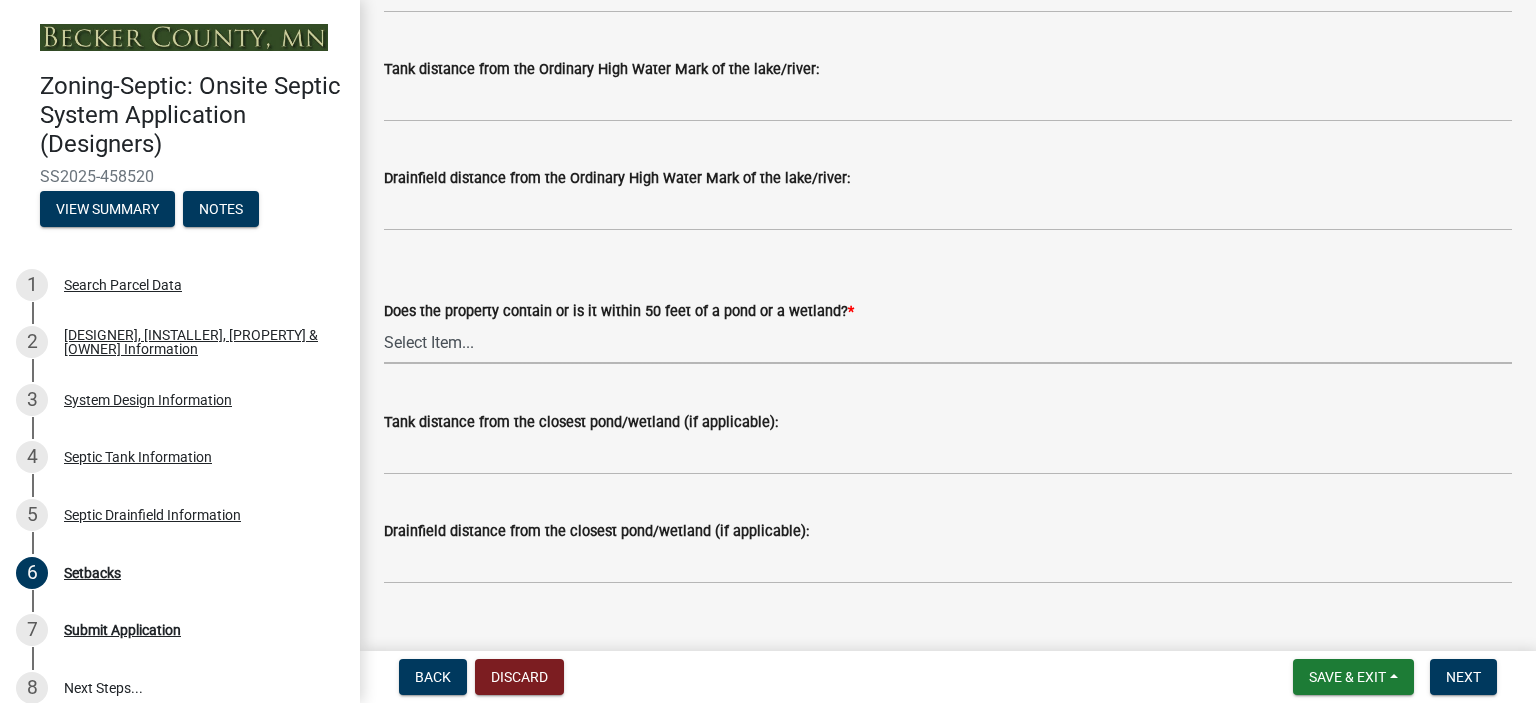 click on "Select Item...   Yes   No" at bounding box center (948, 343) 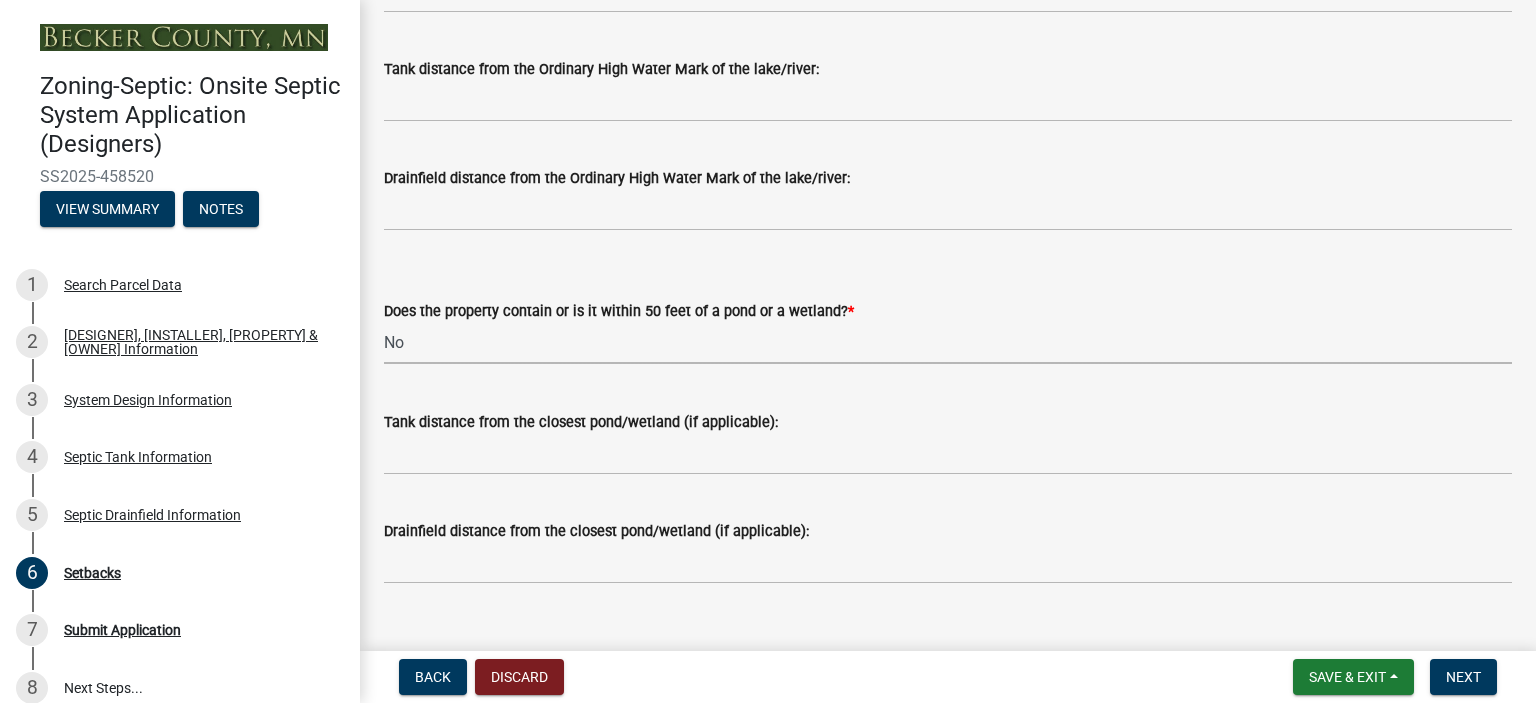 click on "Select Item...   Yes   No" at bounding box center [948, 343] 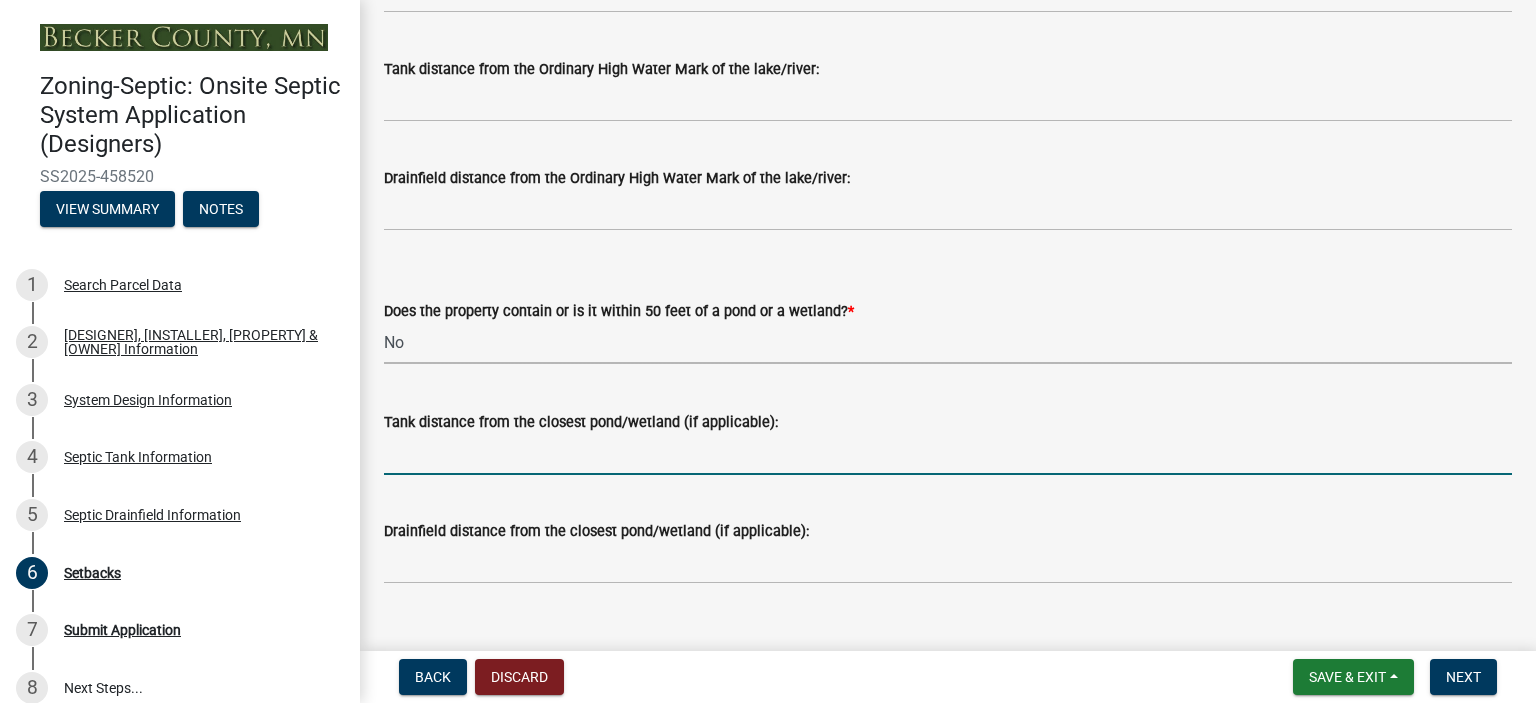 click on "Tank distance from the closest pond/wetland (if applicable):" at bounding box center (948, 454) 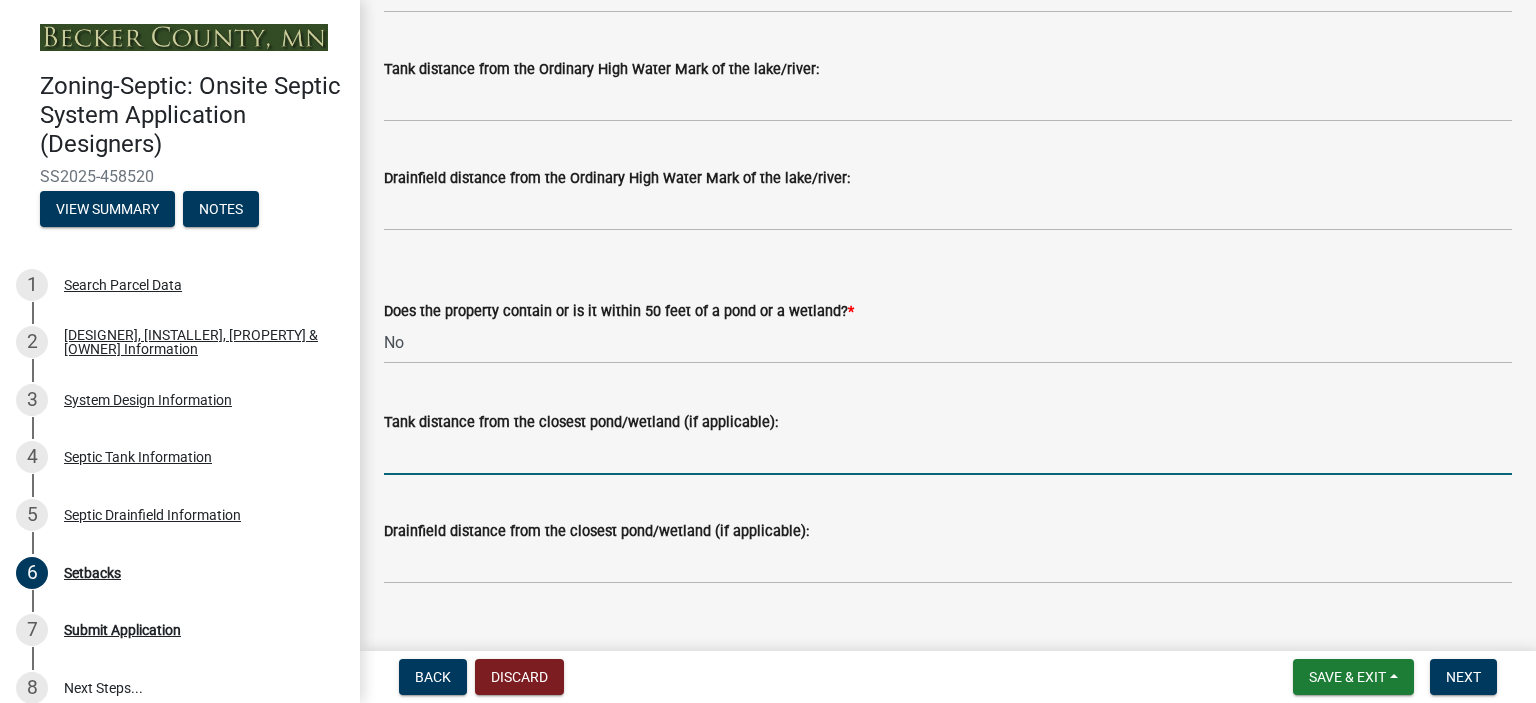 scroll, scrollTop: 1124, scrollLeft: 0, axis: vertical 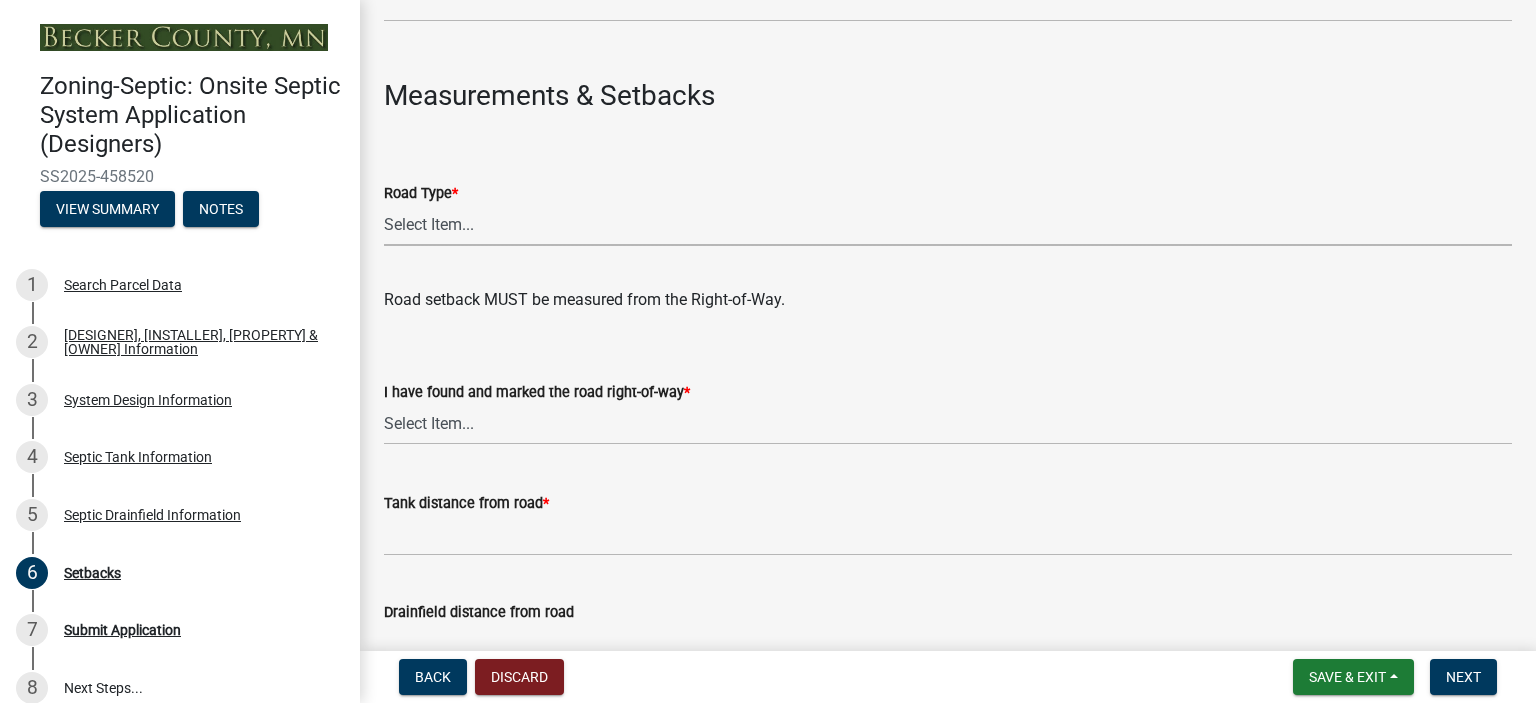click on "Select Item...   State   County   Public / Township   Private Easement   4 Lane Highway" at bounding box center (948, 225) 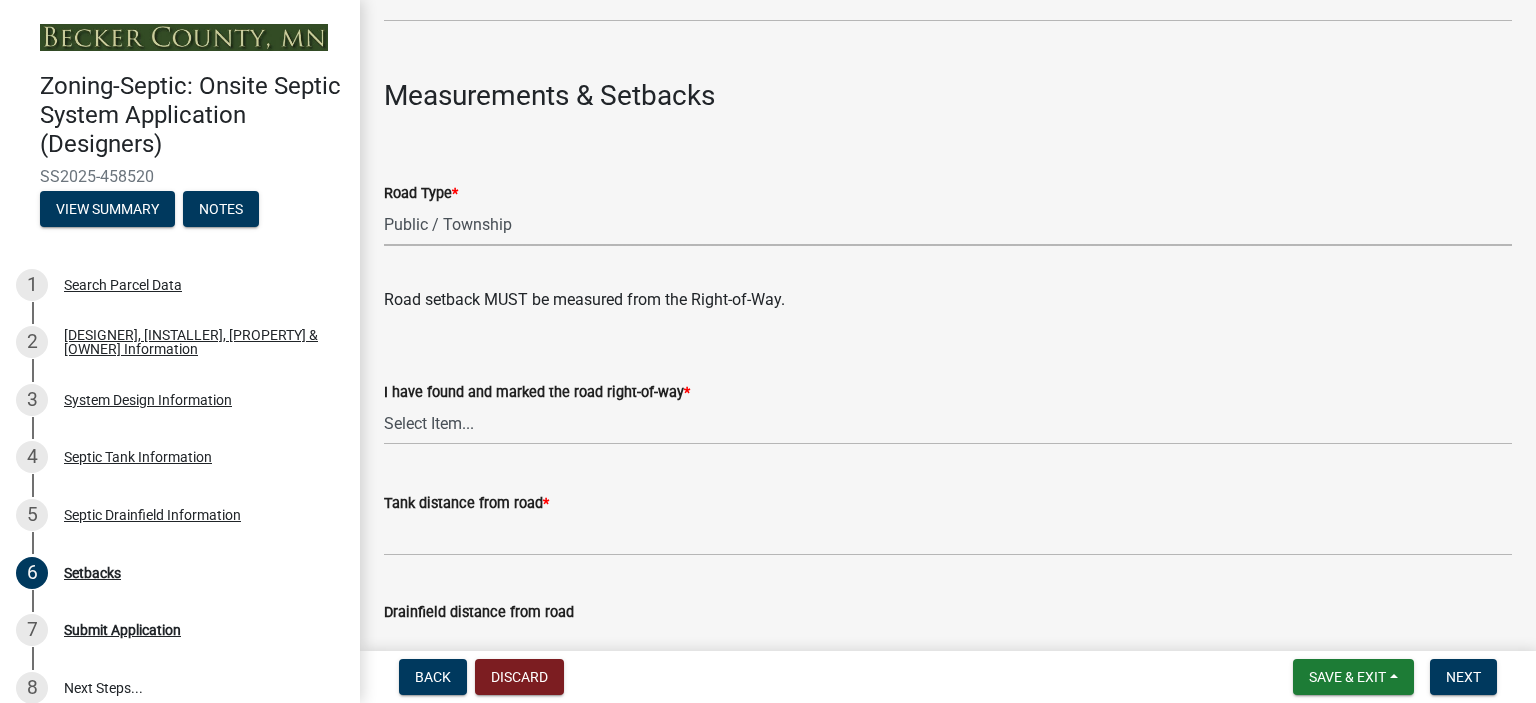 click on "Select Item...   State   County   Public / Township   Private Easement   4 Lane Highway" at bounding box center (948, 225) 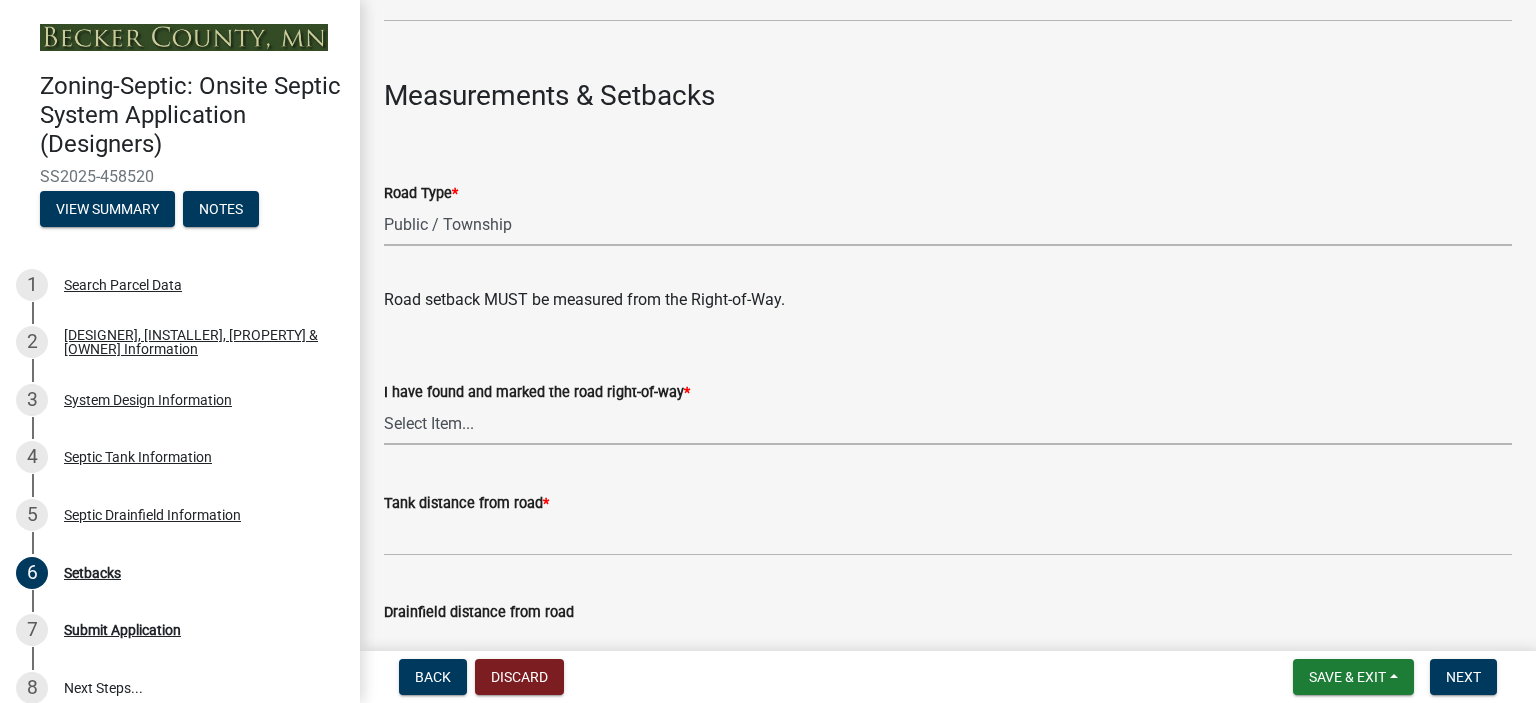 click on "Select Item...   Yes   No" at bounding box center (948, 424) 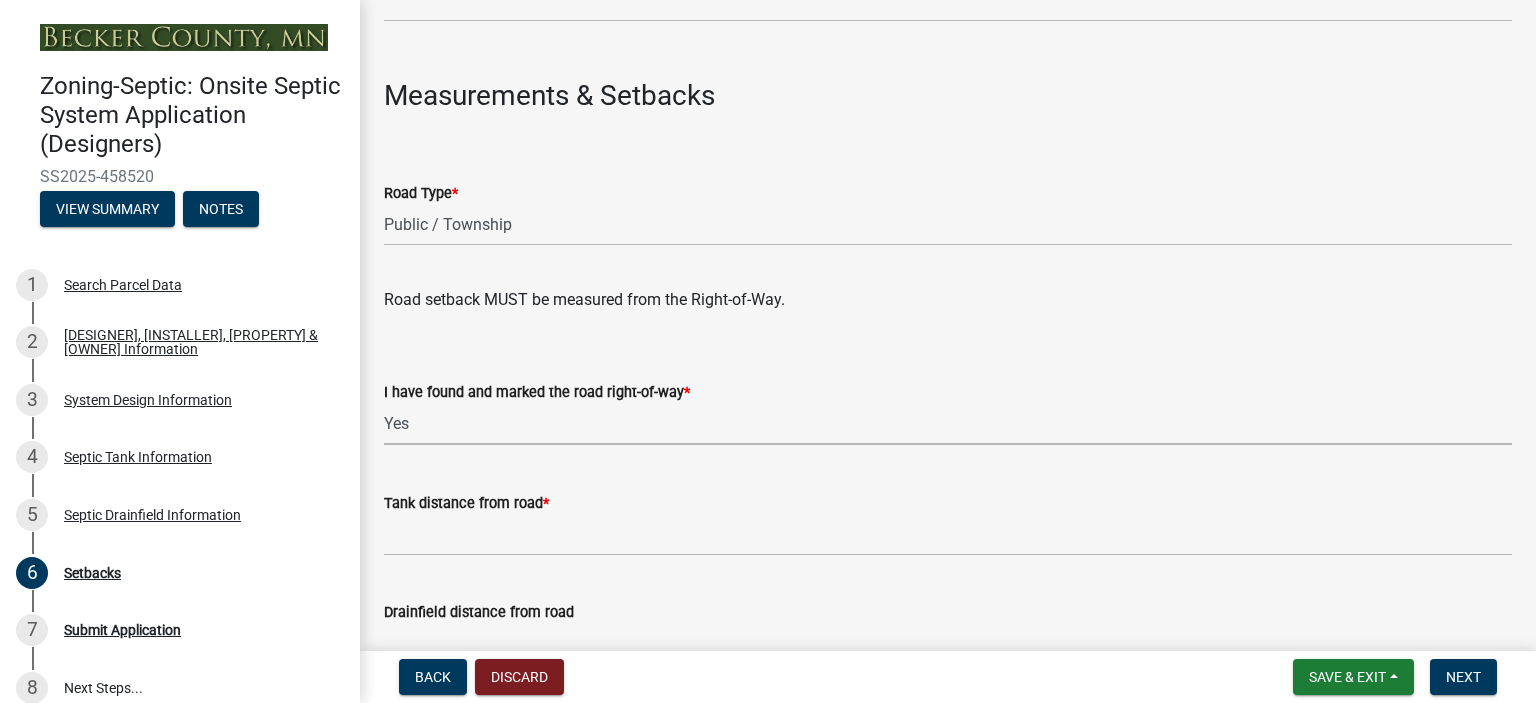 click on "Select Item...   Yes   No" at bounding box center [948, 424] 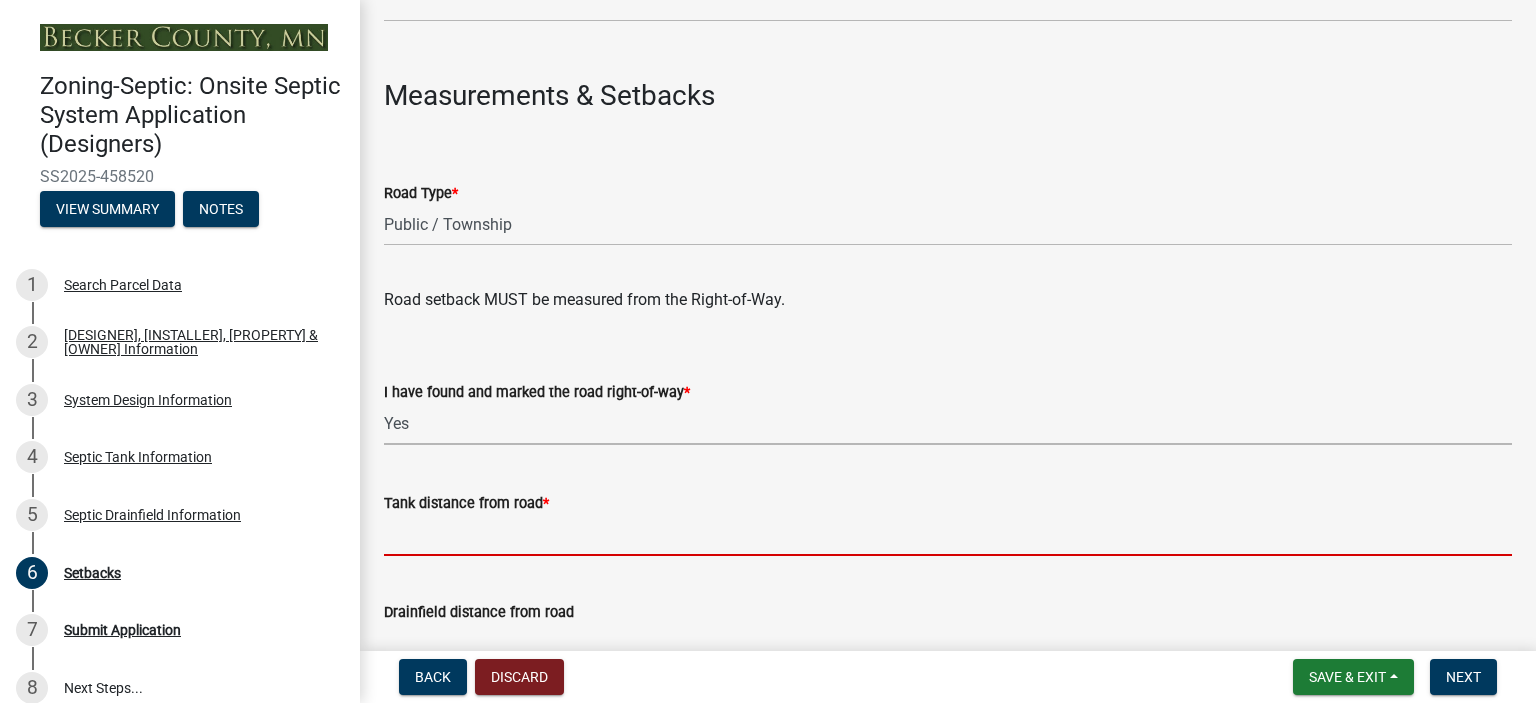 click on "Tank distance from road  *" at bounding box center [948, 535] 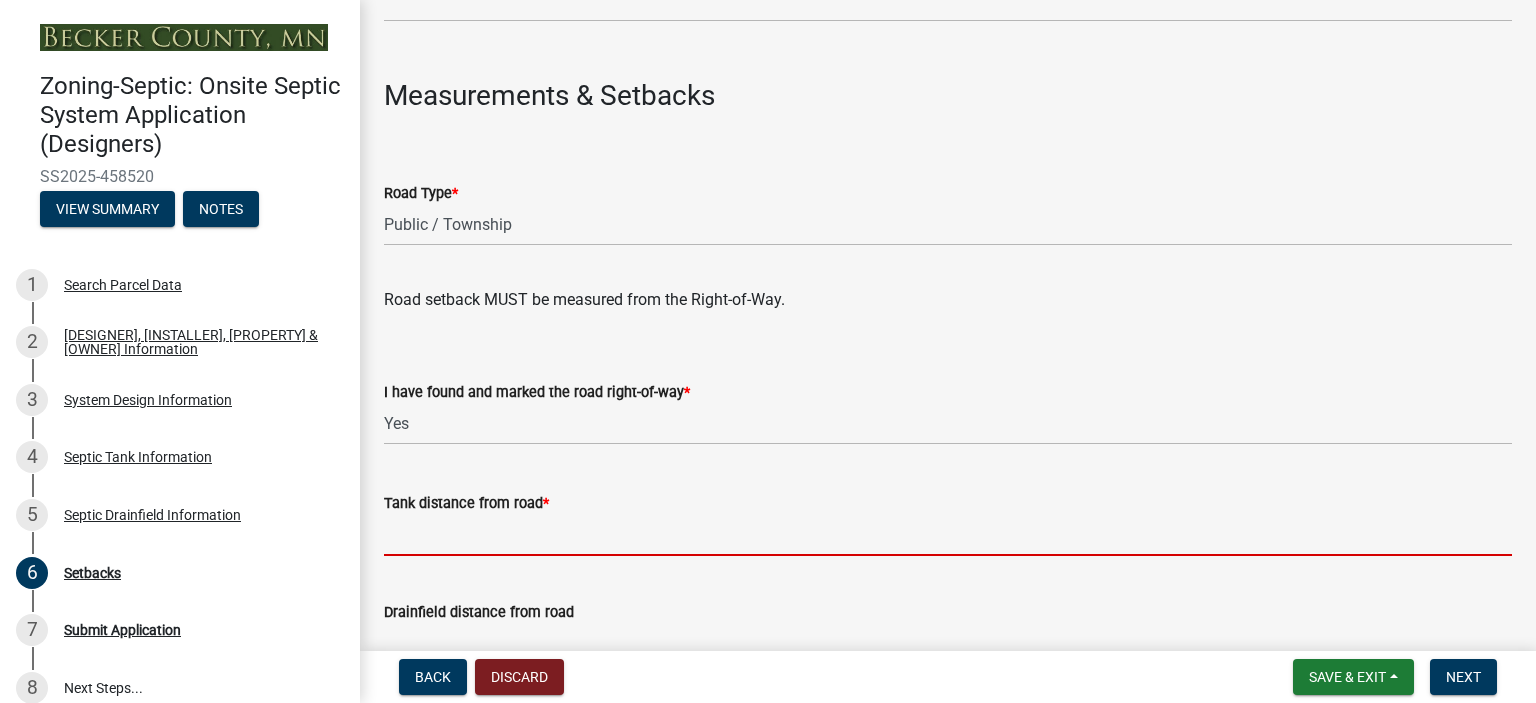 type on "+10'" 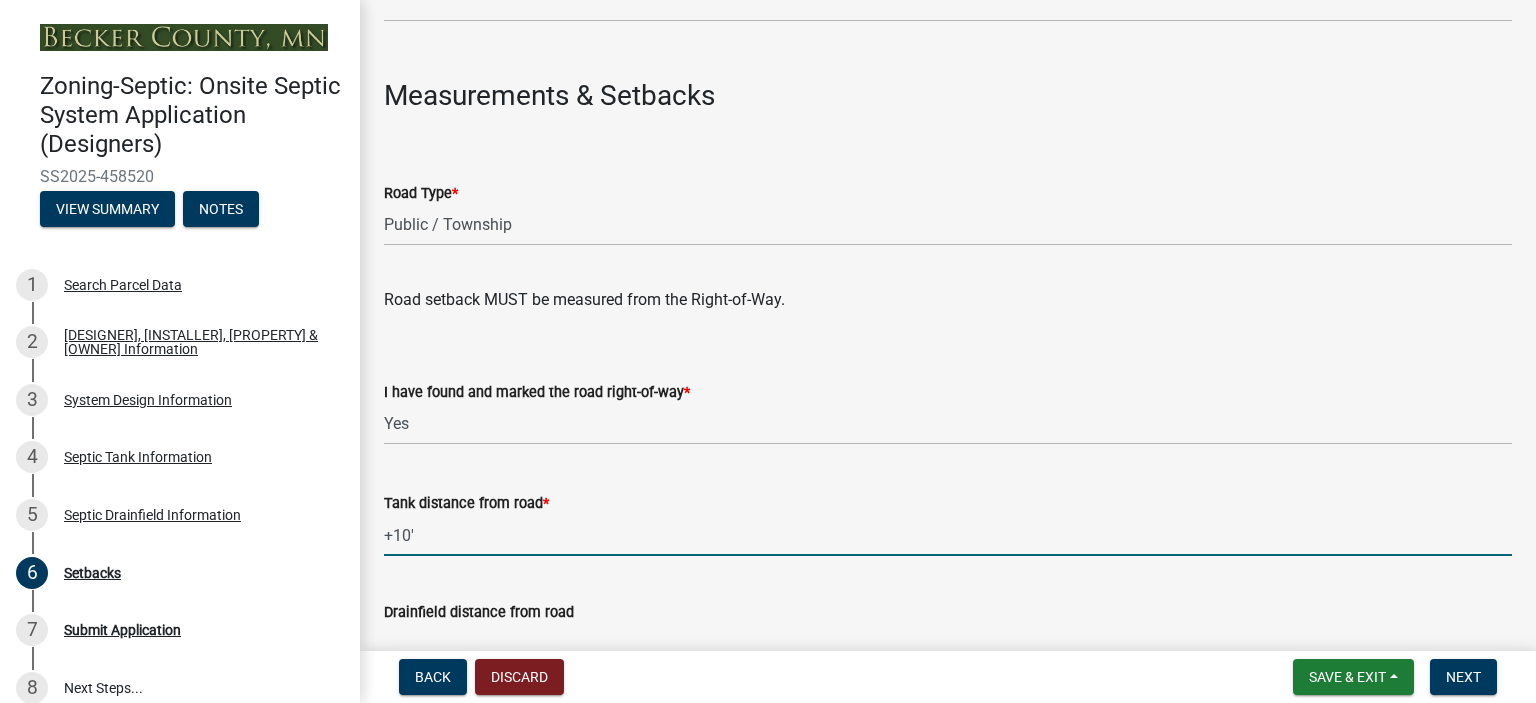 scroll, scrollTop: 1687, scrollLeft: 0, axis: vertical 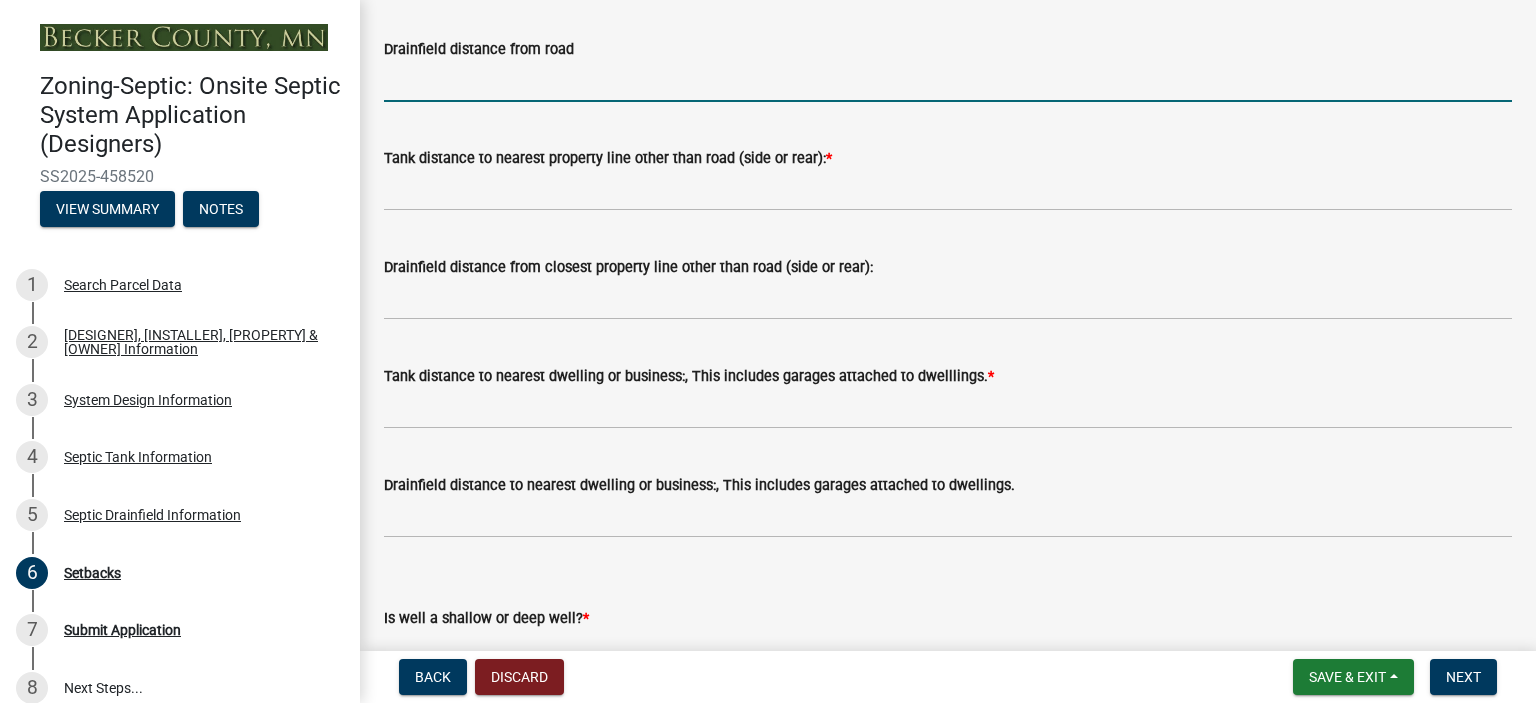 click on "Drainfield distance from road" at bounding box center [948, 81] 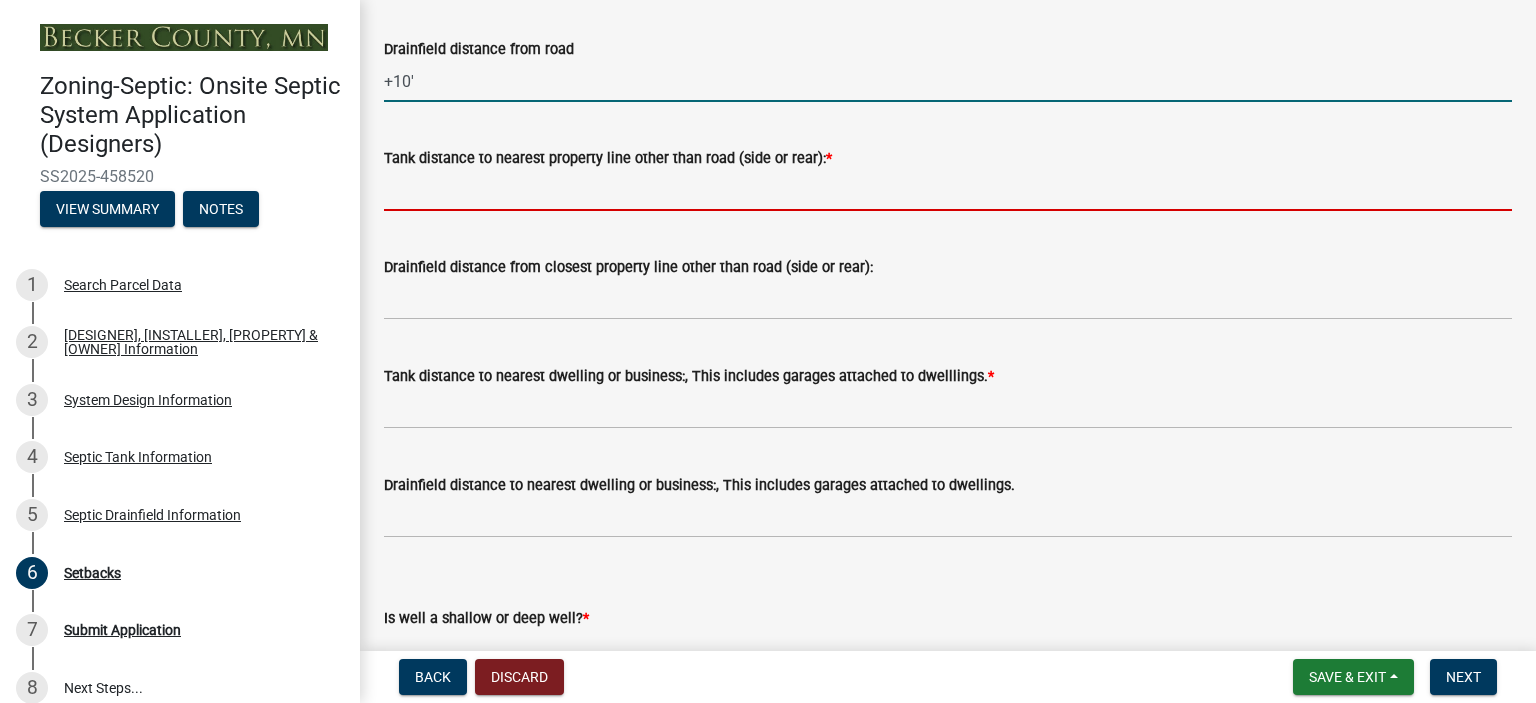click on "Tank distance from closest property line other than road (side or rear):  *" at bounding box center [948, 190] 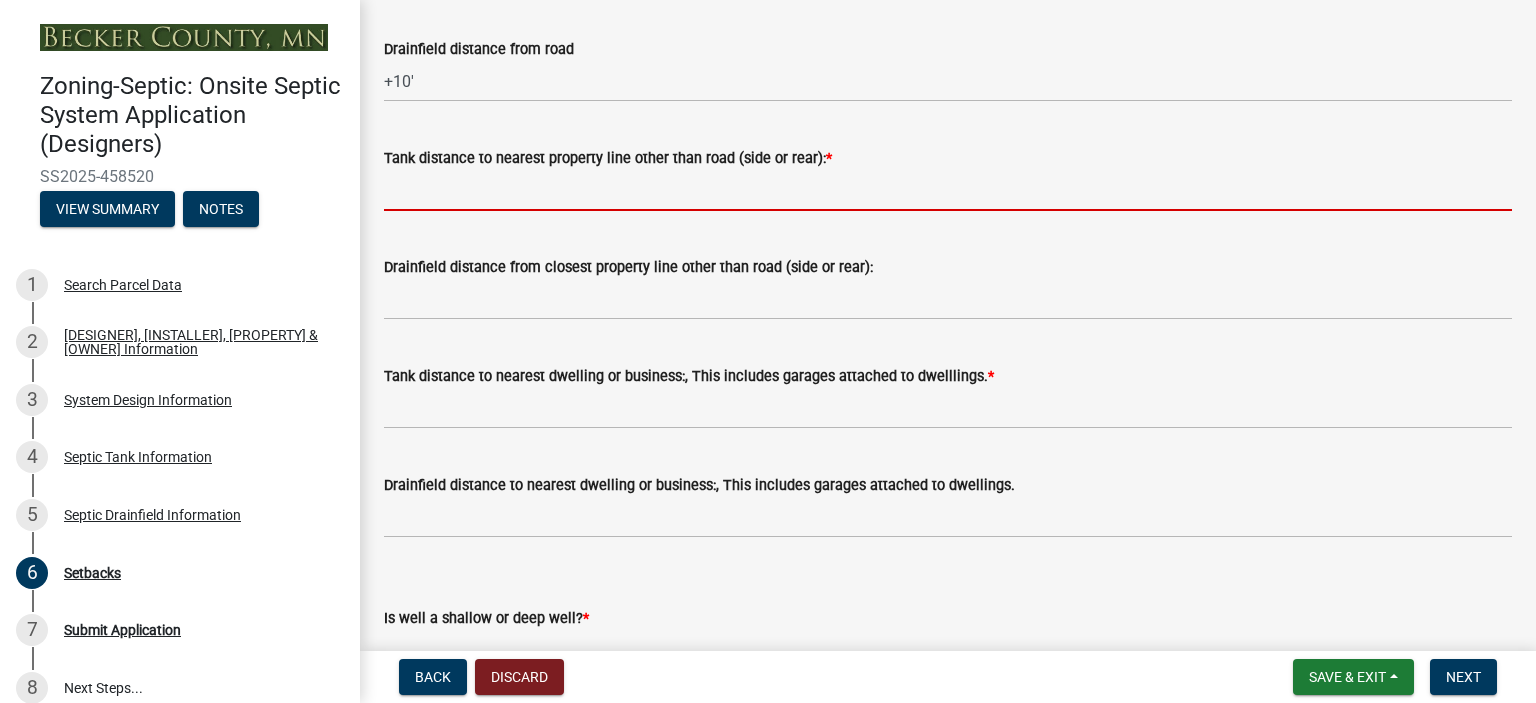 type on "+10'" 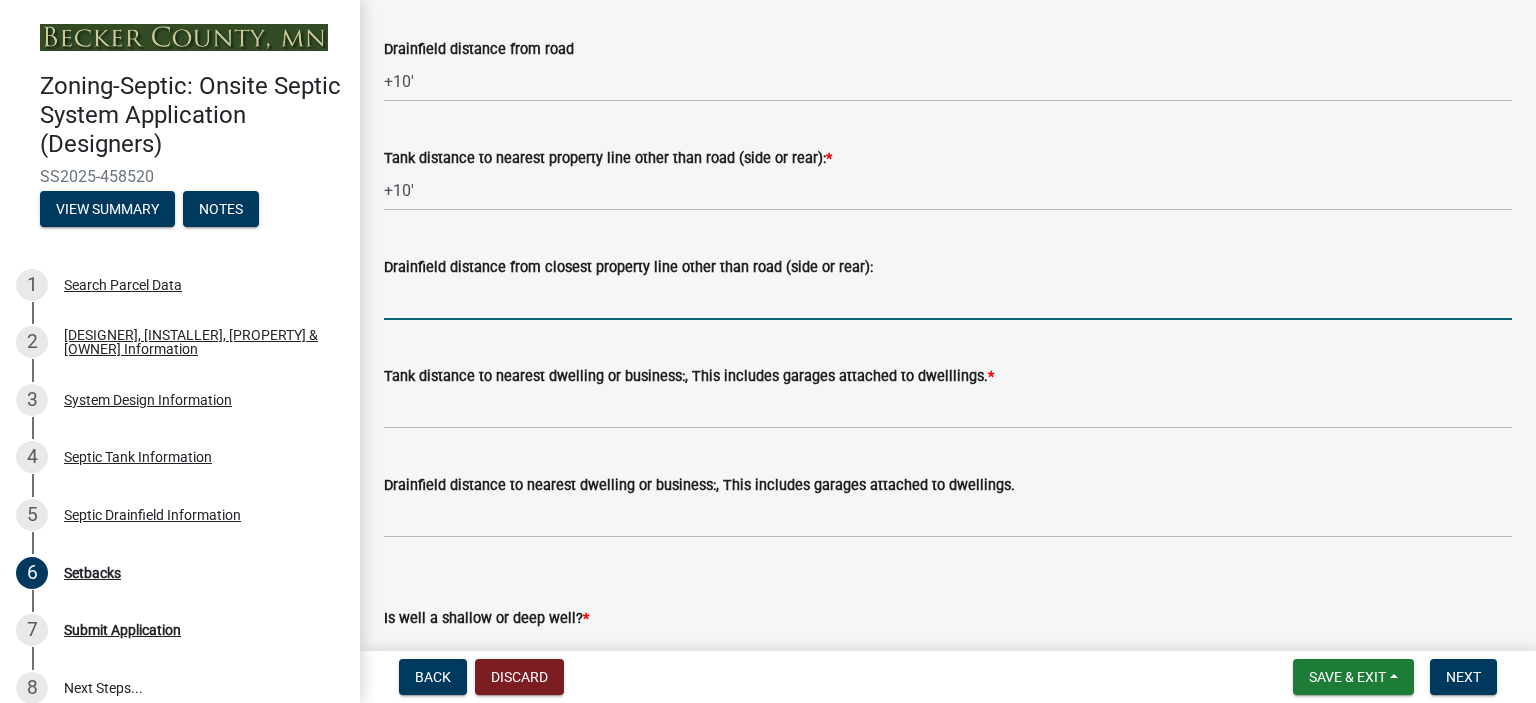 click on "Drainfield distance from closest property line other than road (side or rear):" at bounding box center (948, 299) 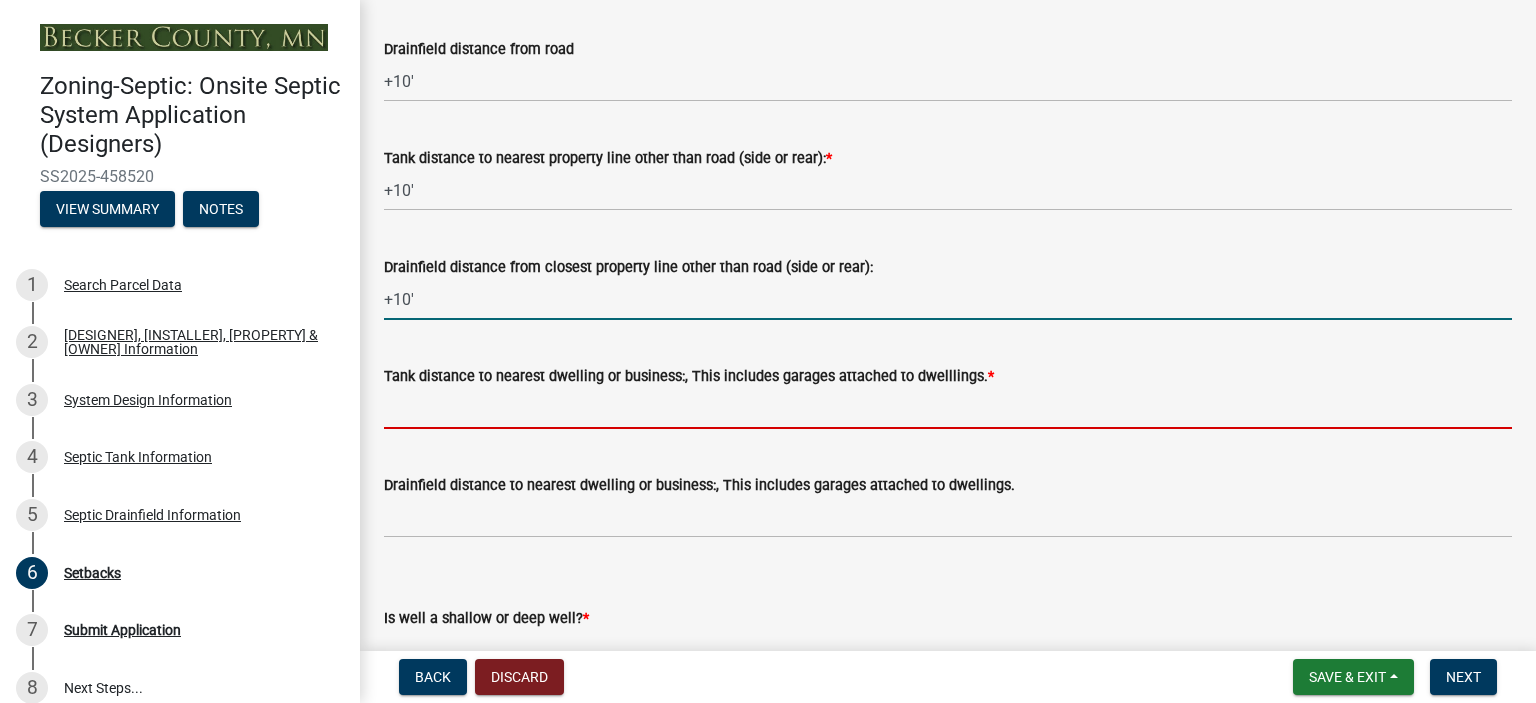 click on "Tank distance to nearest dwelling or business:, This includes garages attached to dwelllings.  *" at bounding box center [948, 408] 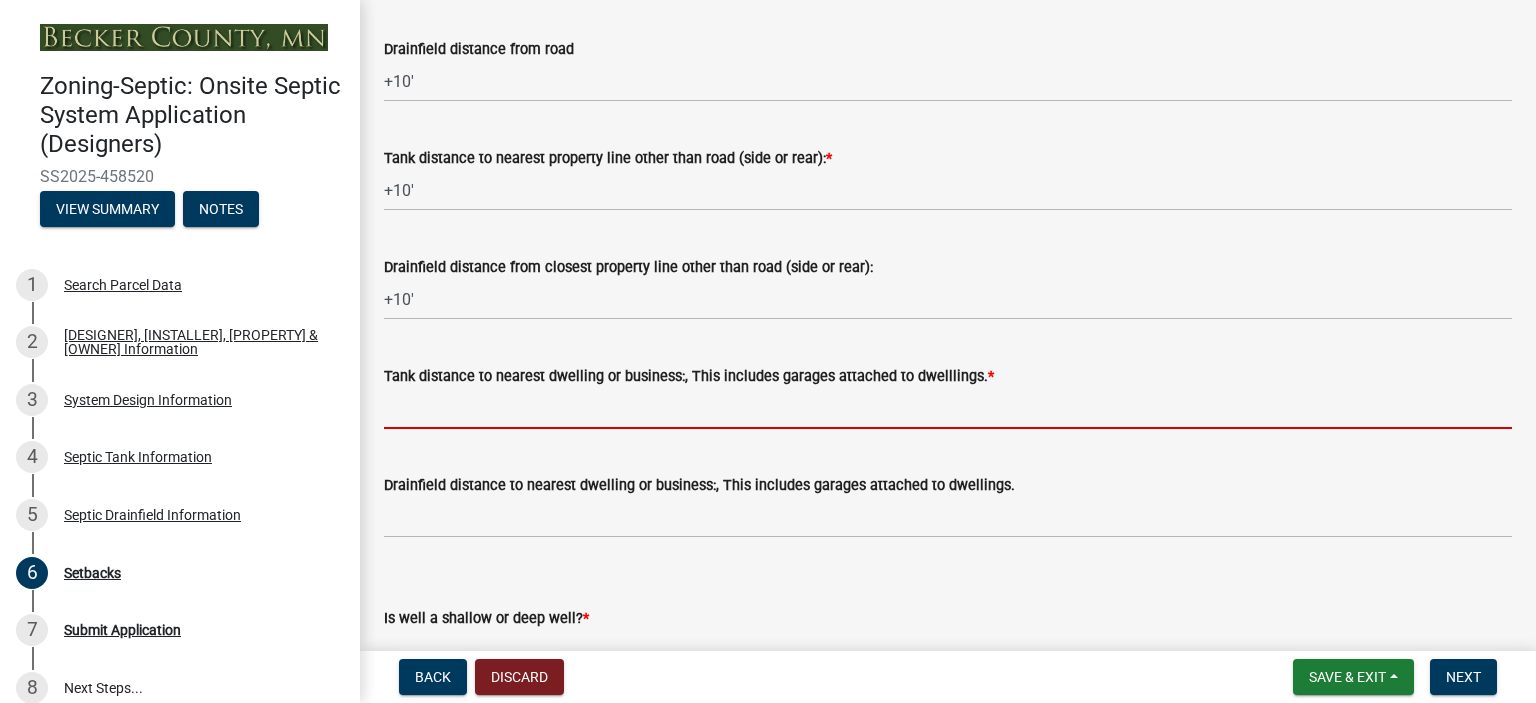 type on "+10'" 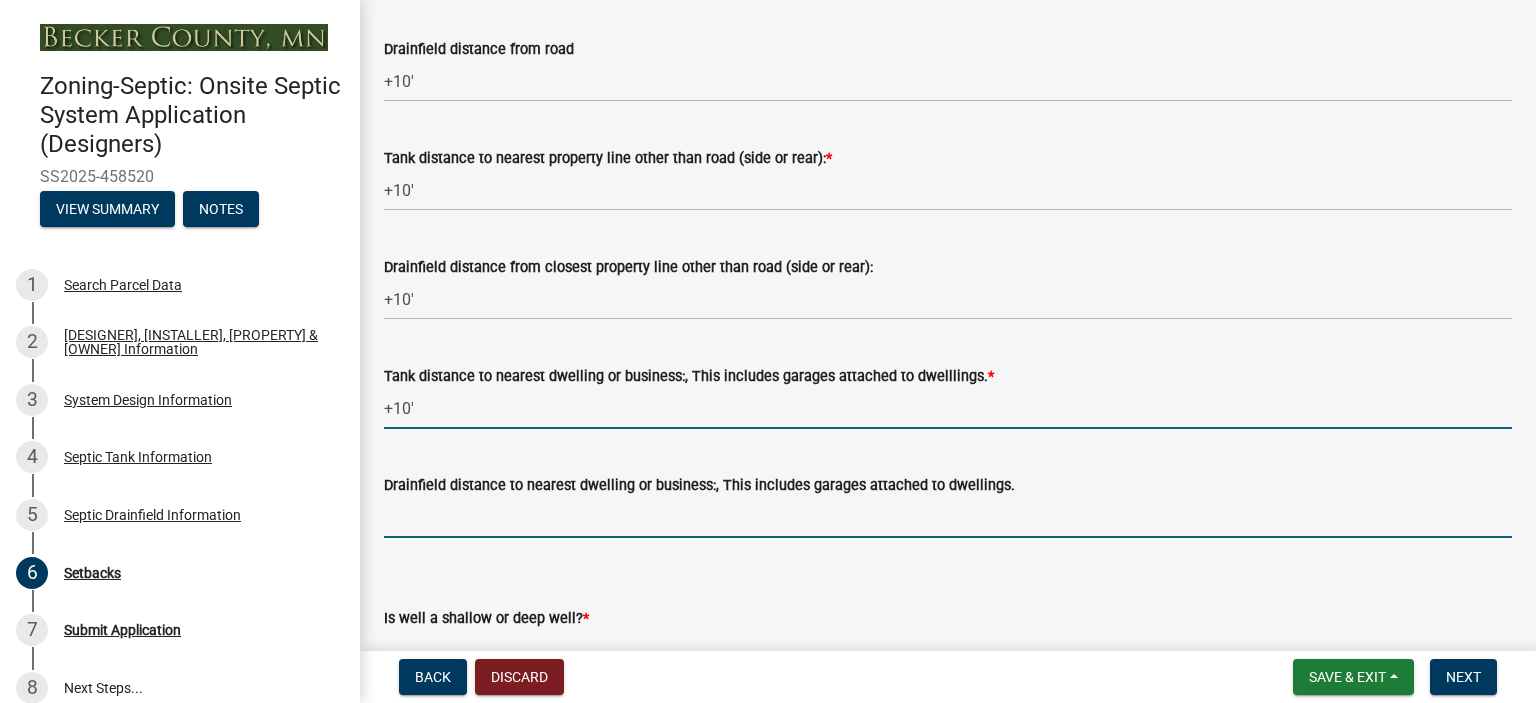 click on "Drainfield distance to nearest dwelling or business:, This includes garages attached to dwellings." at bounding box center (948, 517) 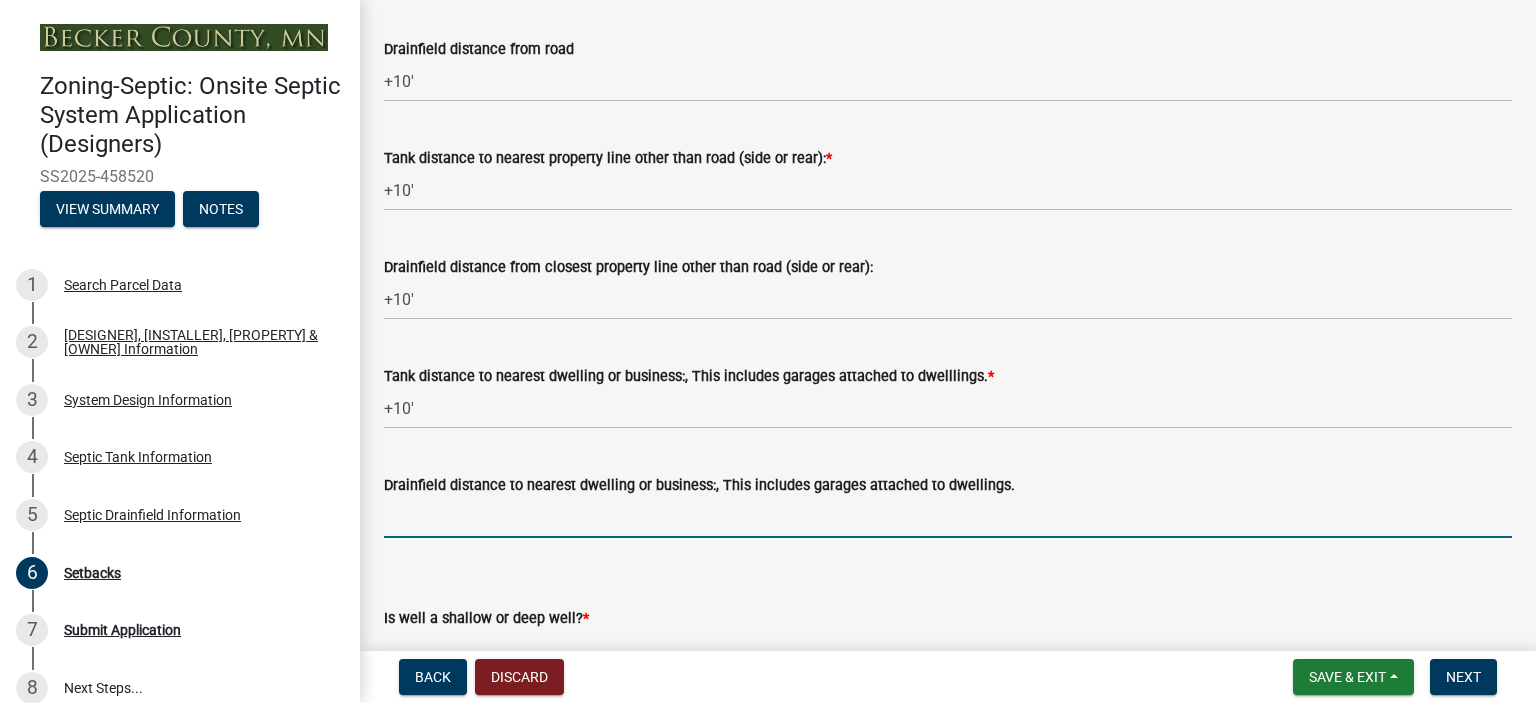 type on "+20'" 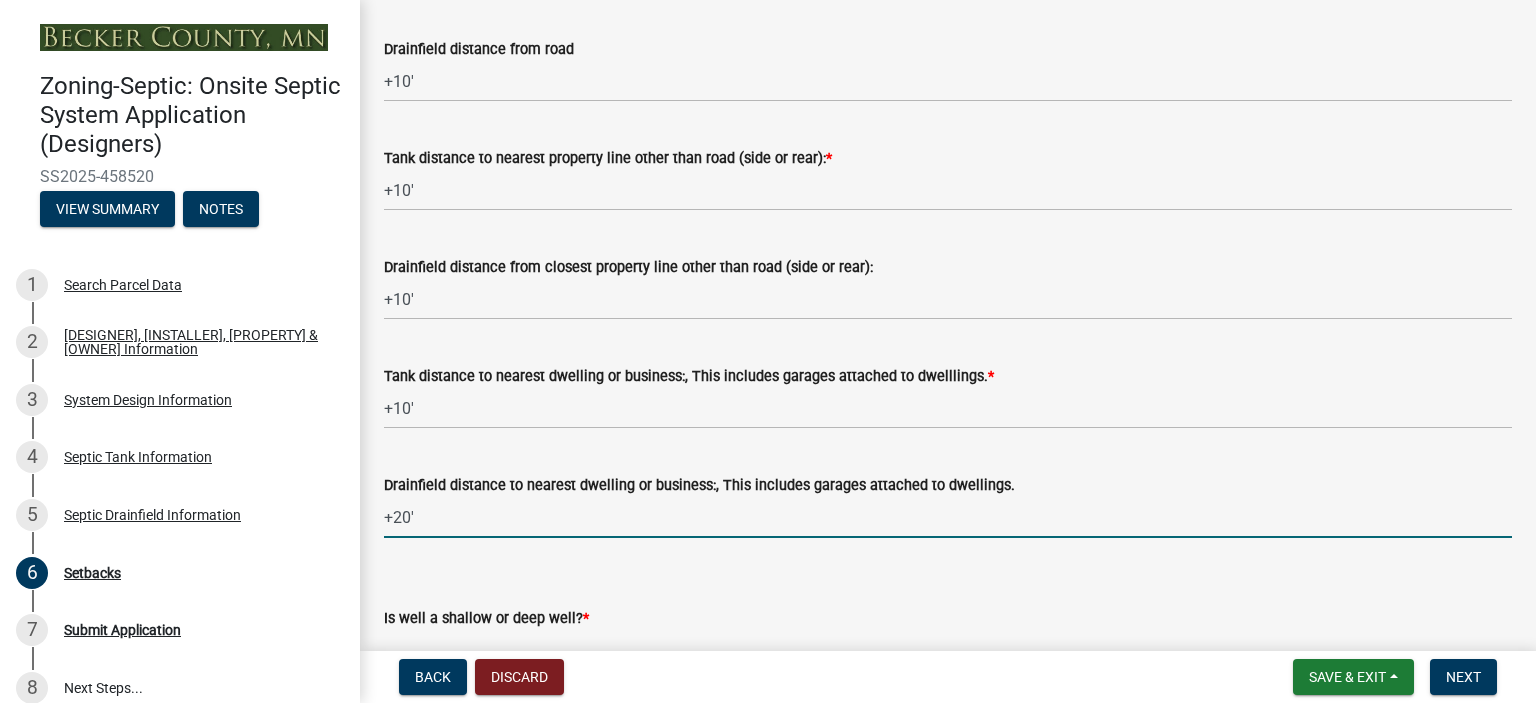 scroll, scrollTop: 2028, scrollLeft: 0, axis: vertical 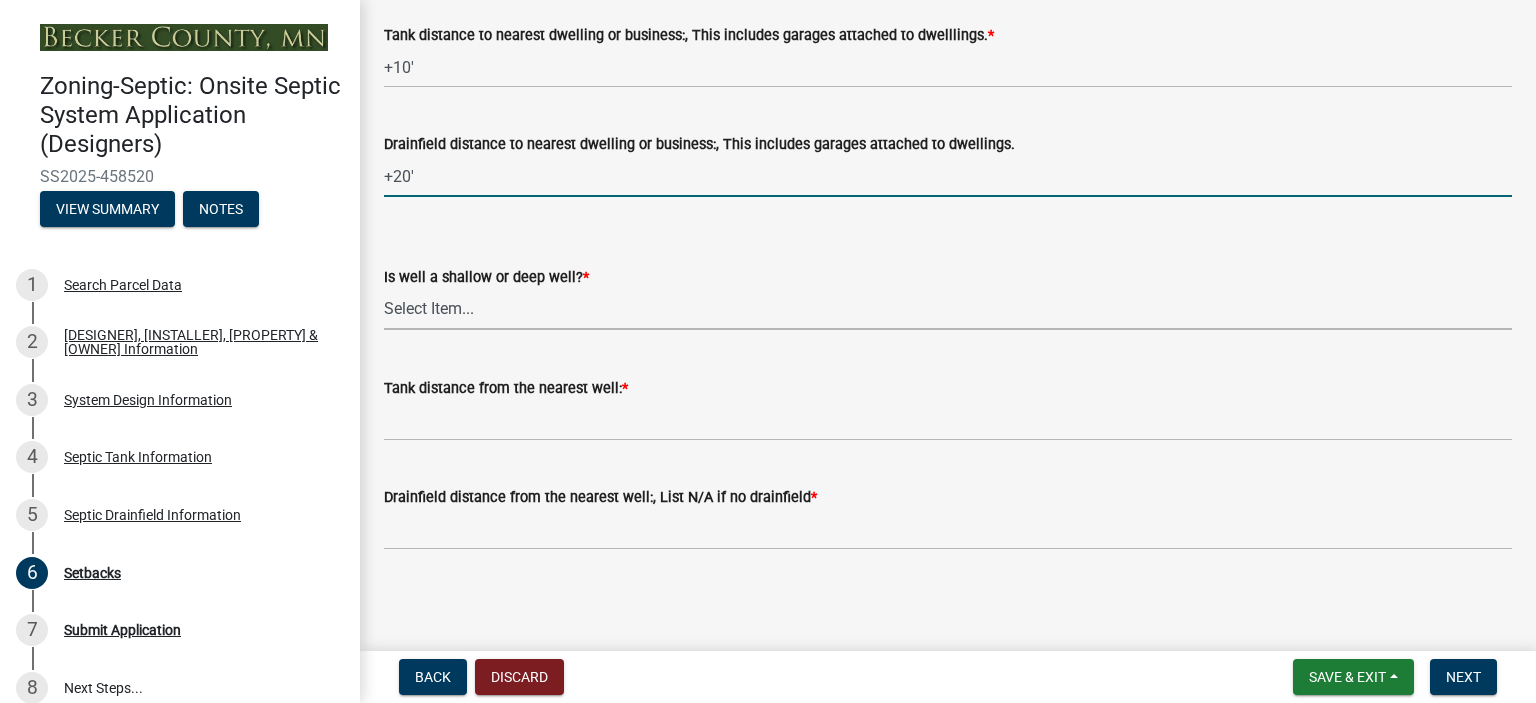 click on "Select Item...   Deep Well   Shallow Well   No Well - Connected or to be connected to City Water" at bounding box center (948, 309) 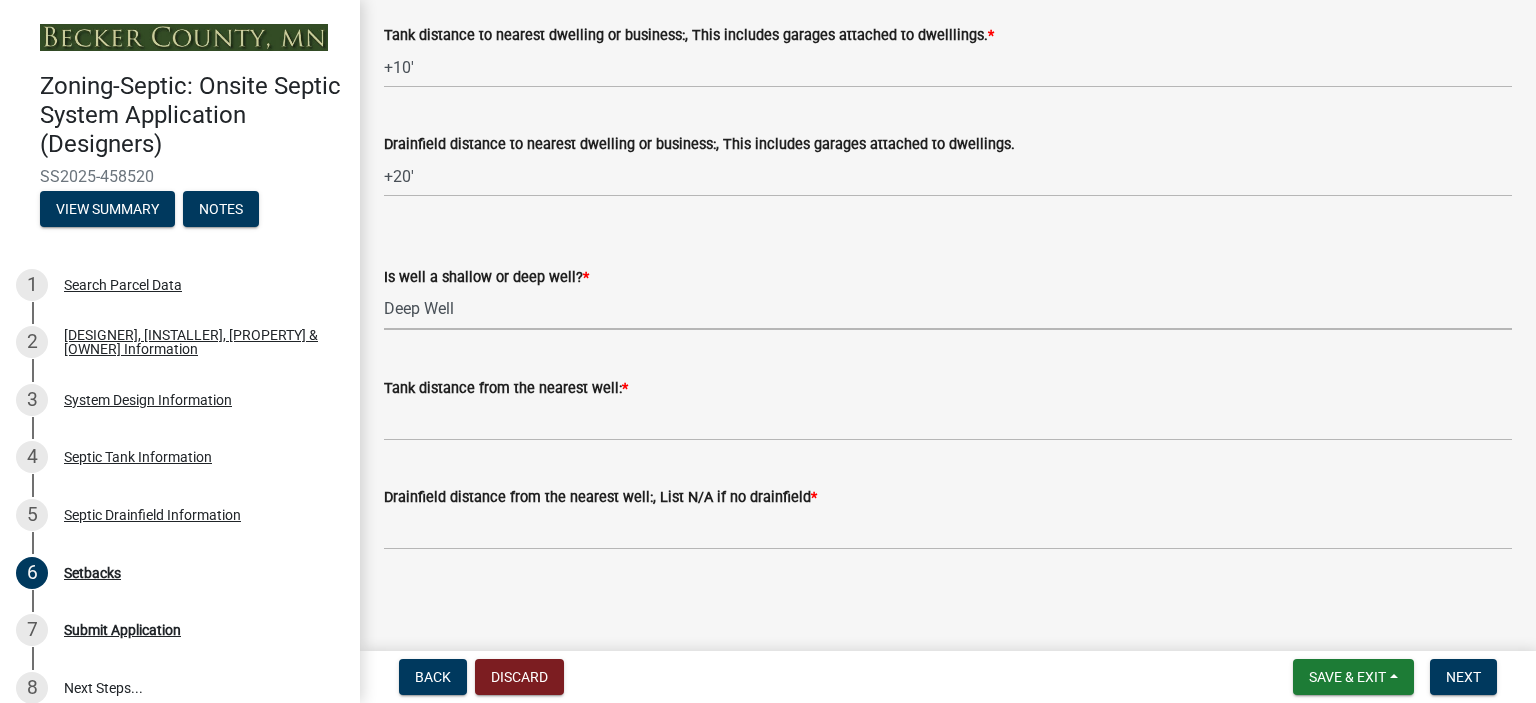 click on "Select Item...   Deep Well   Shallow Well   No Well - Connected or to be connected to City Water" at bounding box center [948, 309] 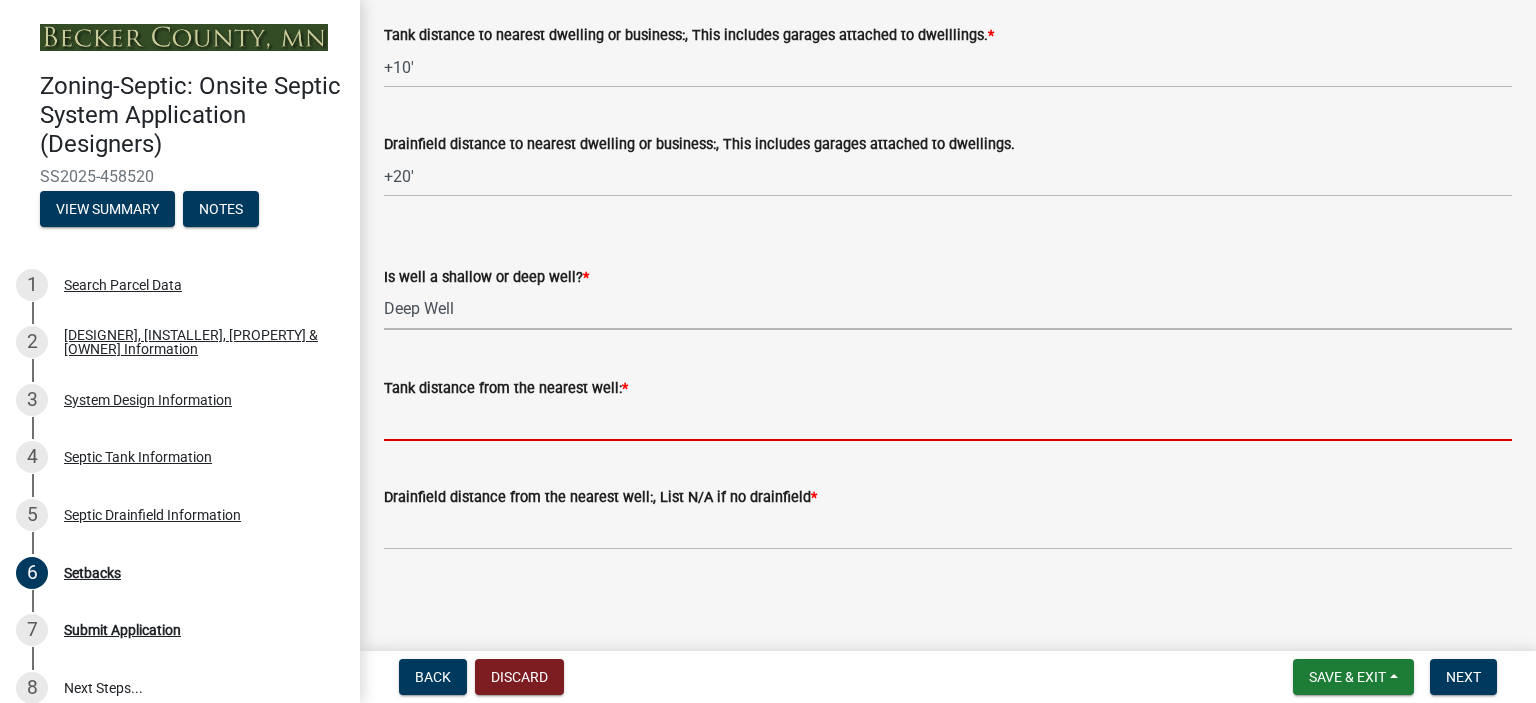 click on "Tank distance from the nearest well:  *" at bounding box center (948, 420) 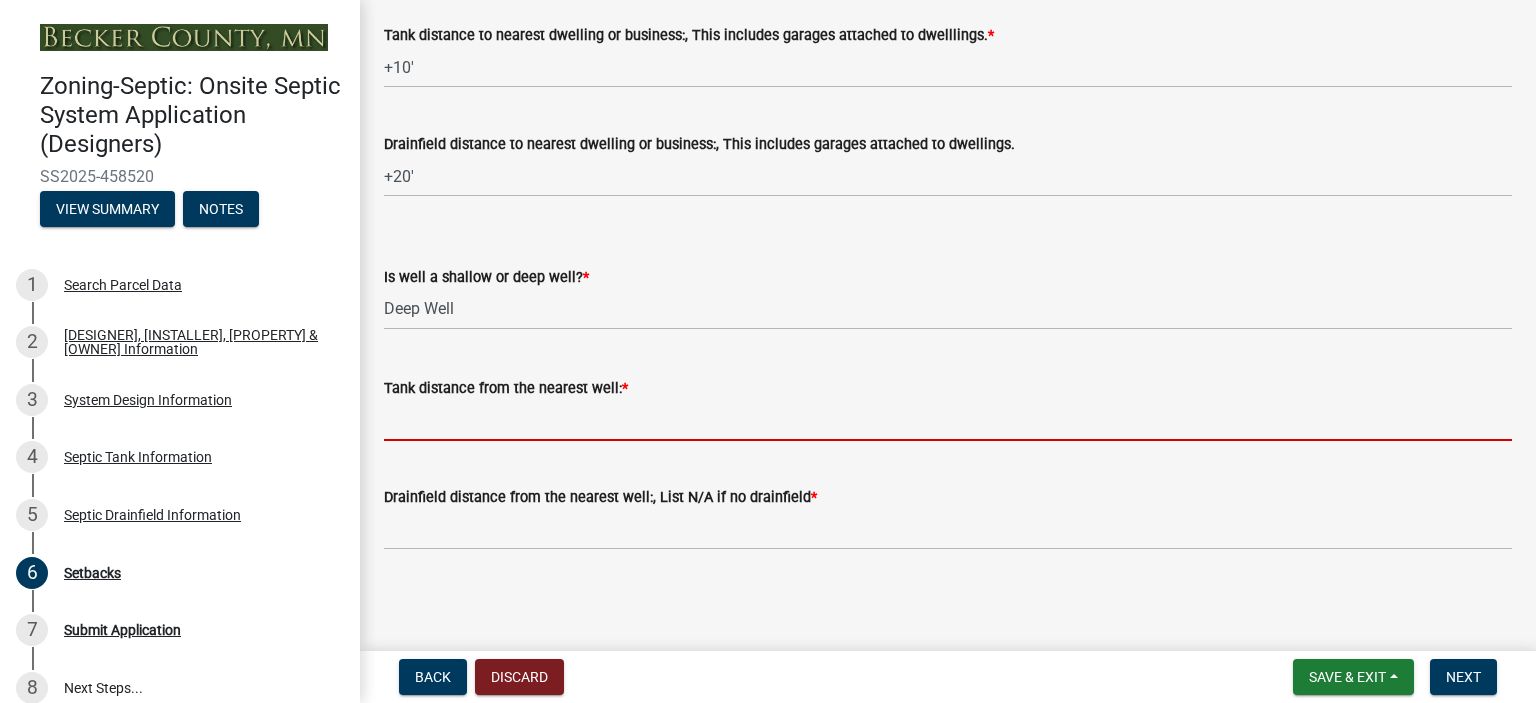 type on "+50'" 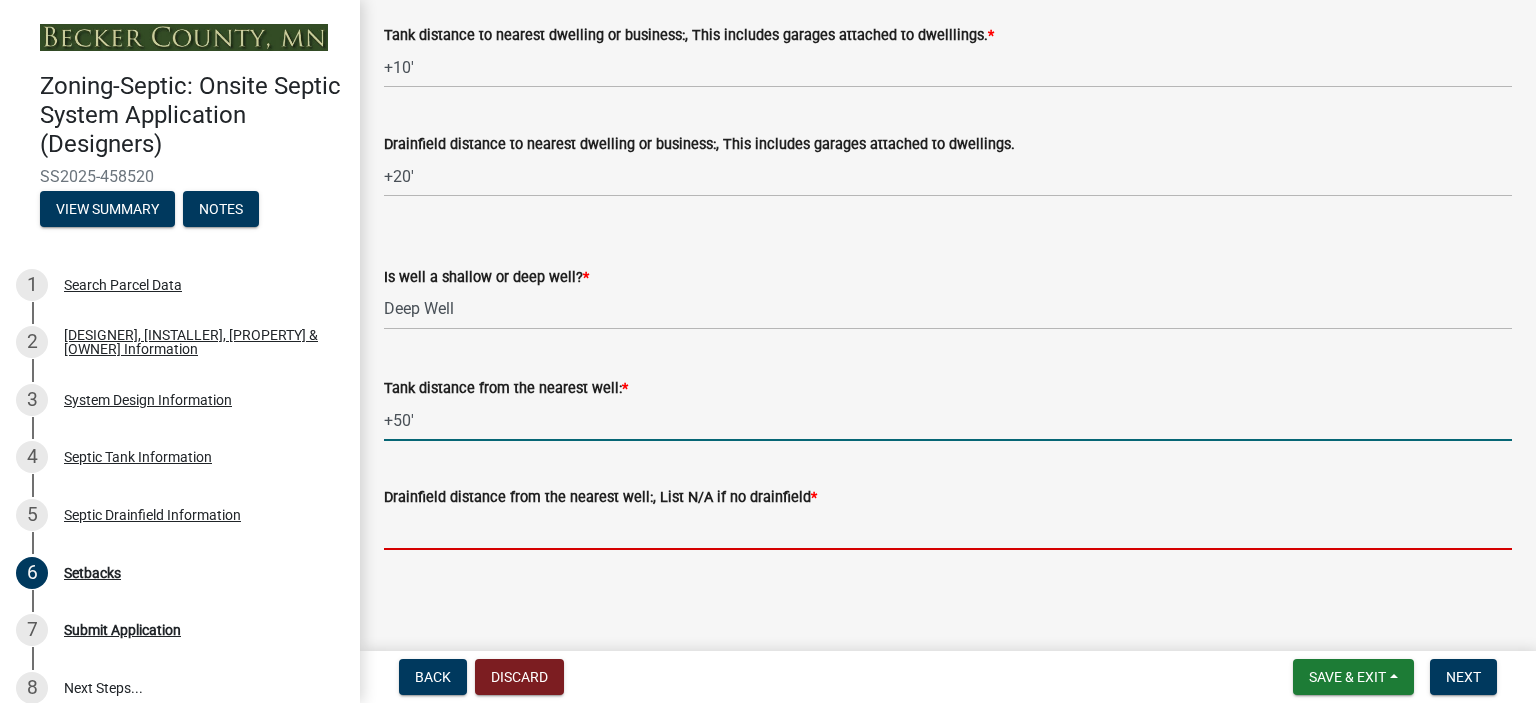 click on "Drainfield distance from the nearest well:, List N/A if no drainfield  *" at bounding box center [948, 529] 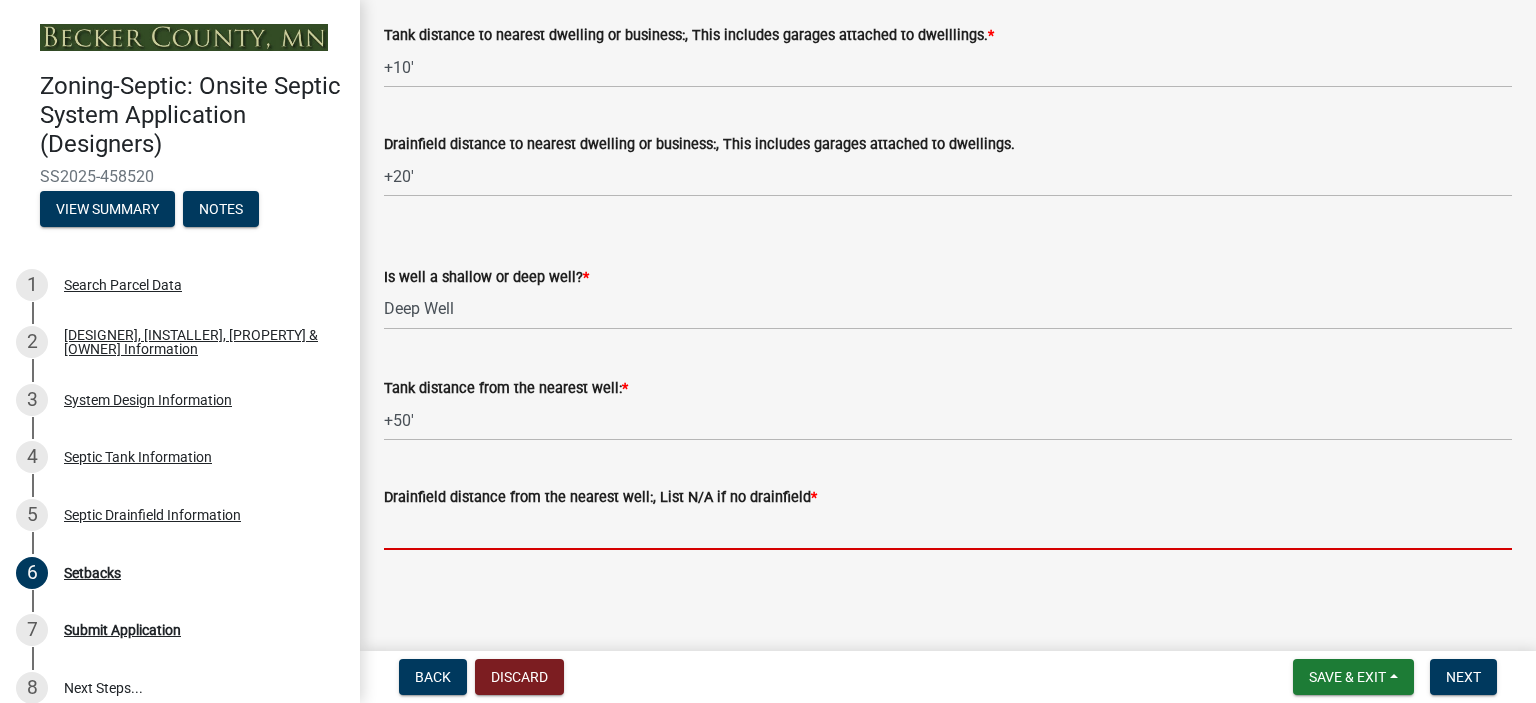 type on "+50'" 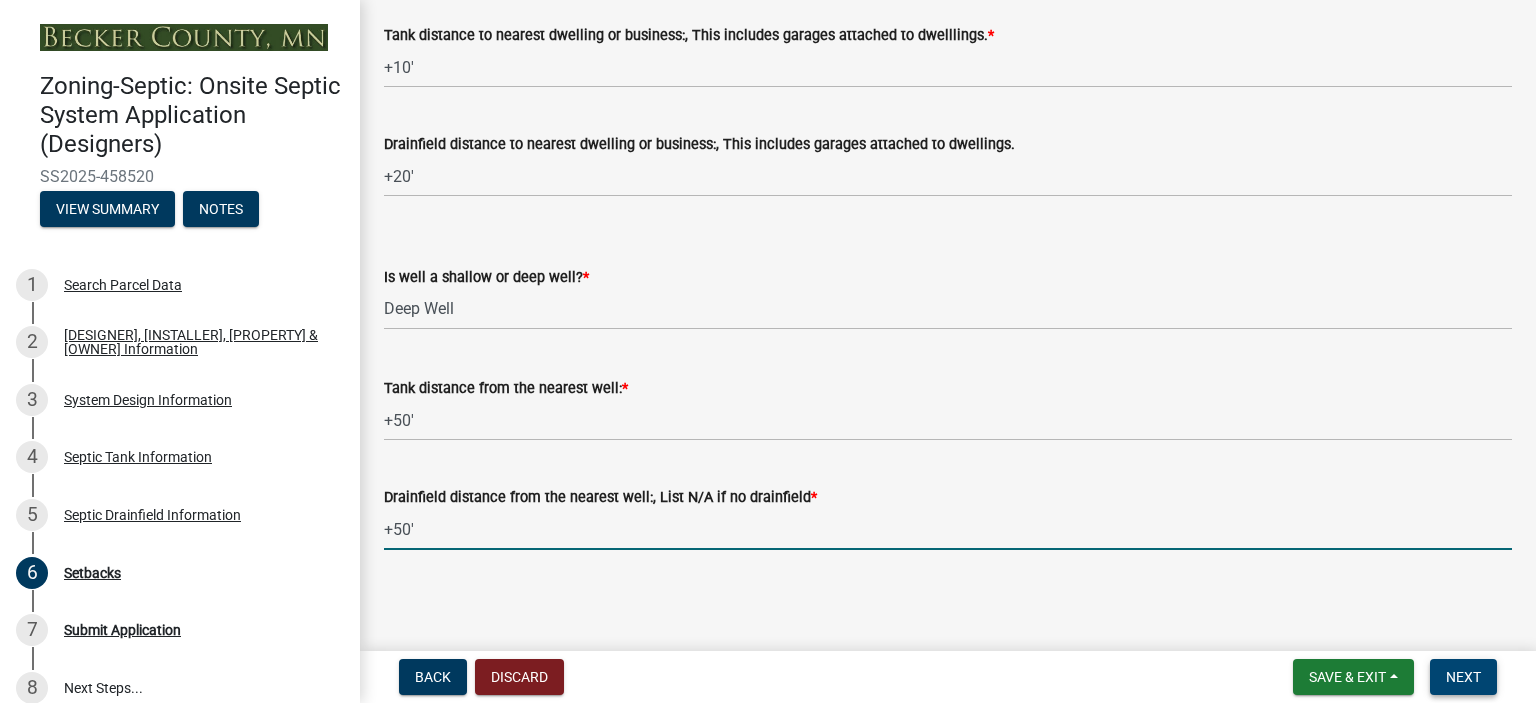 click on "Next" at bounding box center (1463, 677) 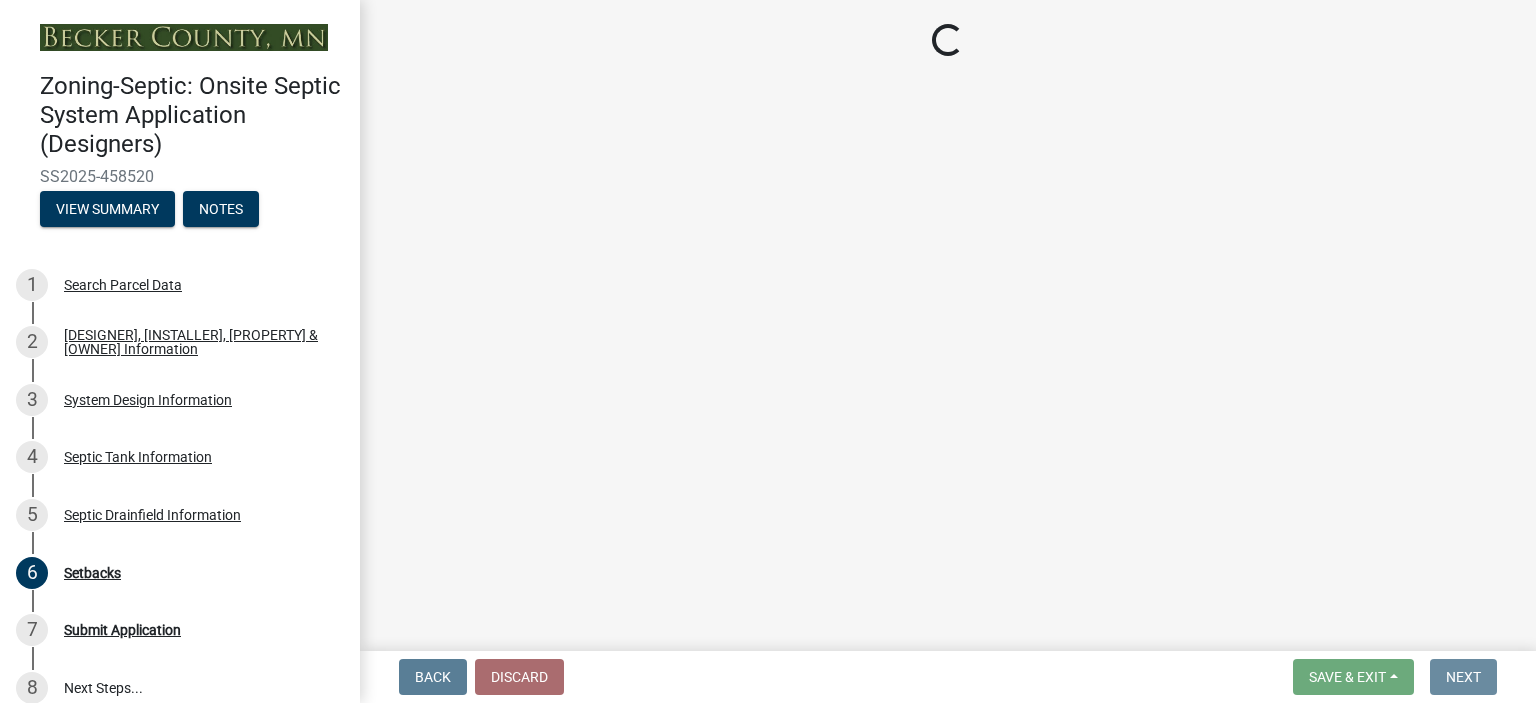 scroll, scrollTop: 0, scrollLeft: 0, axis: both 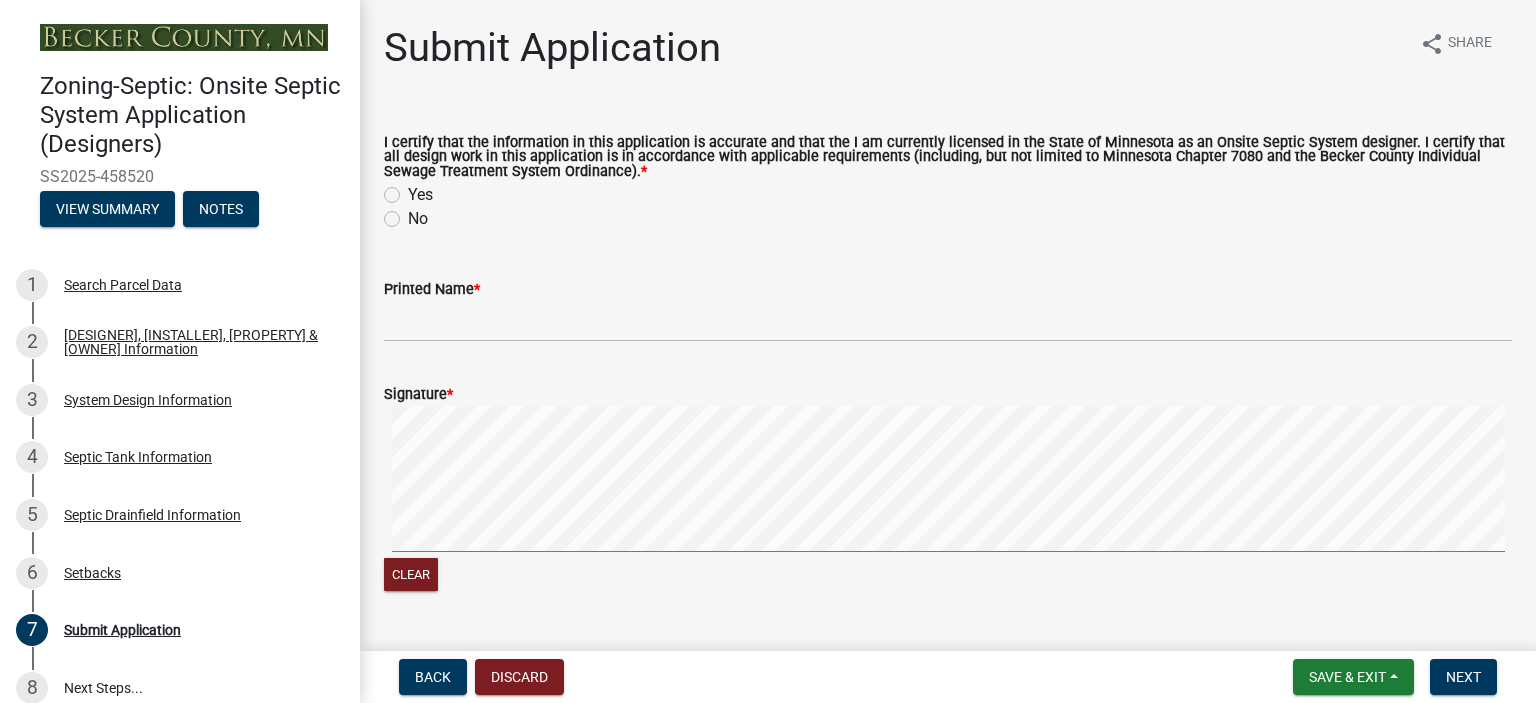 click on "Yes" 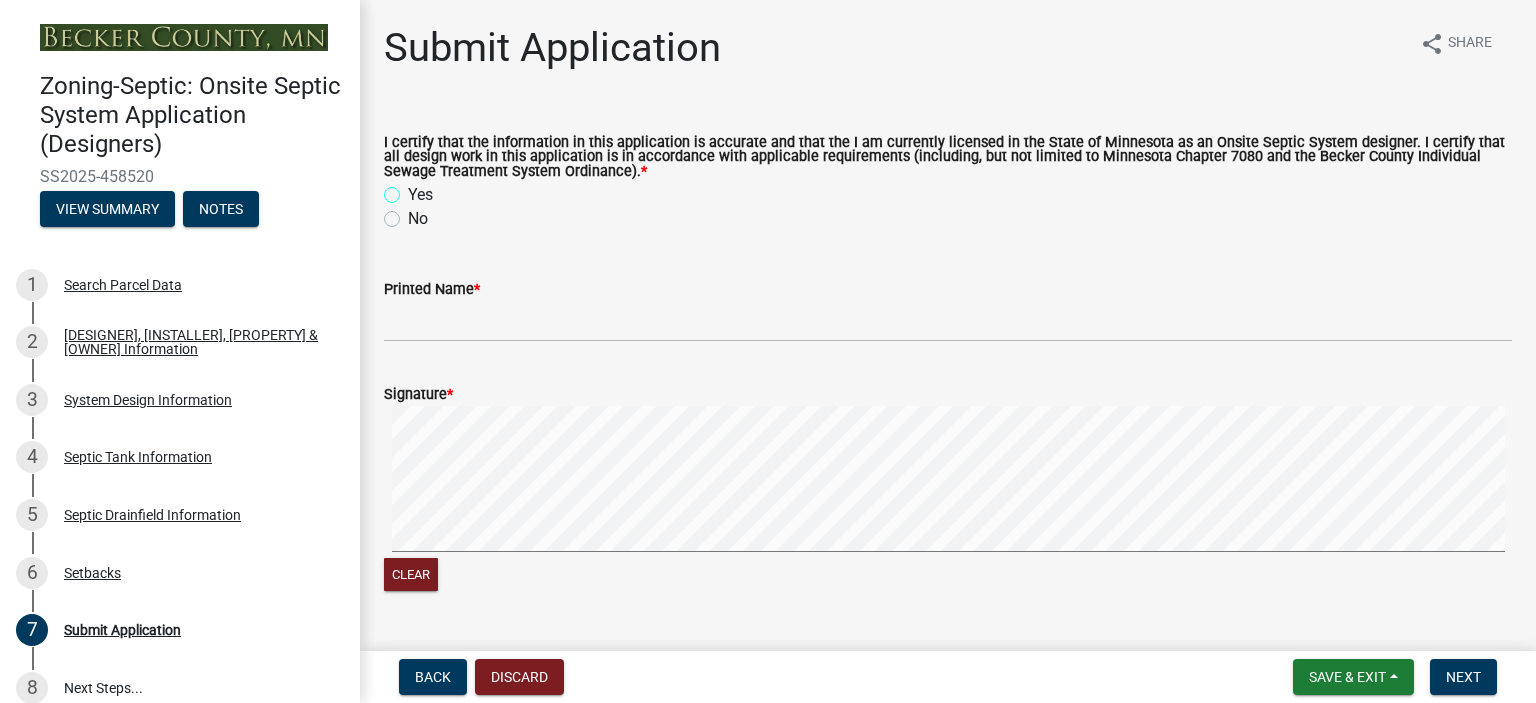 click on "Yes" at bounding box center [414, 189] 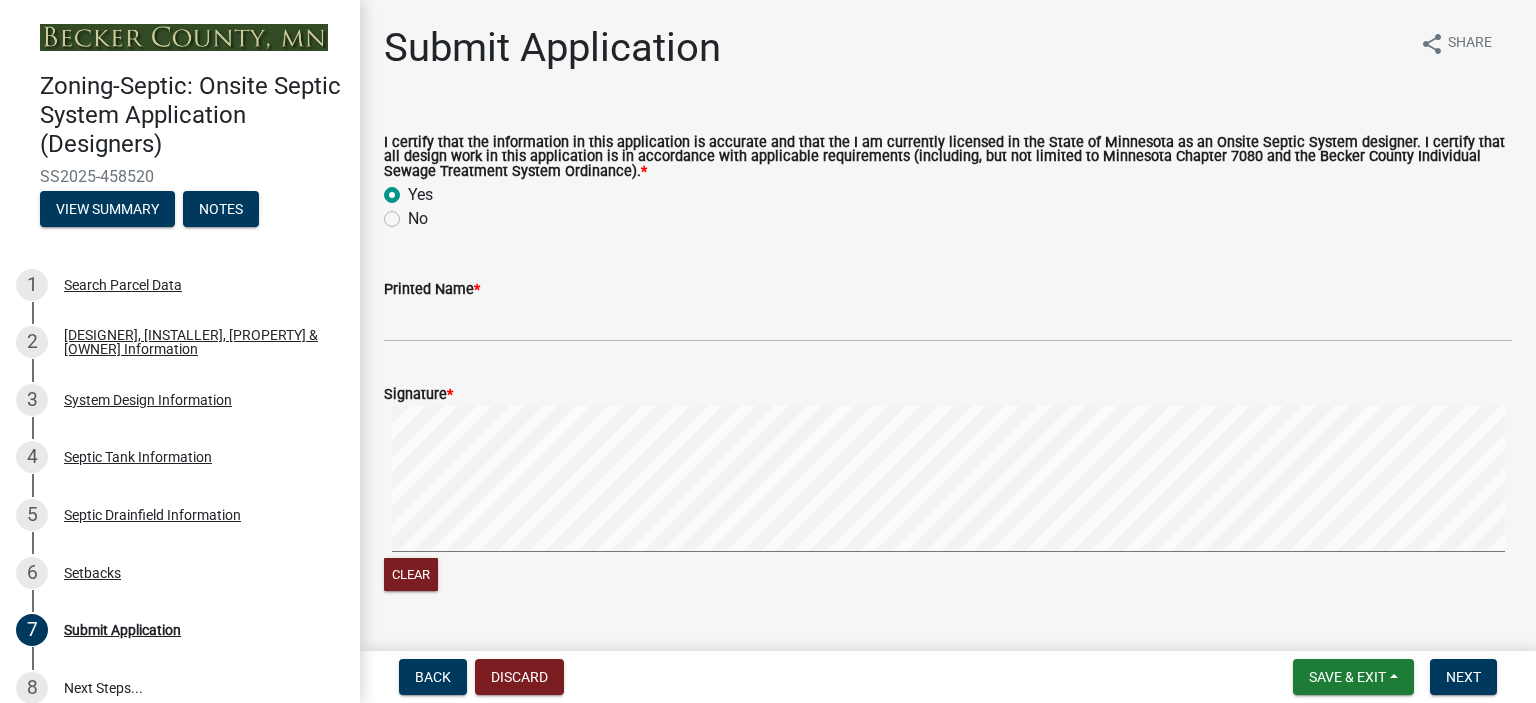 radio on "true" 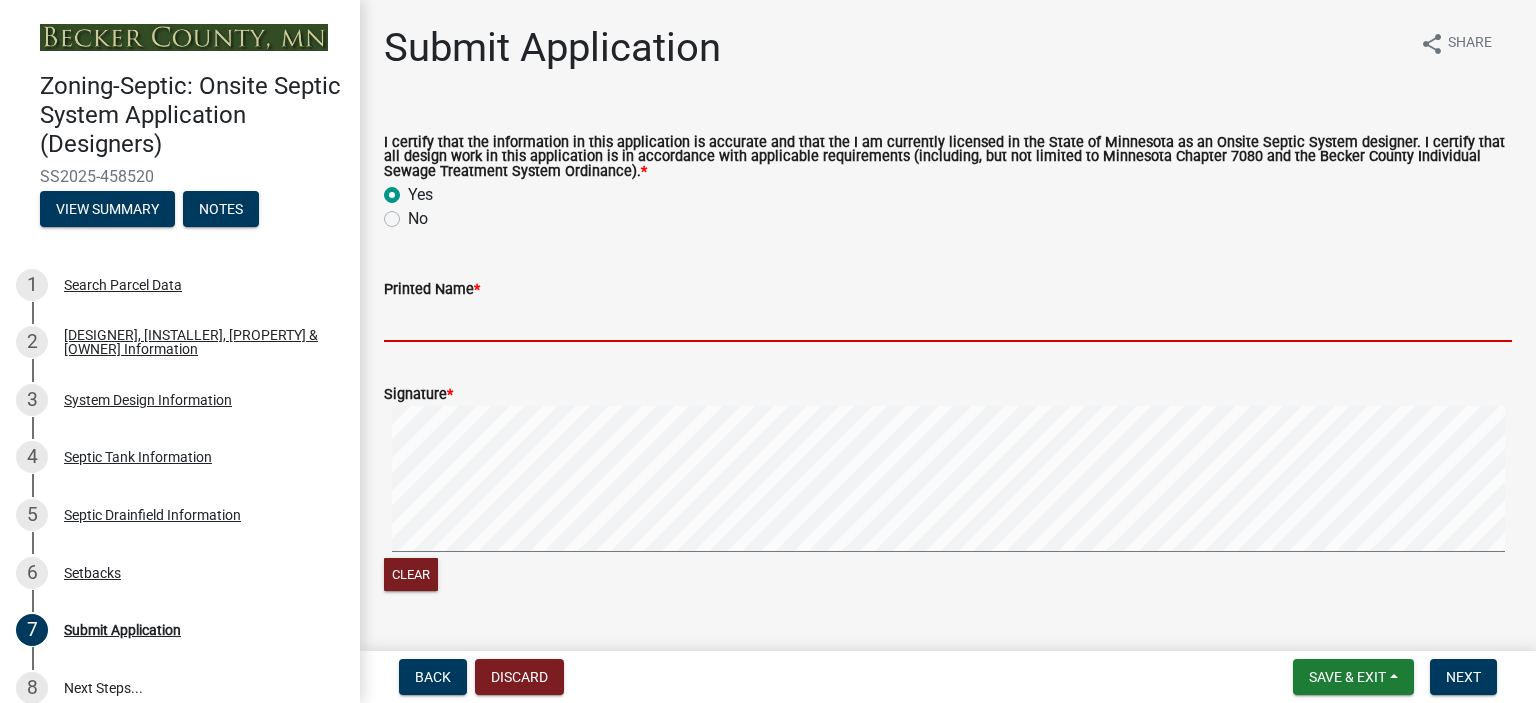 click on "Printed Name  *" at bounding box center [948, 321] 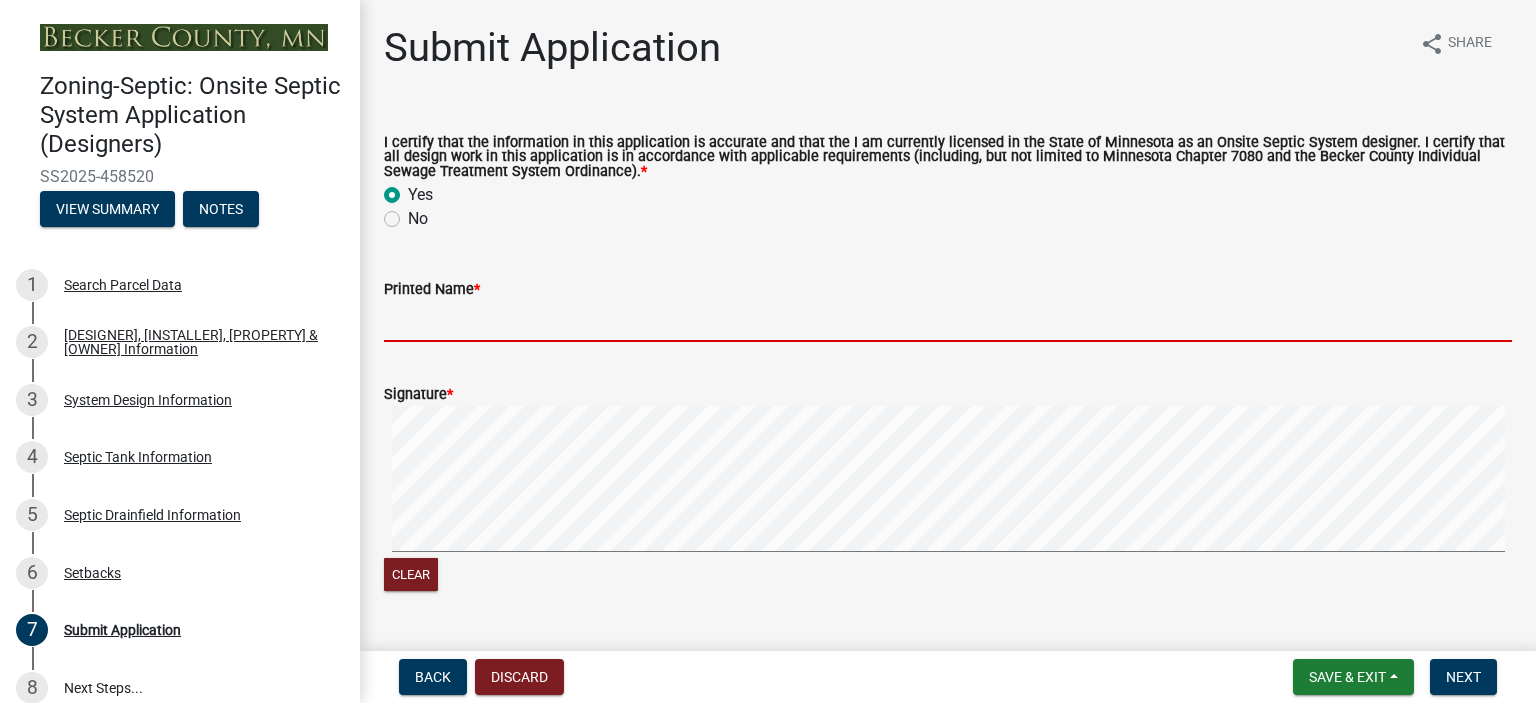 type on "[FULL NAME]" 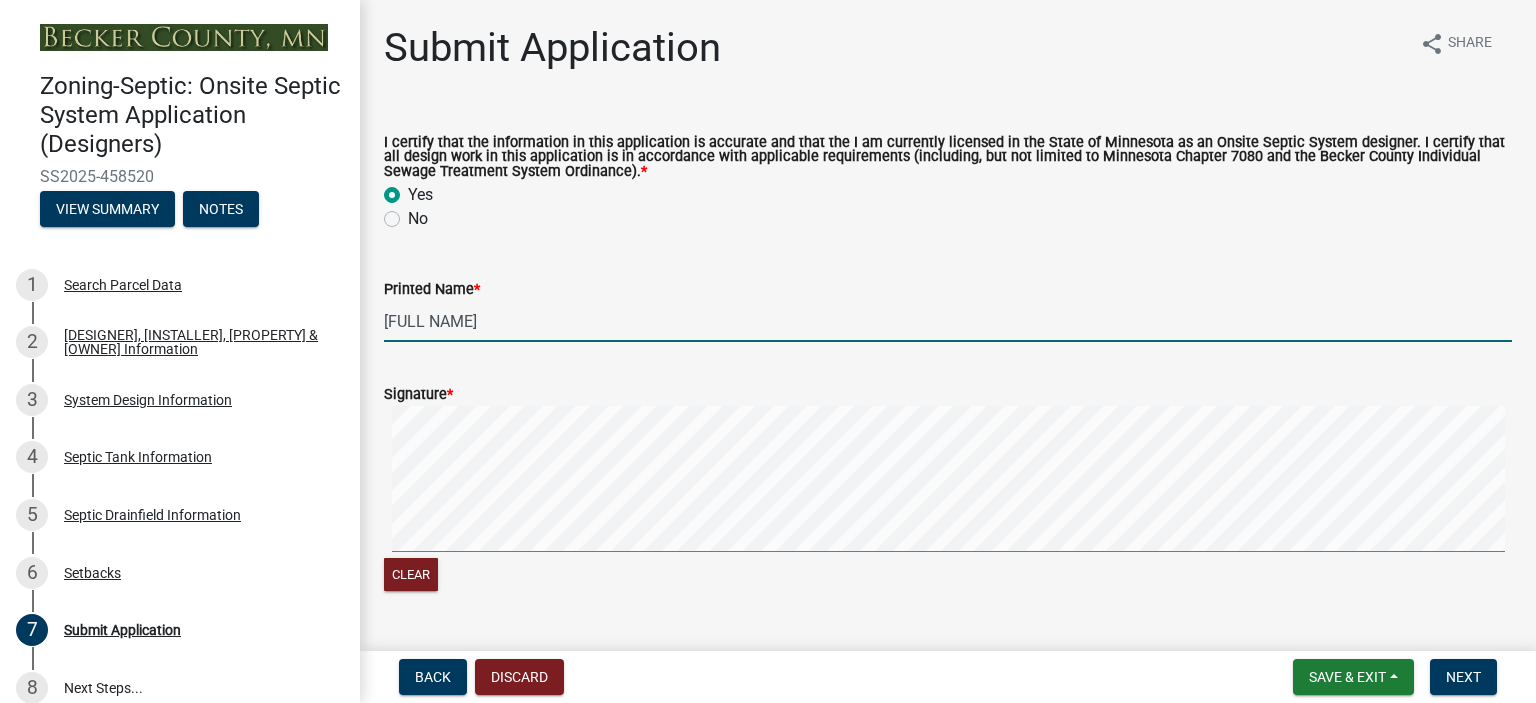 scroll, scrollTop: 340, scrollLeft: 0, axis: vertical 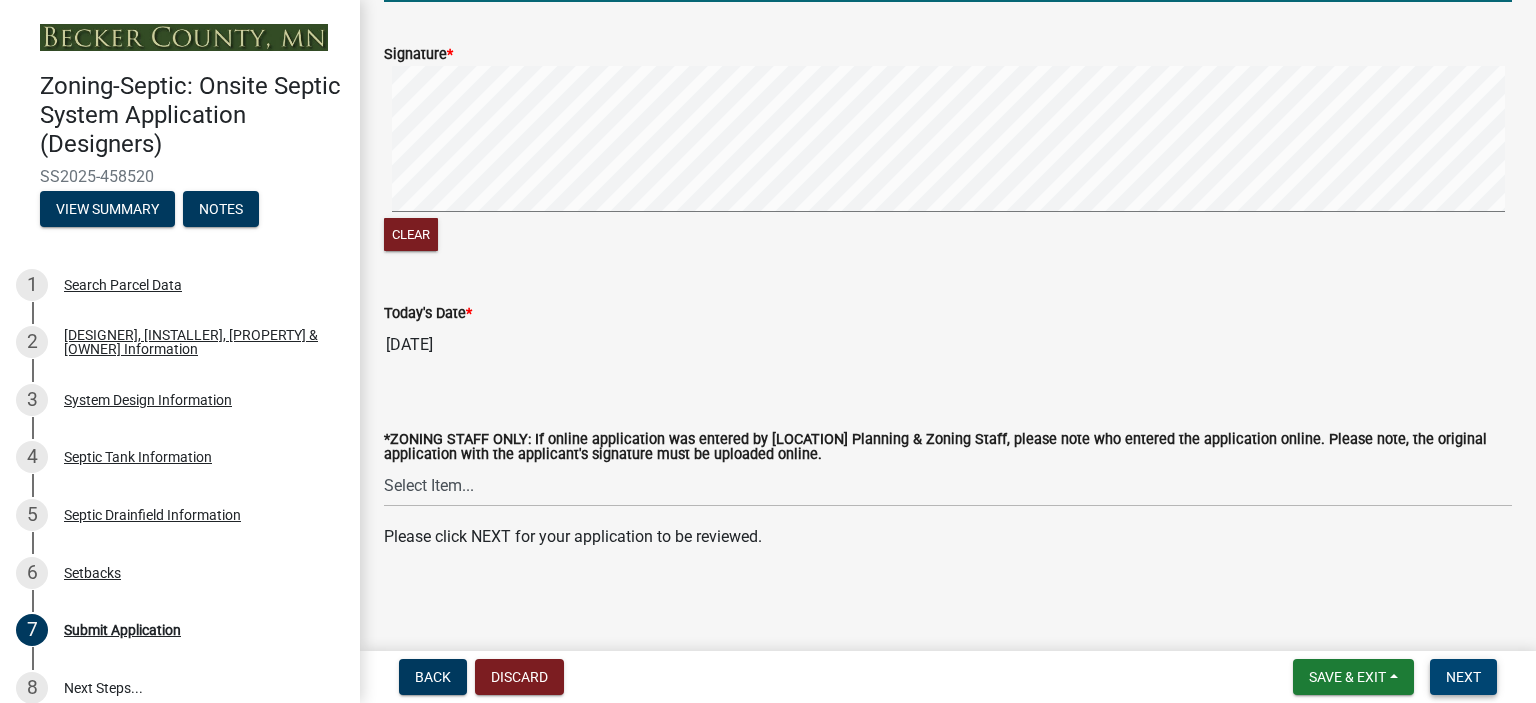 click on "Next" at bounding box center (1463, 677) 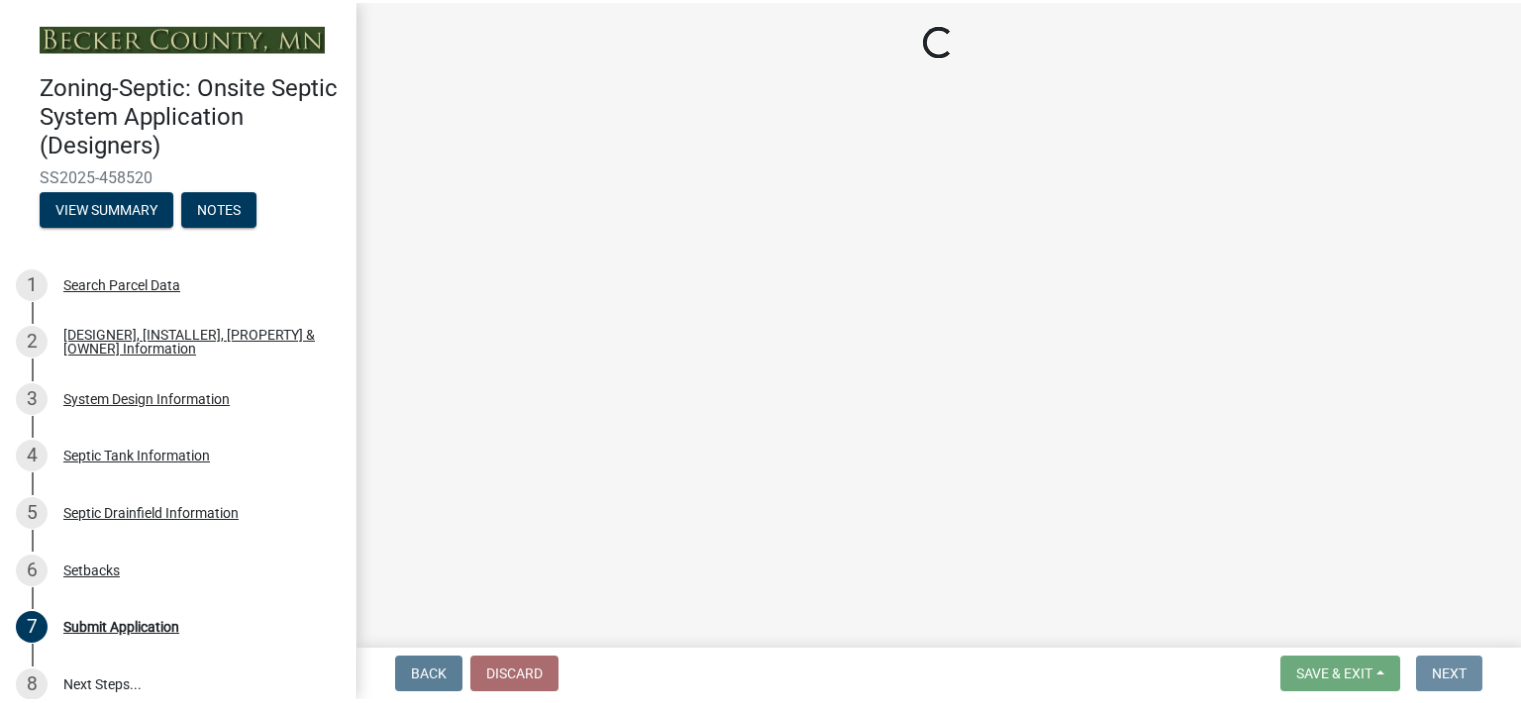 scroll, scrollTop: 0, scrollLeft: 0, axis: both 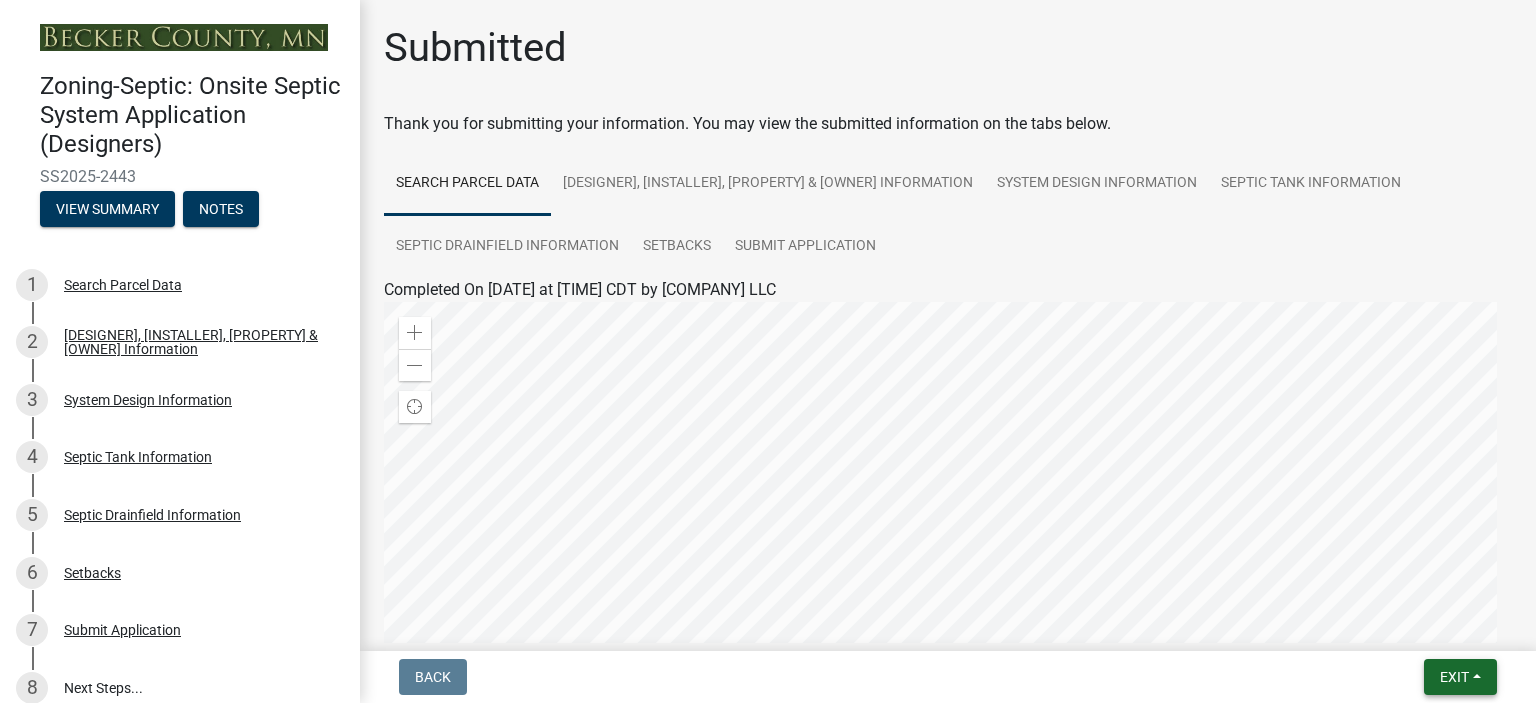 click on "Exit" at bounding box center (1460, 677) 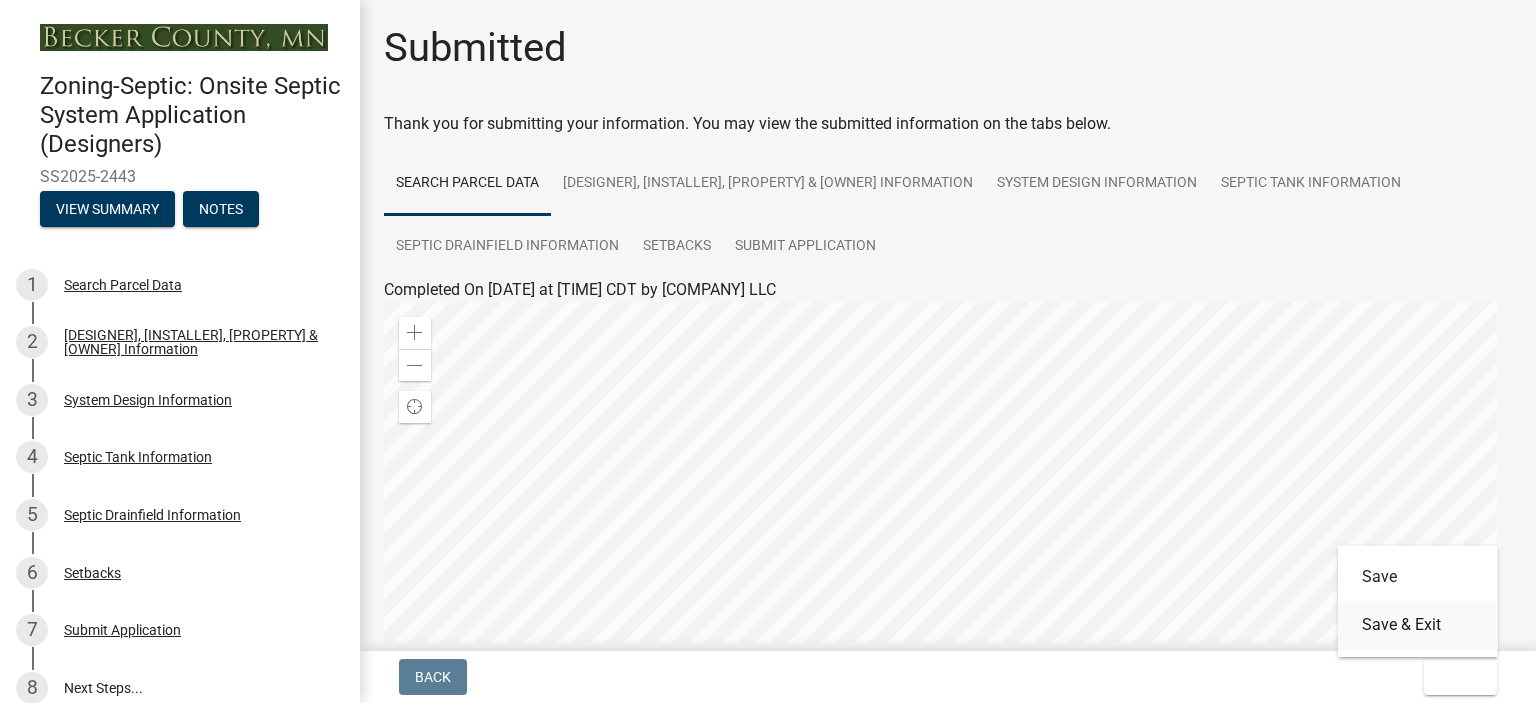 click on "Save & Exit" at bounding box center (1418, 625) 